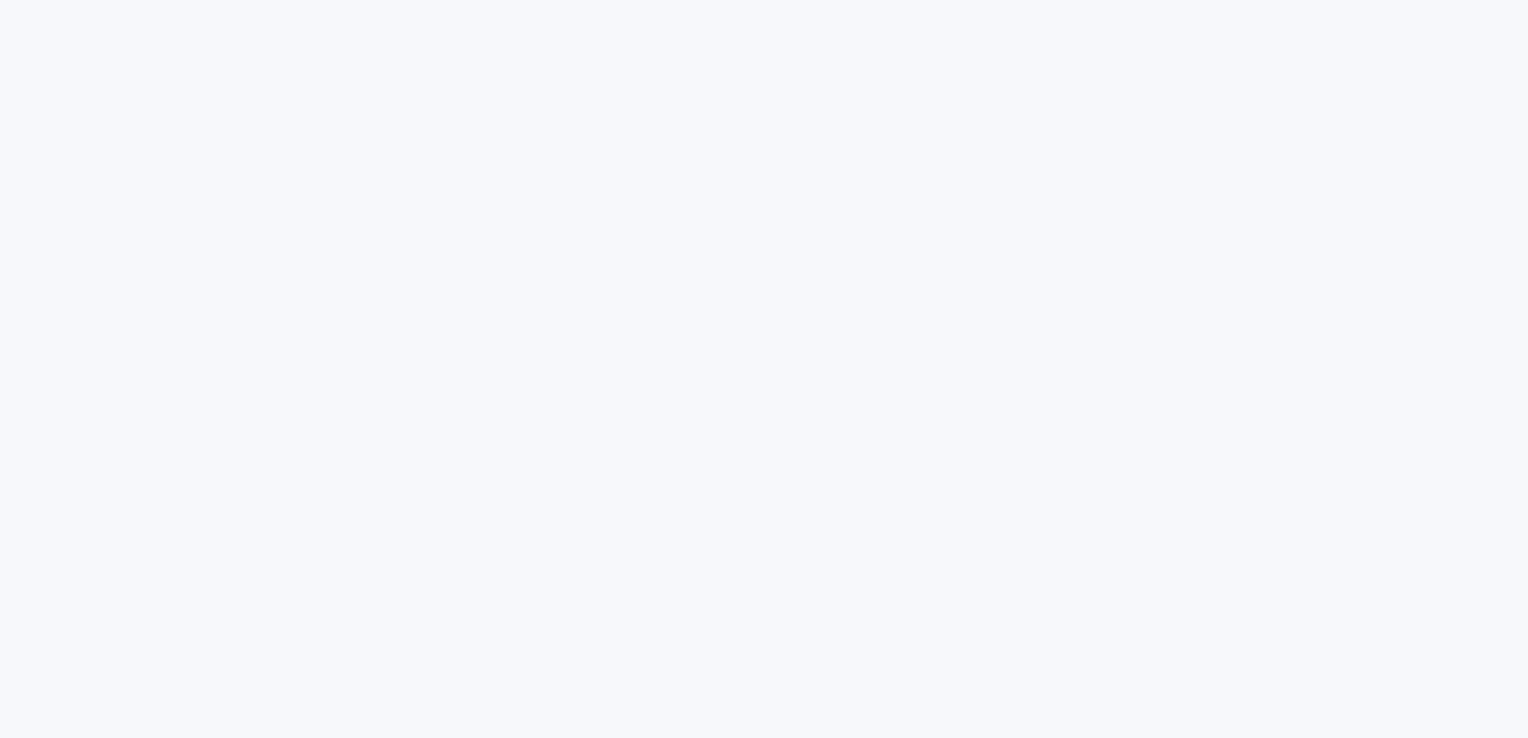 scroll, scrollTop: 0, scrollLeft: 0, axis: both 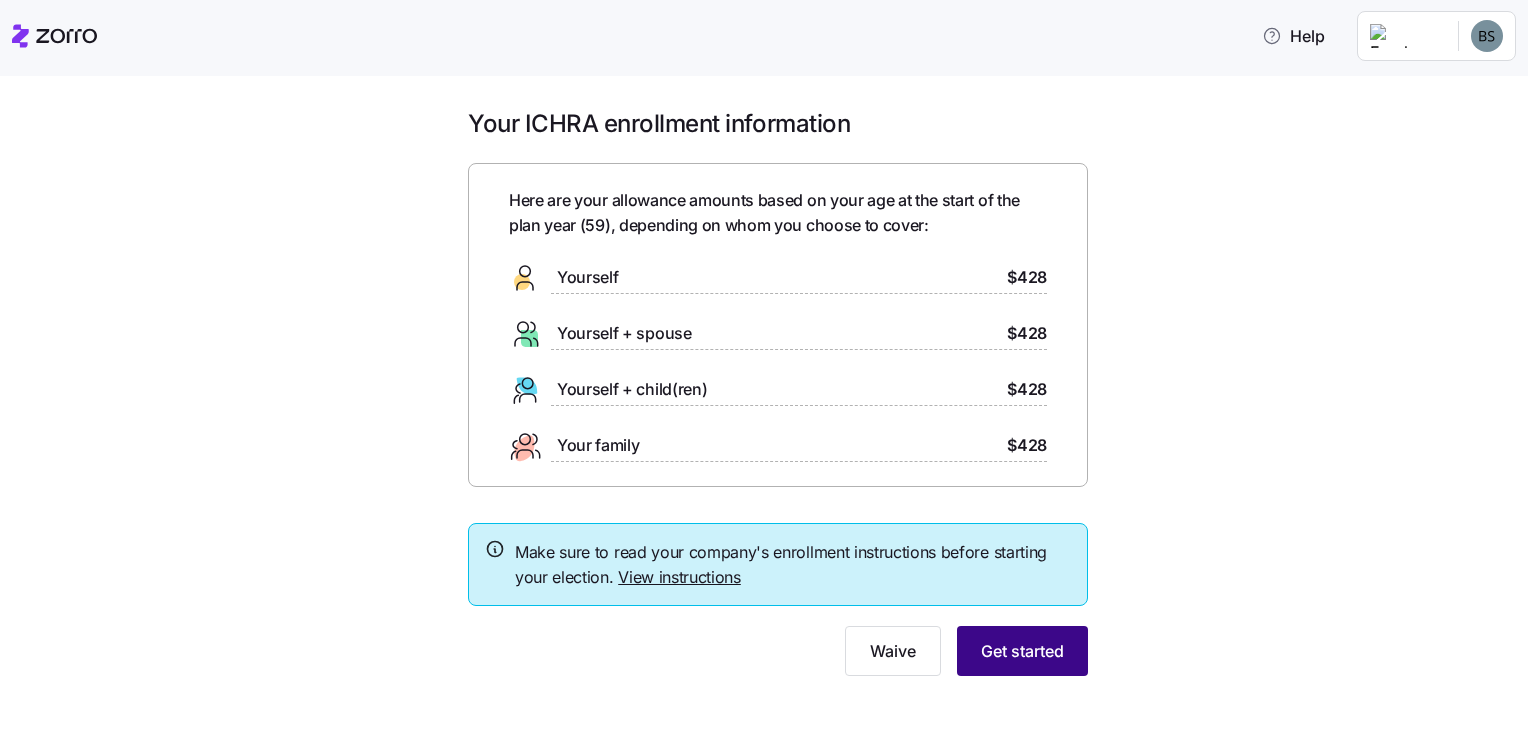 click on "Get started" at bounding box center [1022, 651] 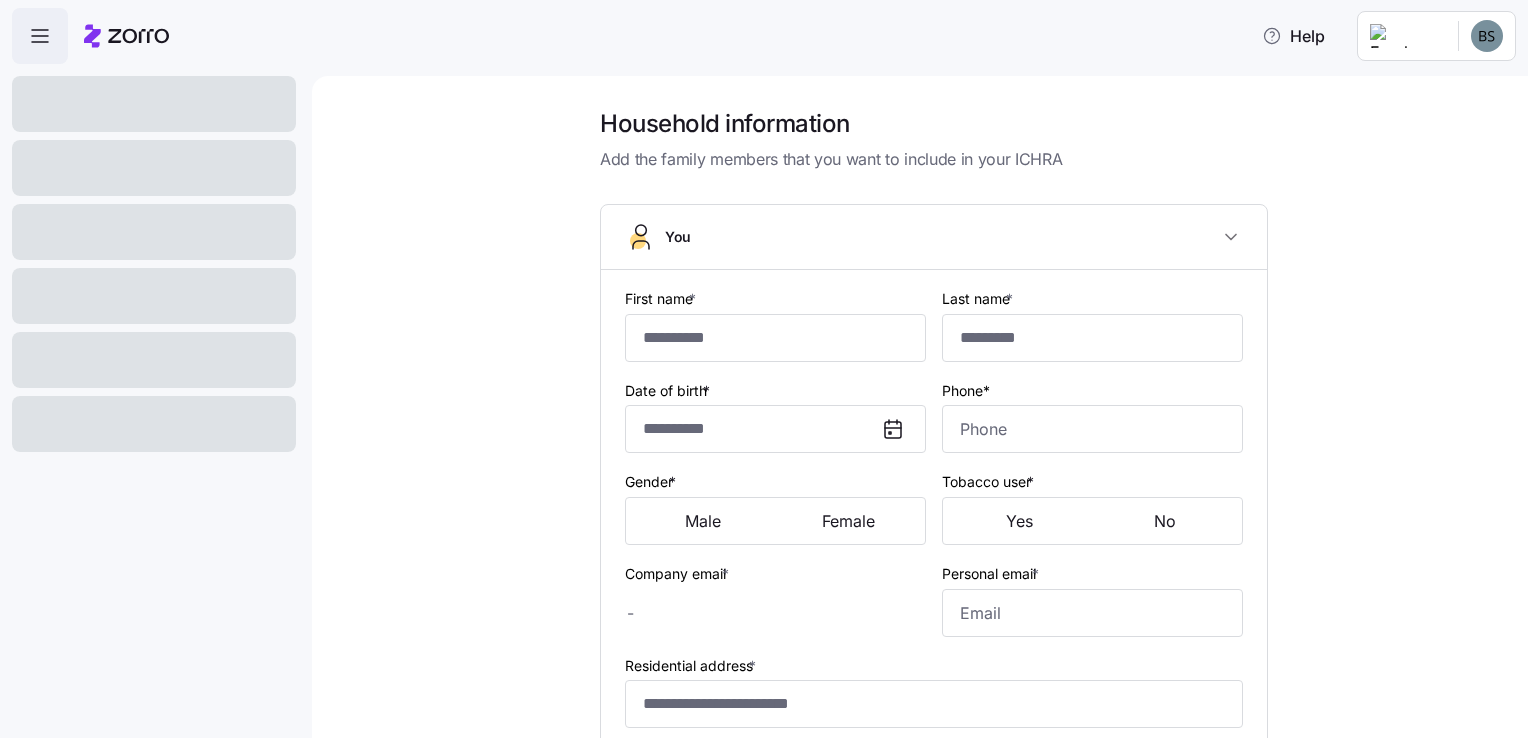 type on "*******" 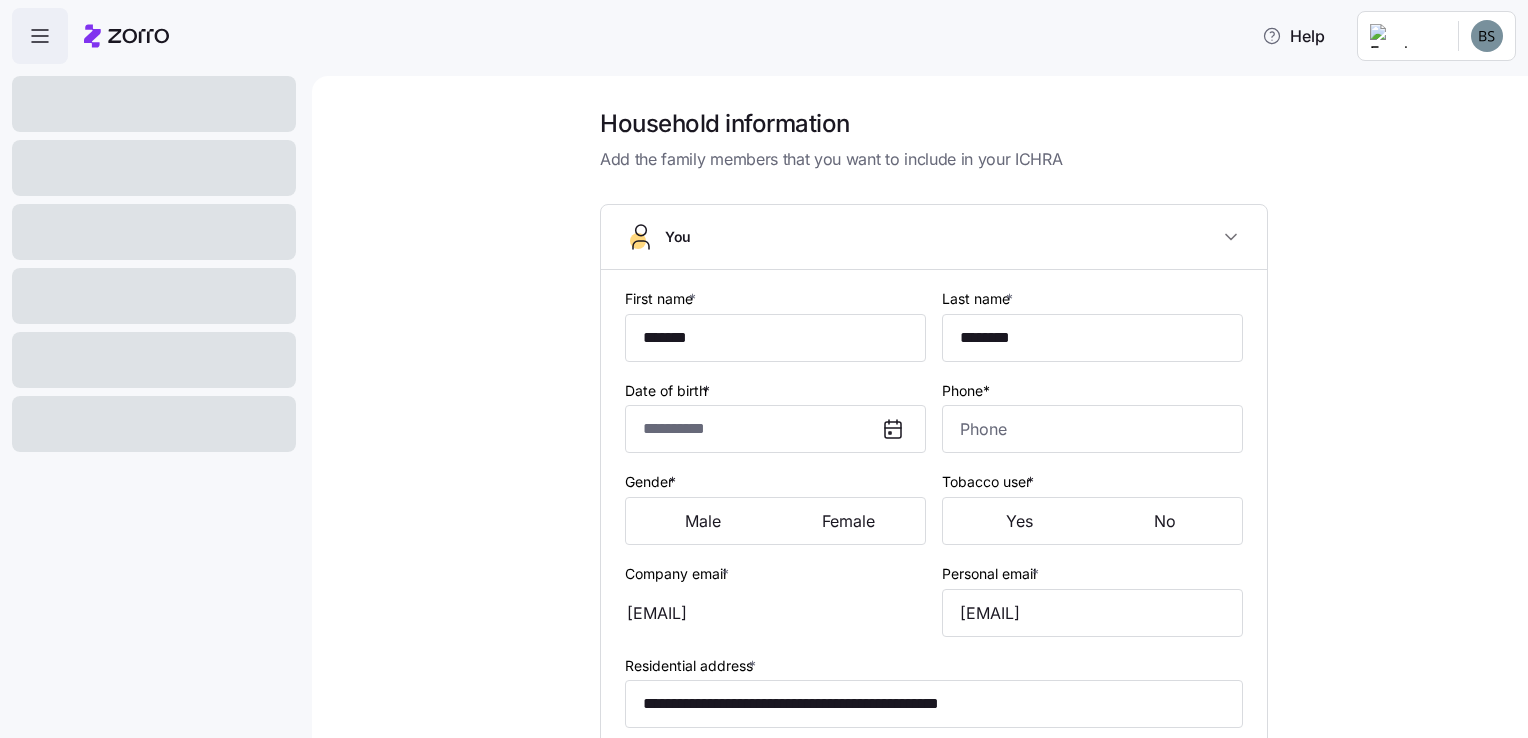 type on "**********" 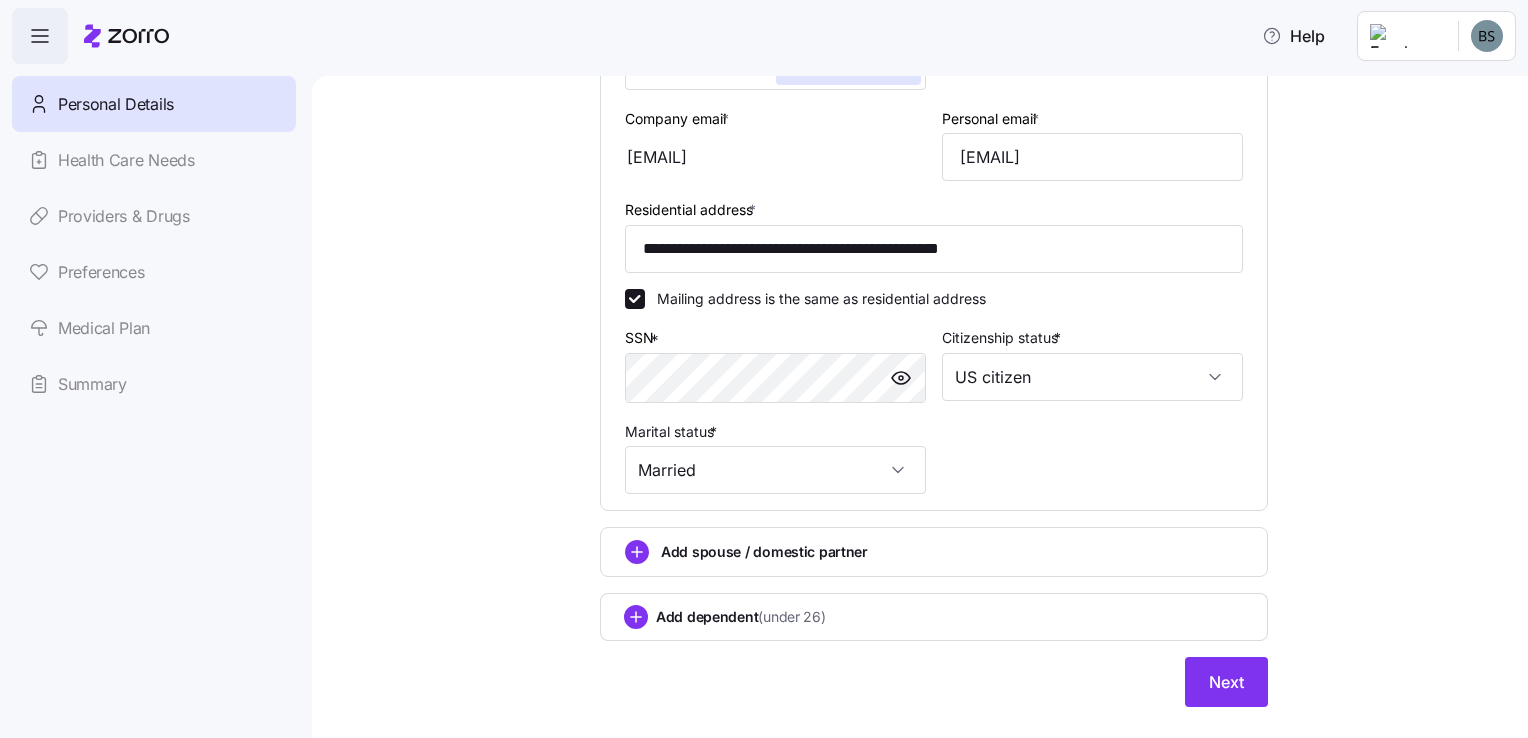 scroll, scrollTop: 584, scrollLeft: 0, axis: vertical 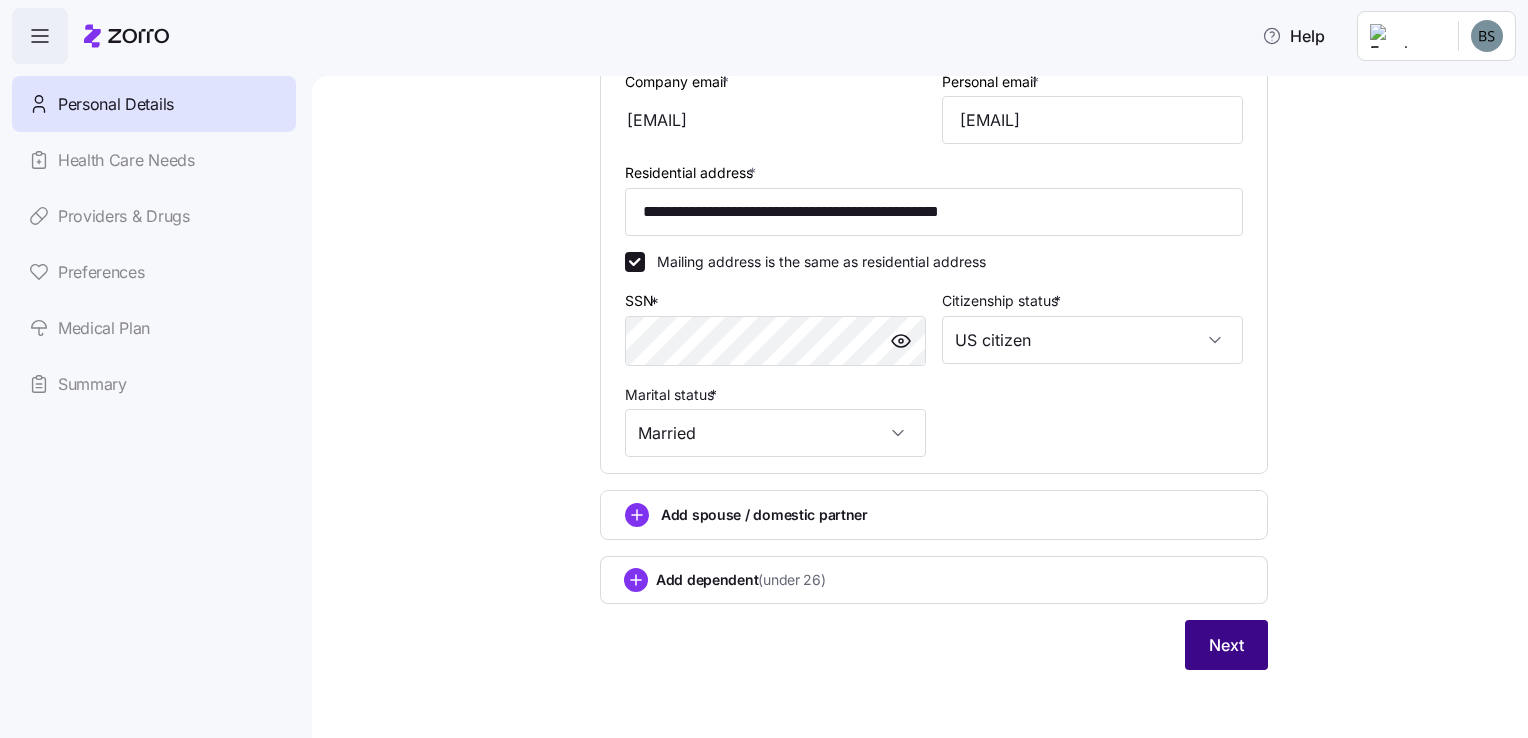 click on "Next" at bounding box center [1226, 645] 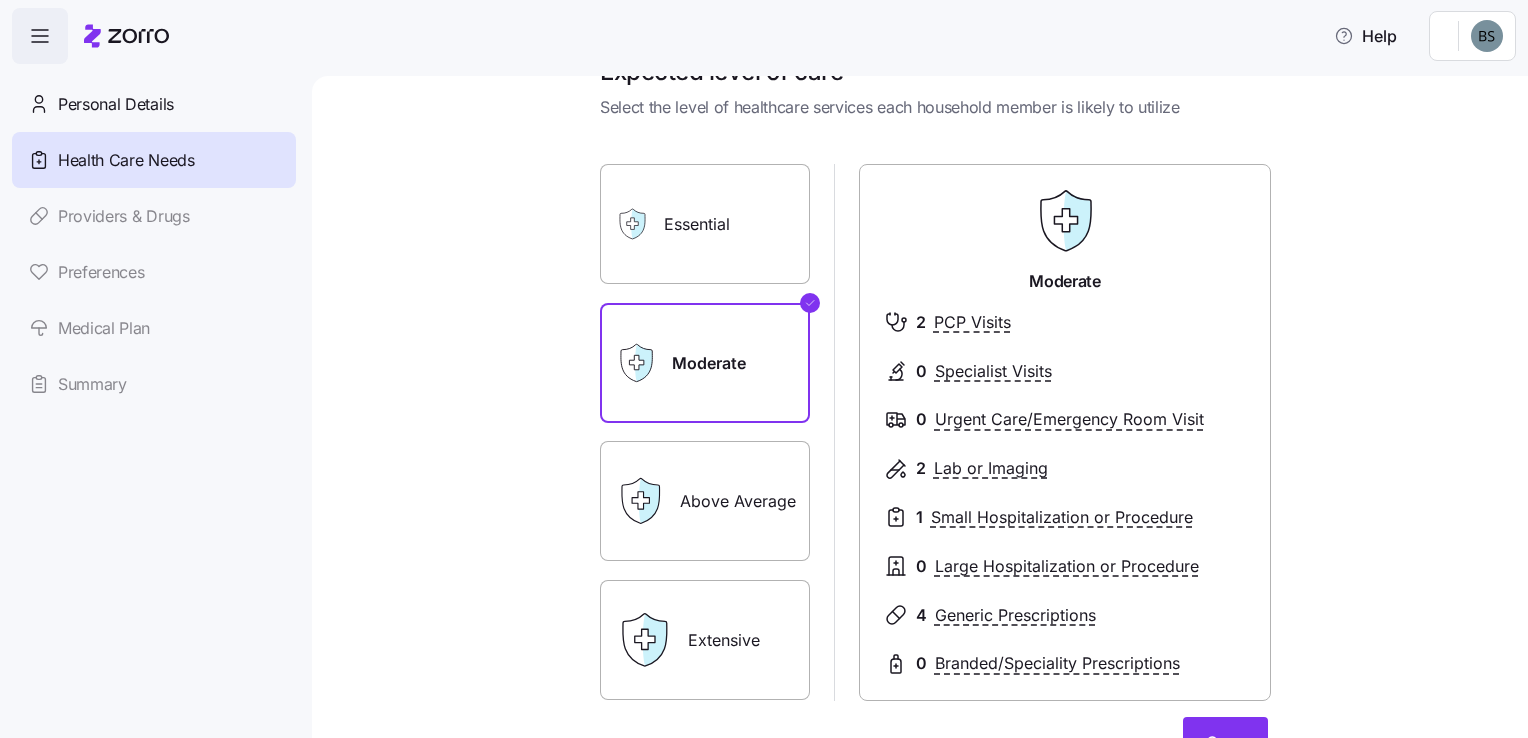 scroll, scrollTop: 100, scrollLeft: 0, axis: vertical 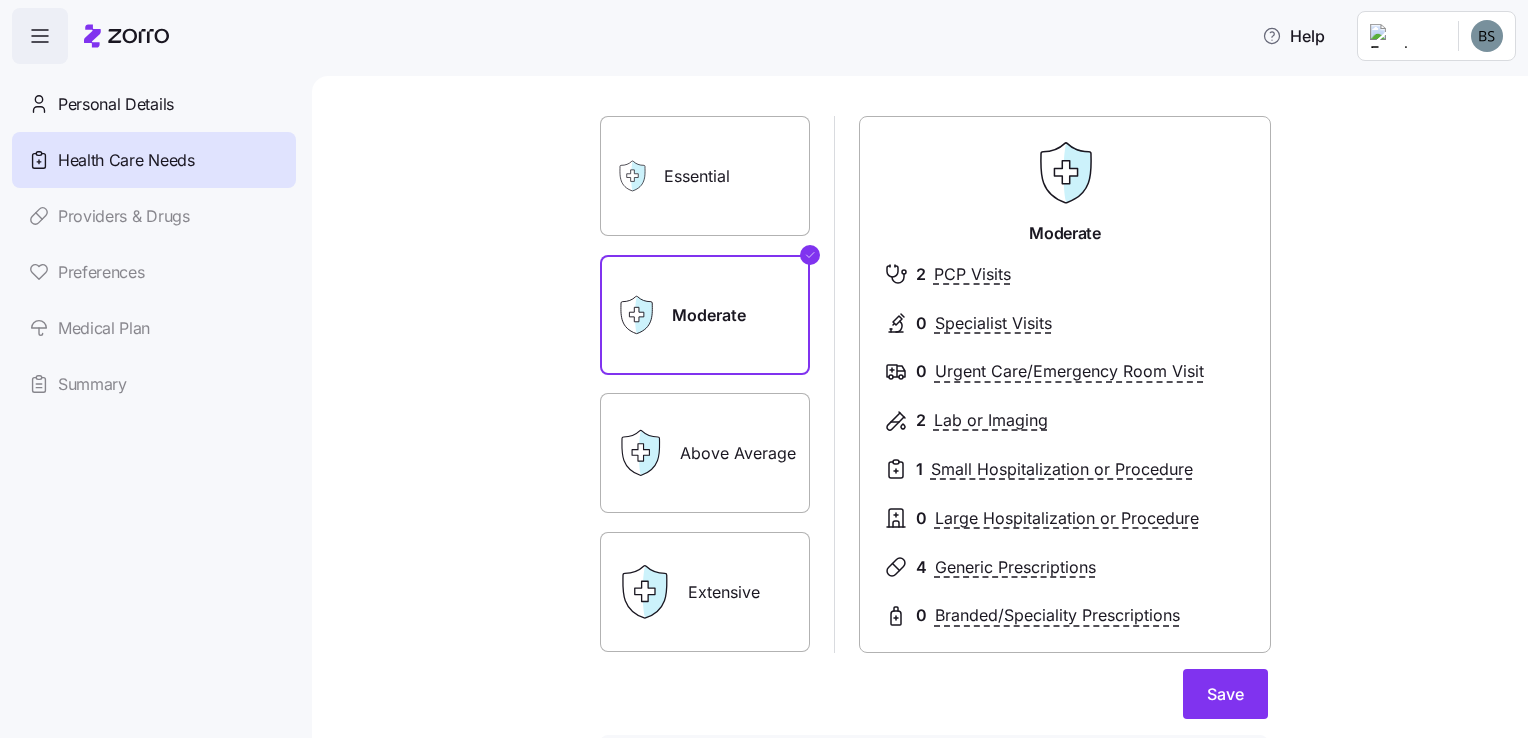 click on "Above Average" at bounding box center (705, 453) 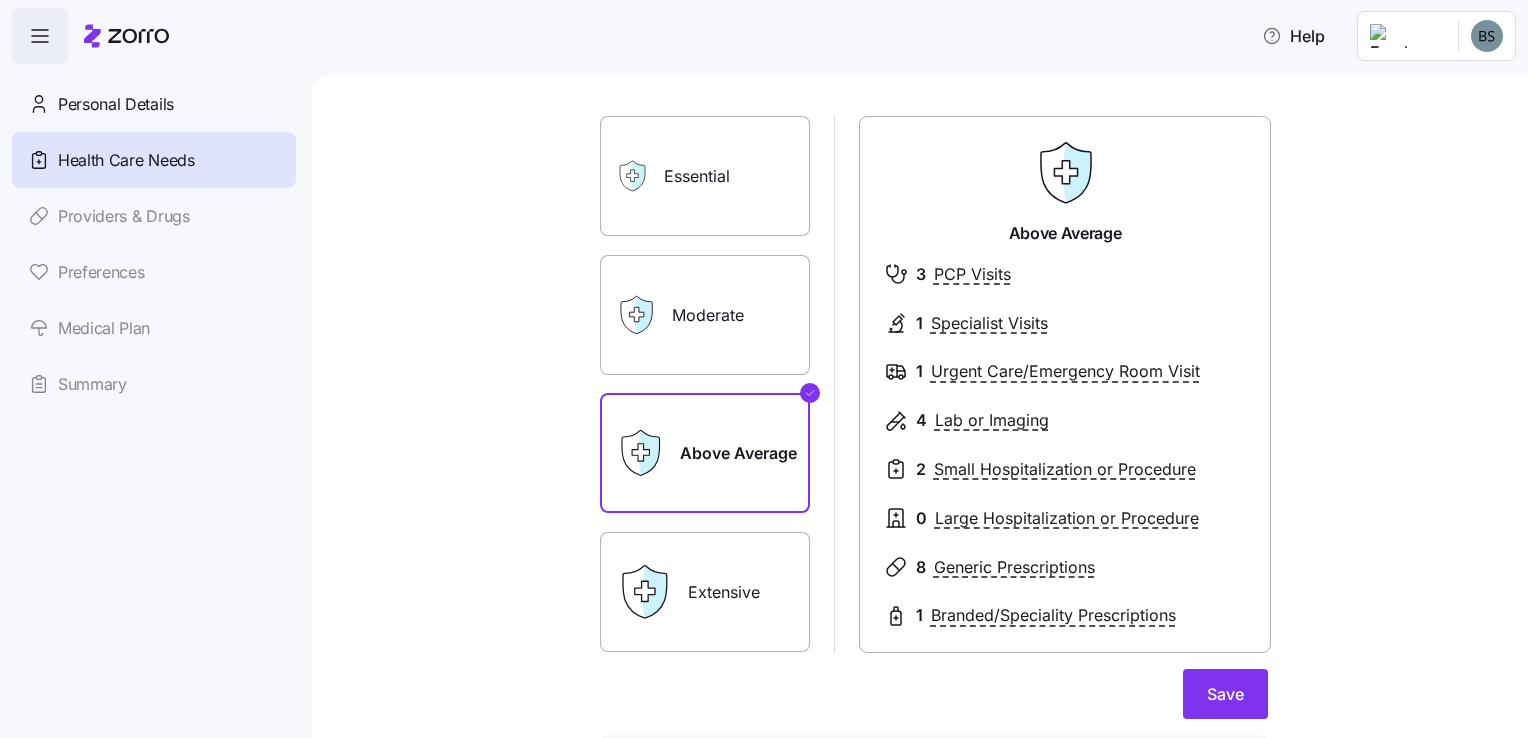 click on "Moderate" at bounding box center (705, 315) 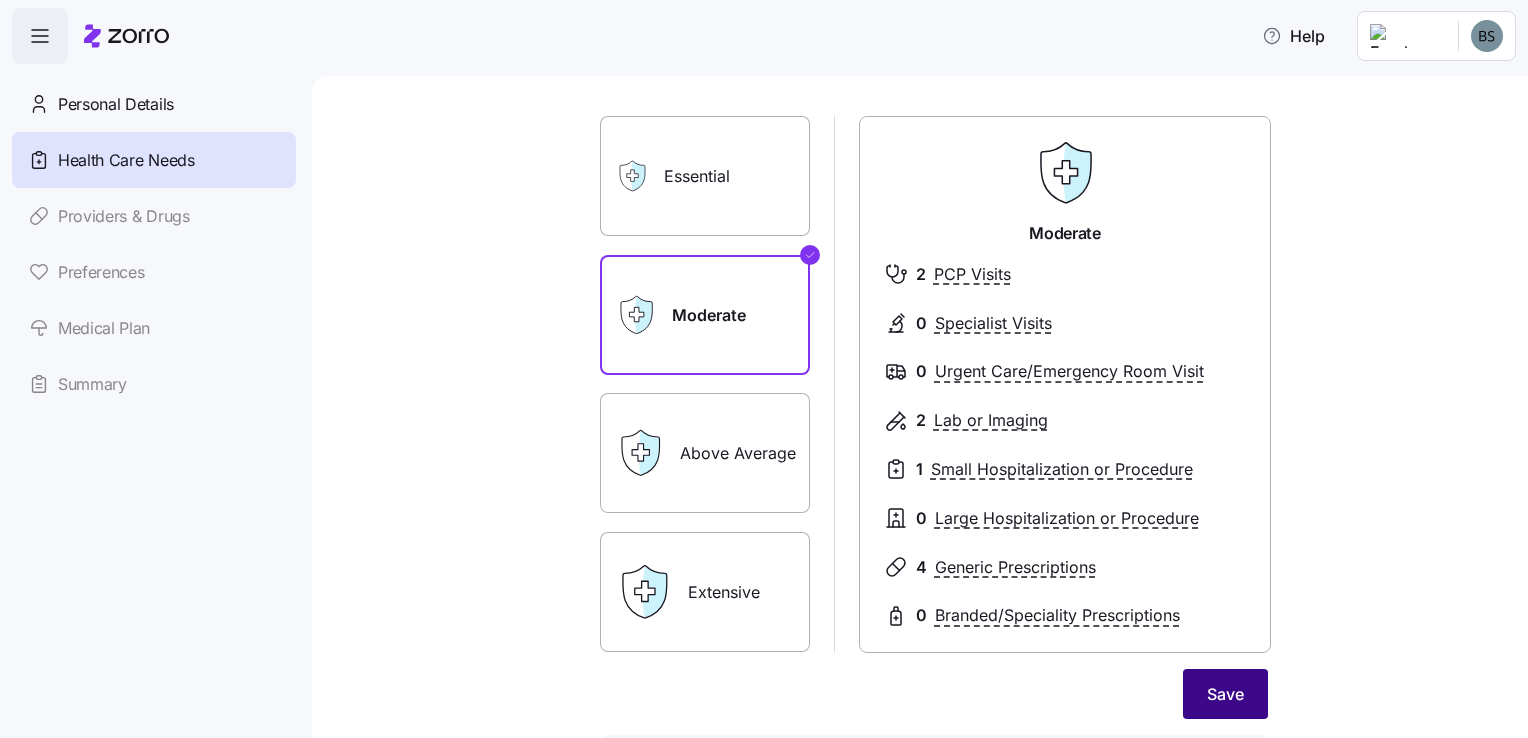 click on "Save" at bounding box center [1225, 694] 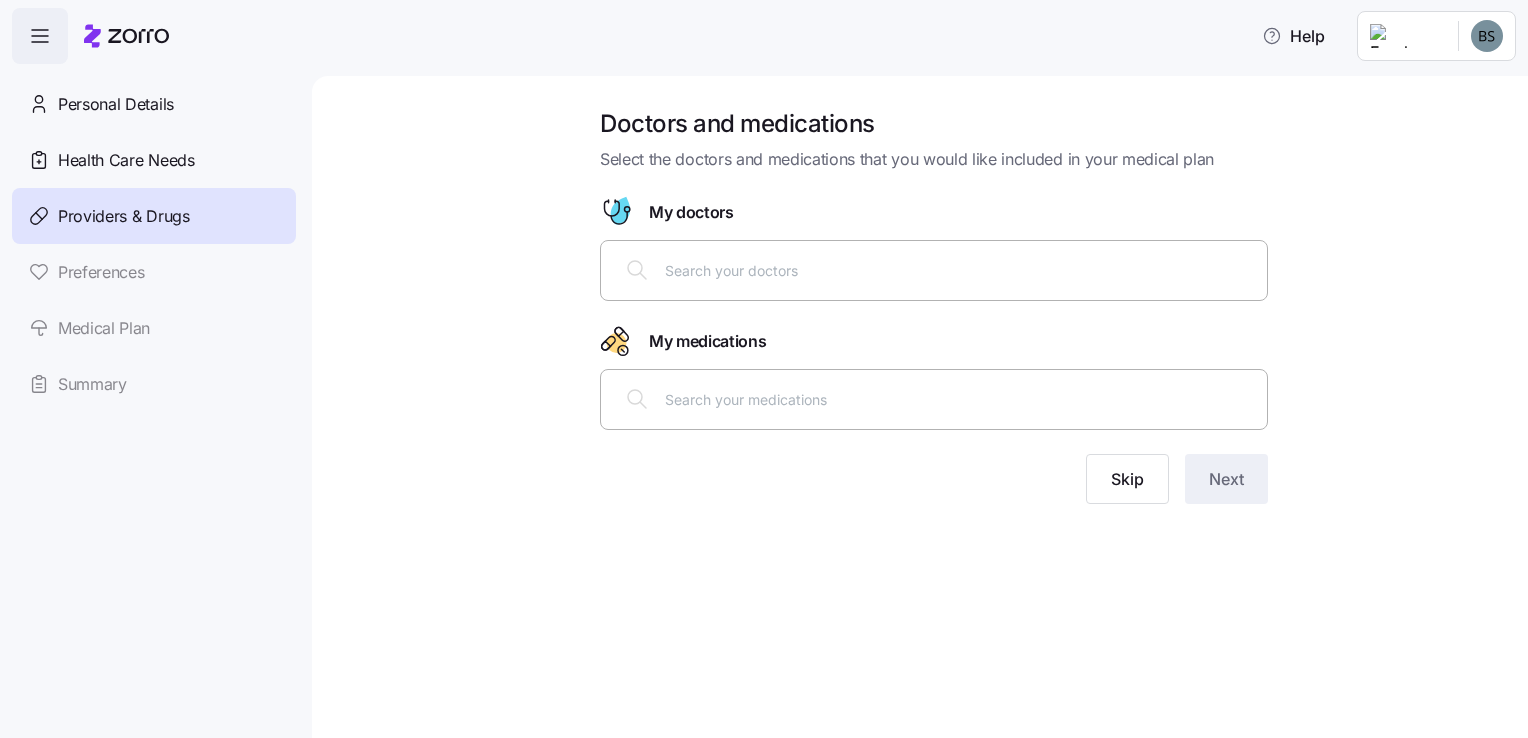 click at bounding box center (960, 270) 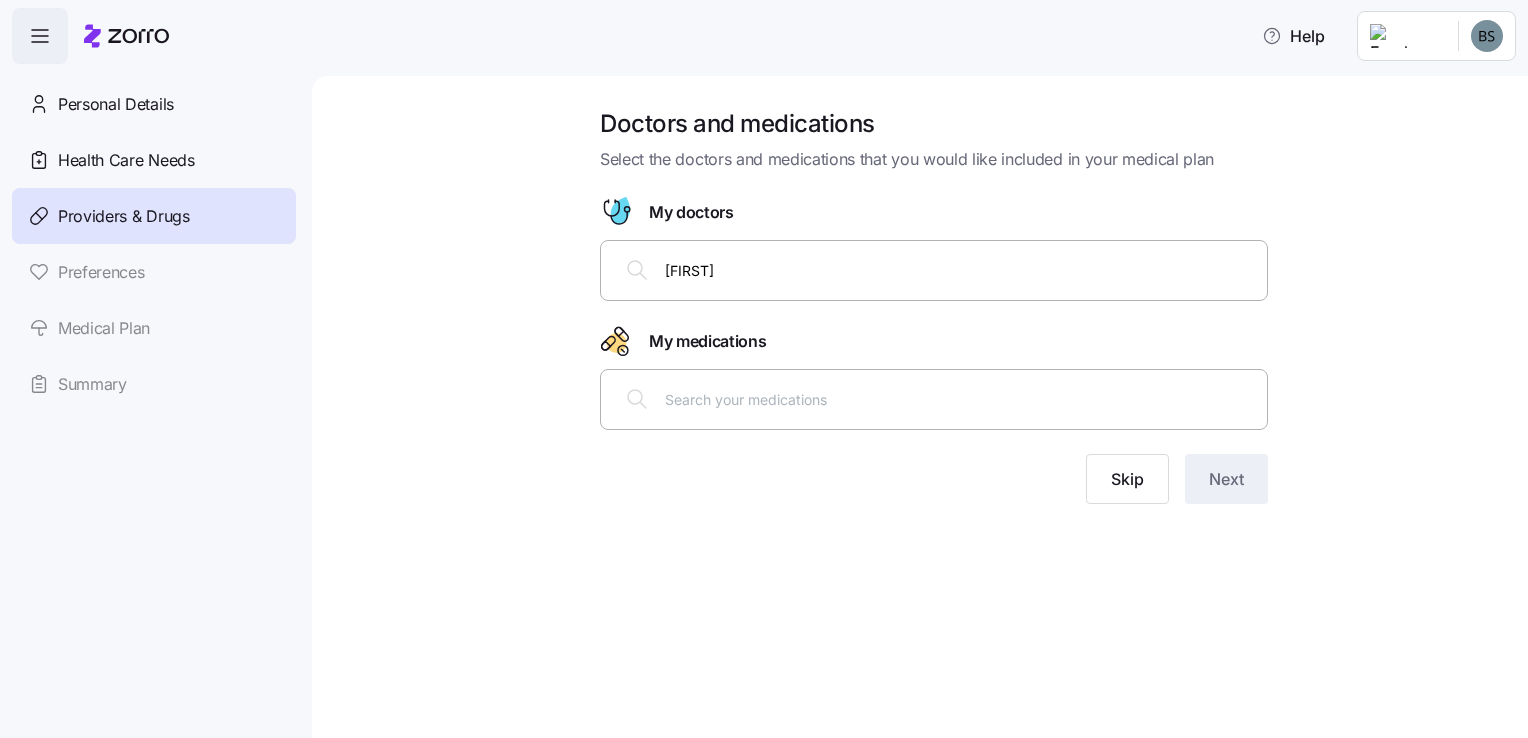 type on "[FIRST]" 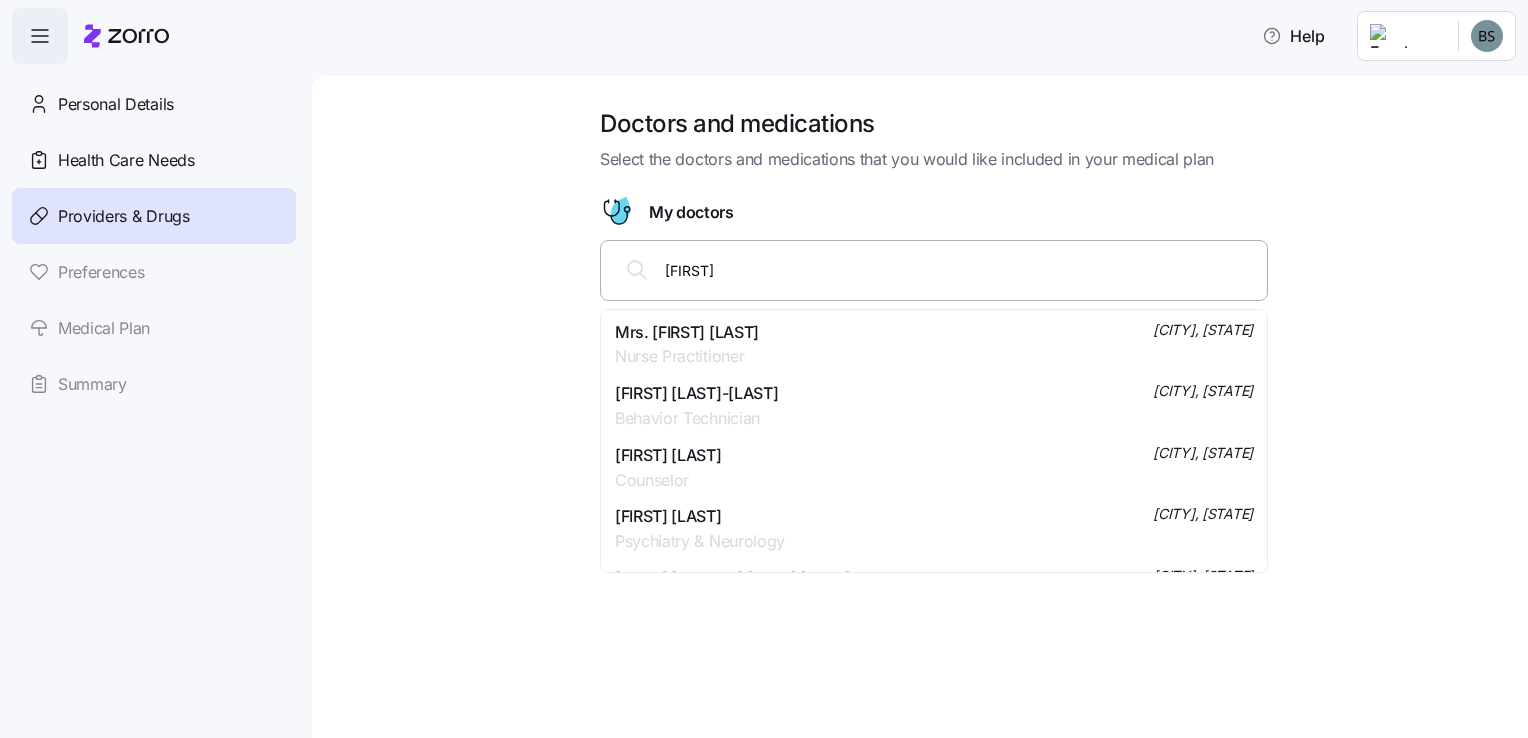 click on "Mrs. [FIRST] [LAST]" at bounding box center (687, 332) 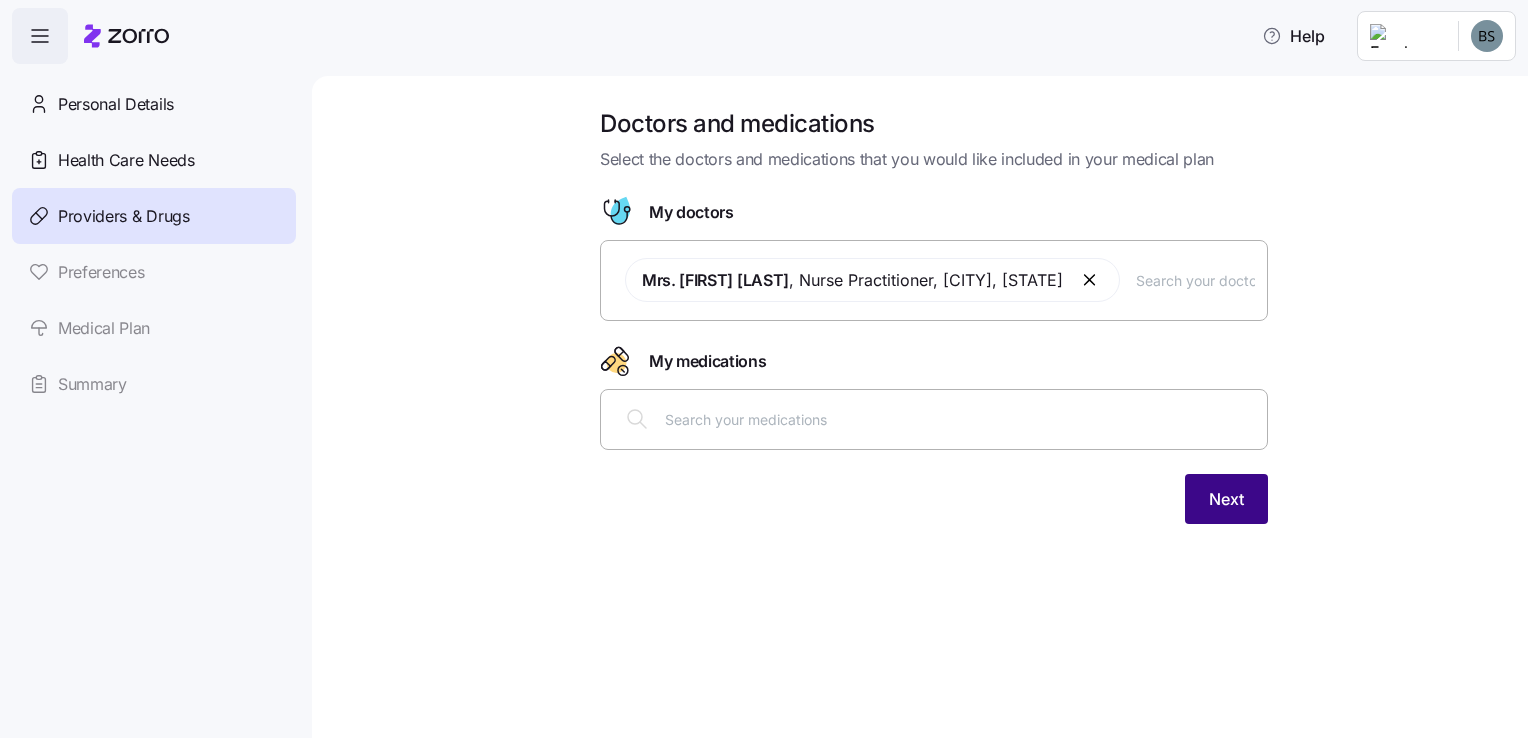 click on "Next" at bounding box center [1226, 499] 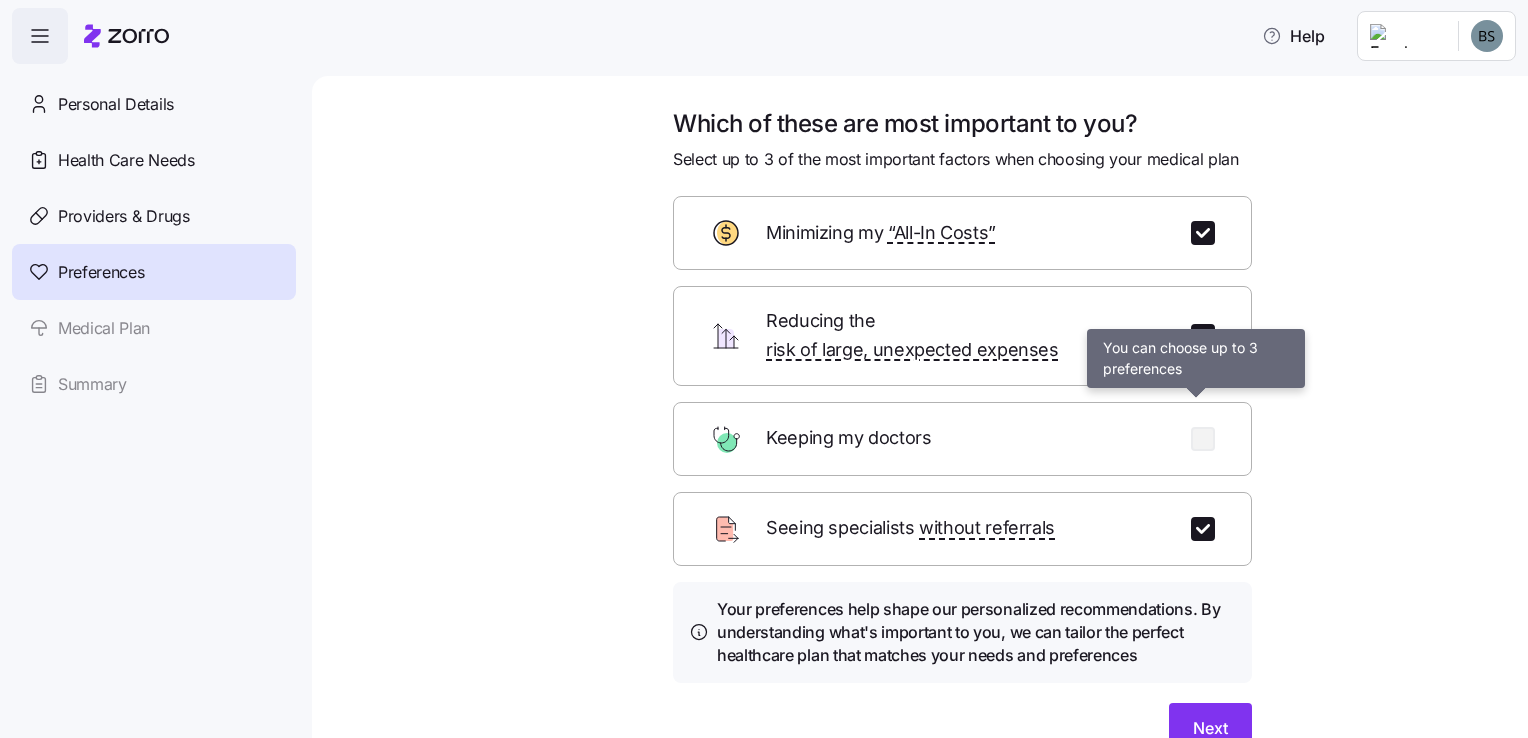 click at bounding box center [1203, 439] 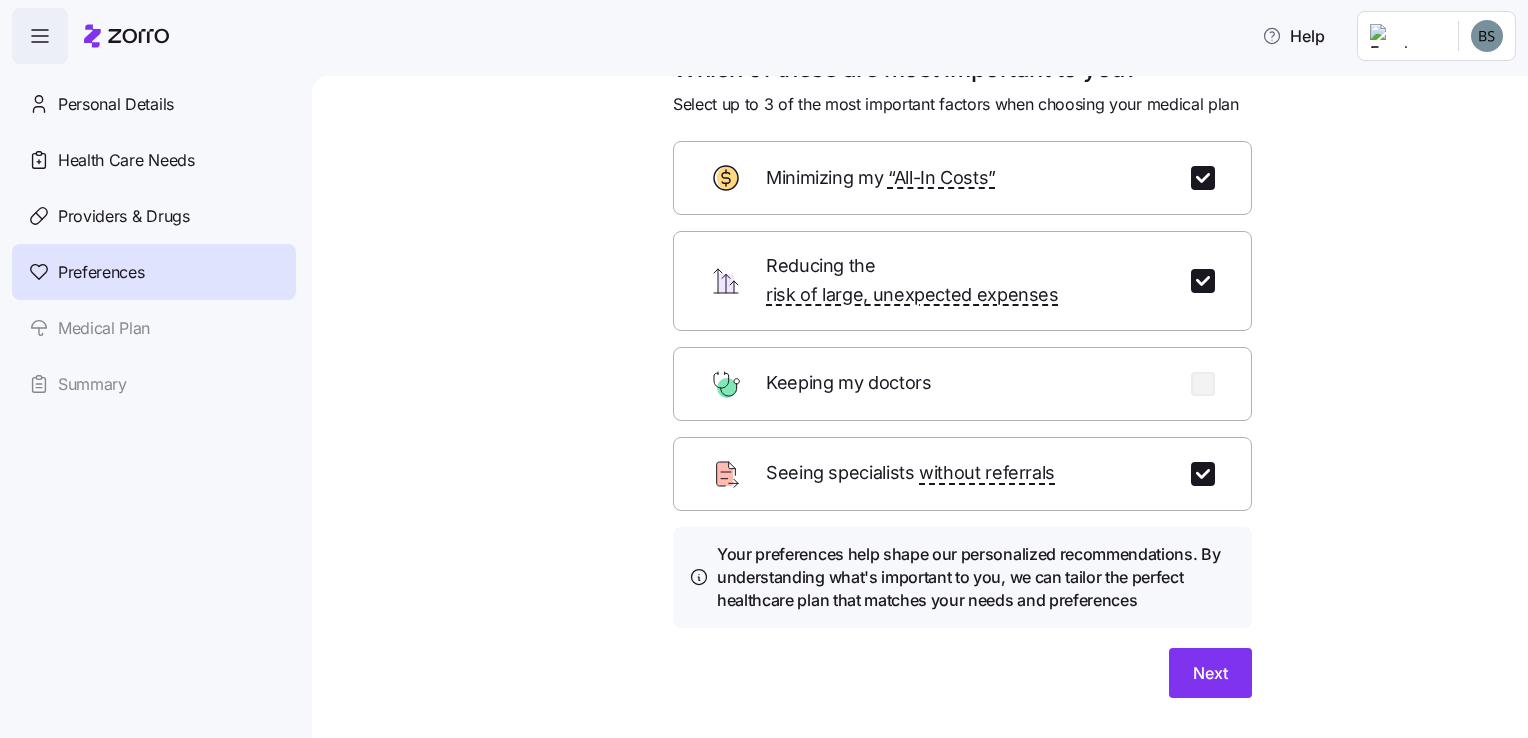 scroll, scrollTop: 84, scrollLeft: 0, axis: vertical 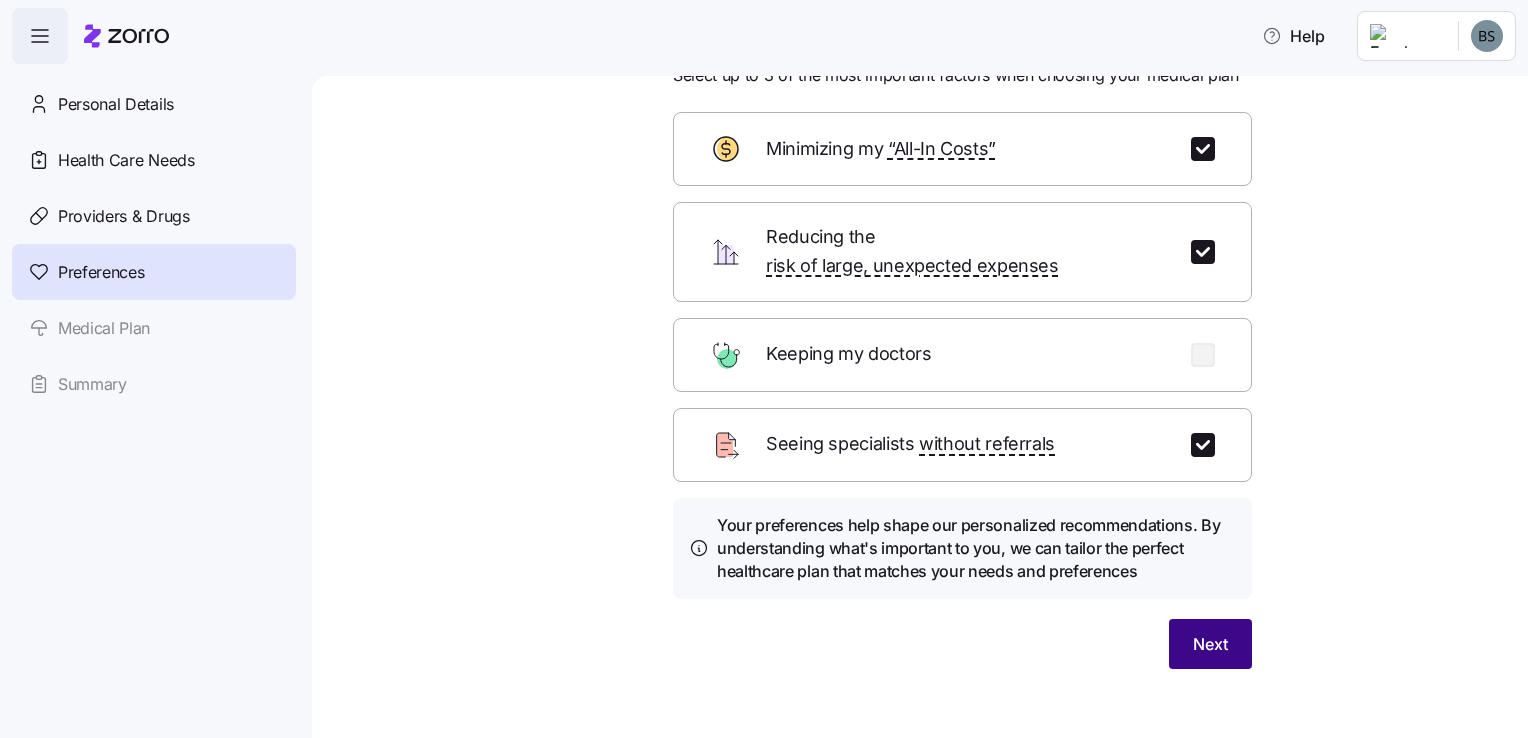 click on "Next" at bounding box center (1210, 644) 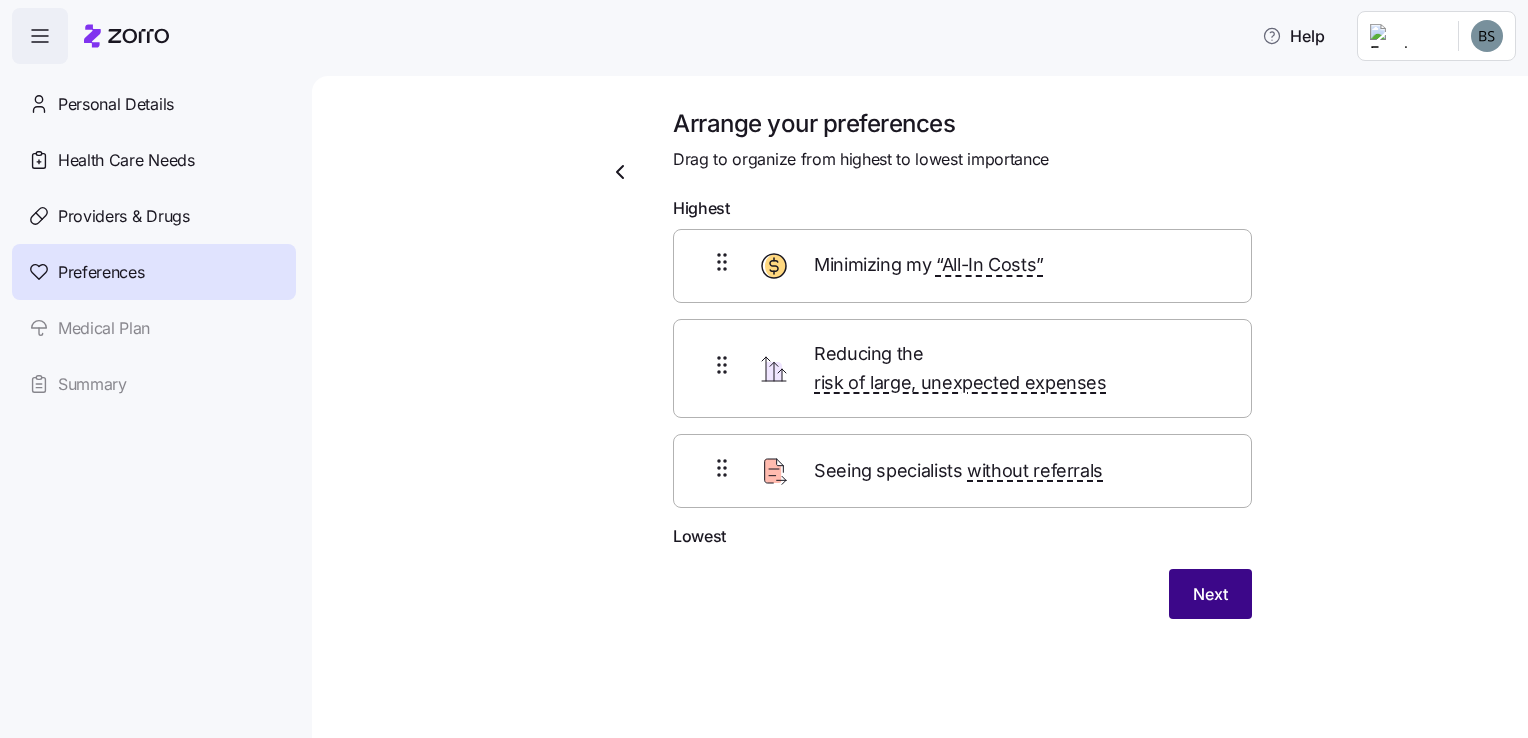 click on "Next" at bounding box center (1210, 594) 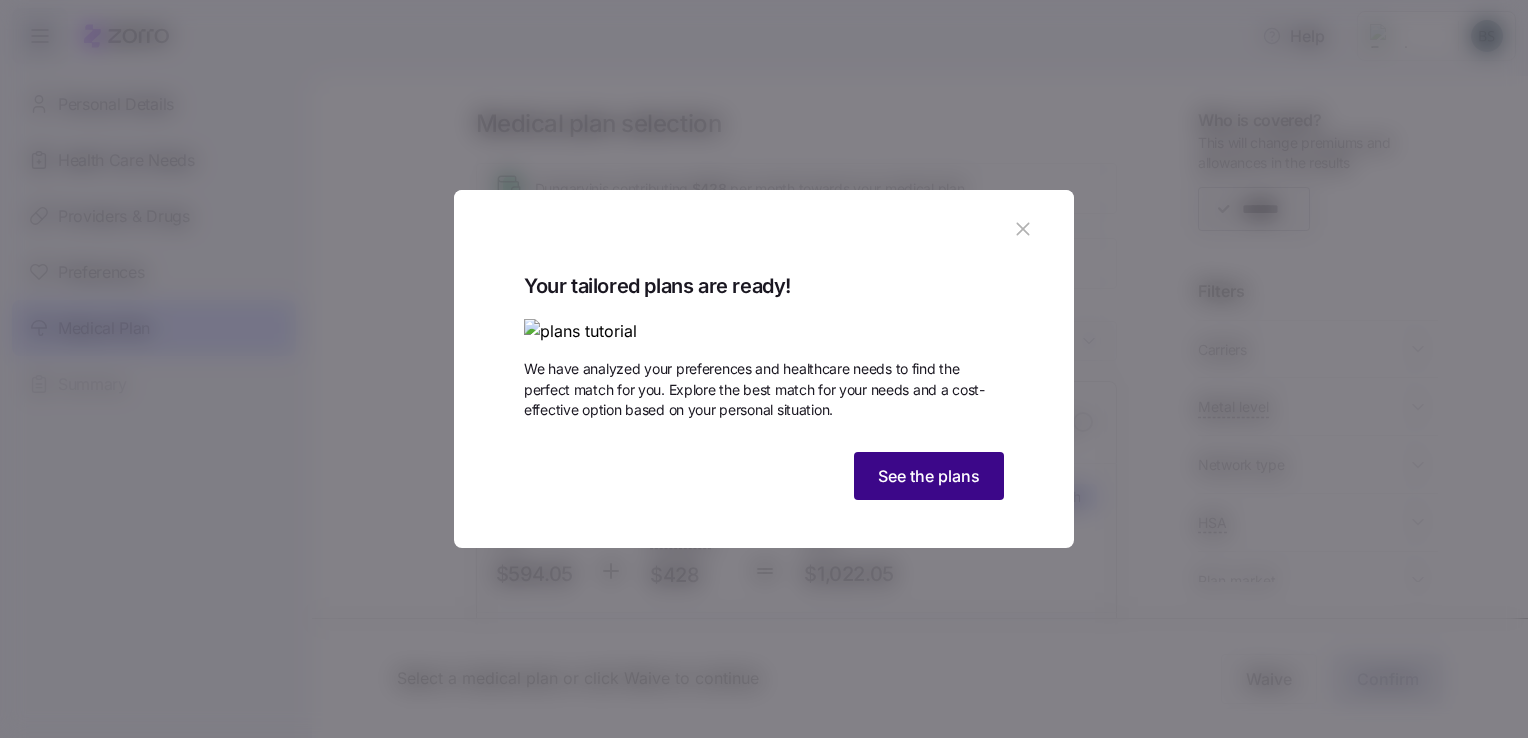 click on "See the plans" at bounding box center (929, 476) 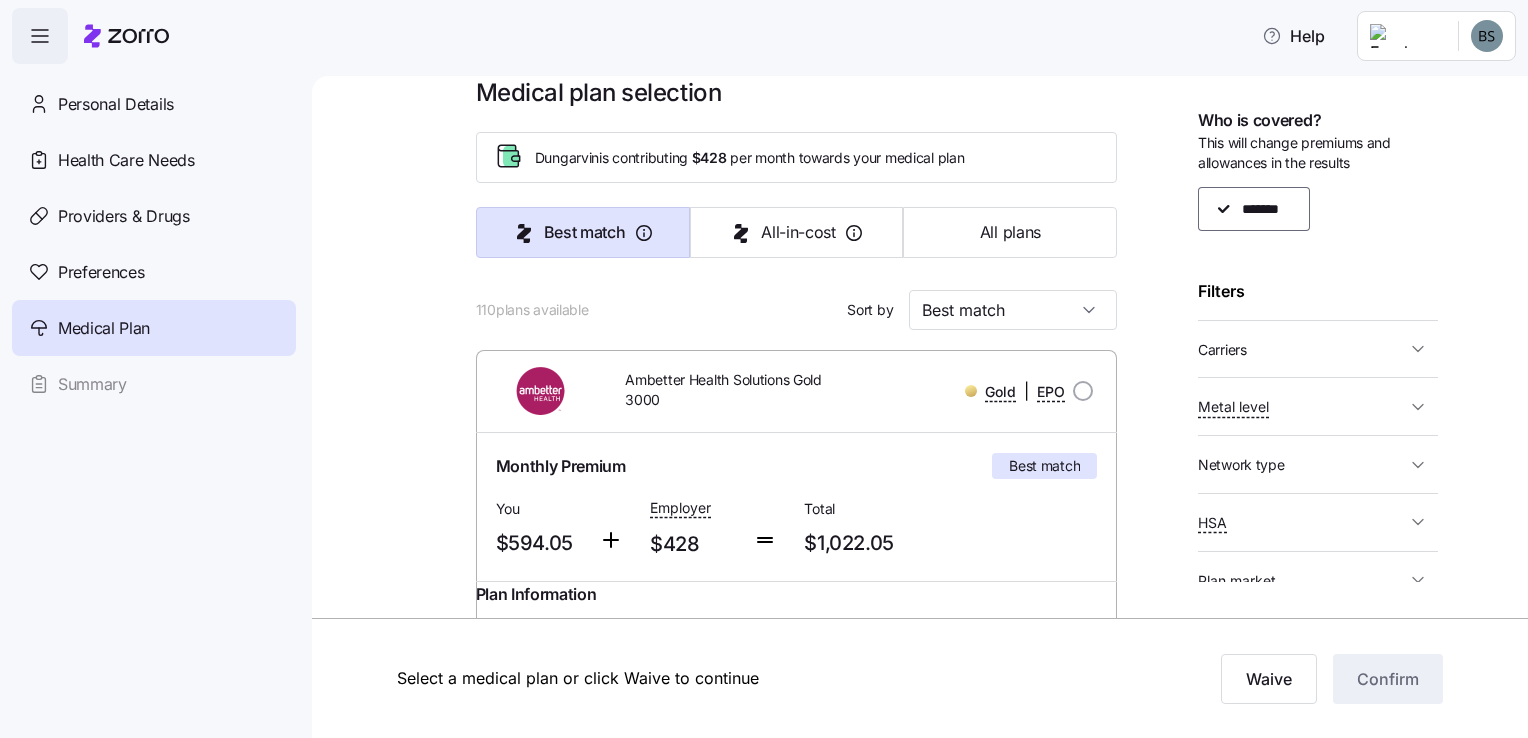 scroll, scrollTop: 0, scrollLeft: 0, axis: both 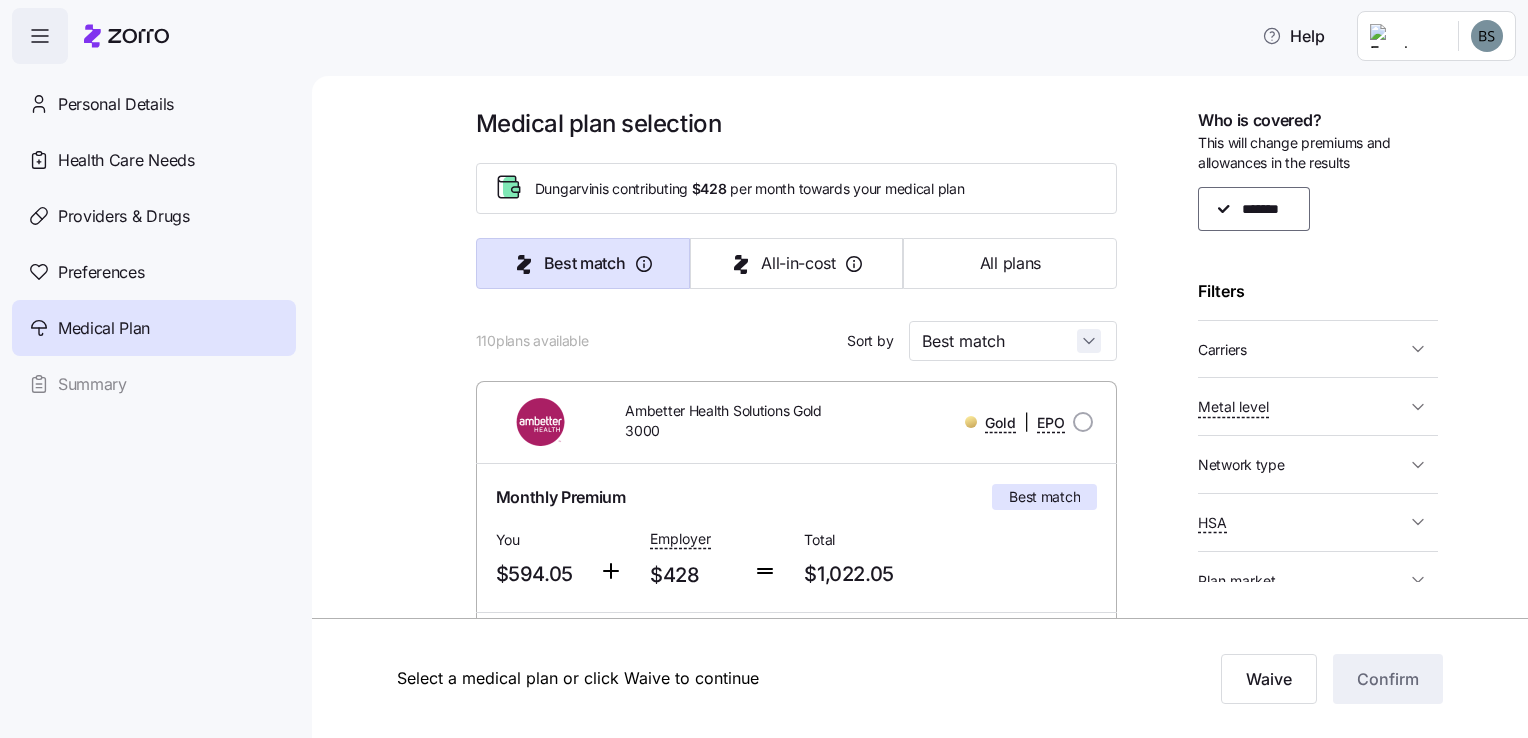 click on "Best match" at bounding box center [1013, 341] 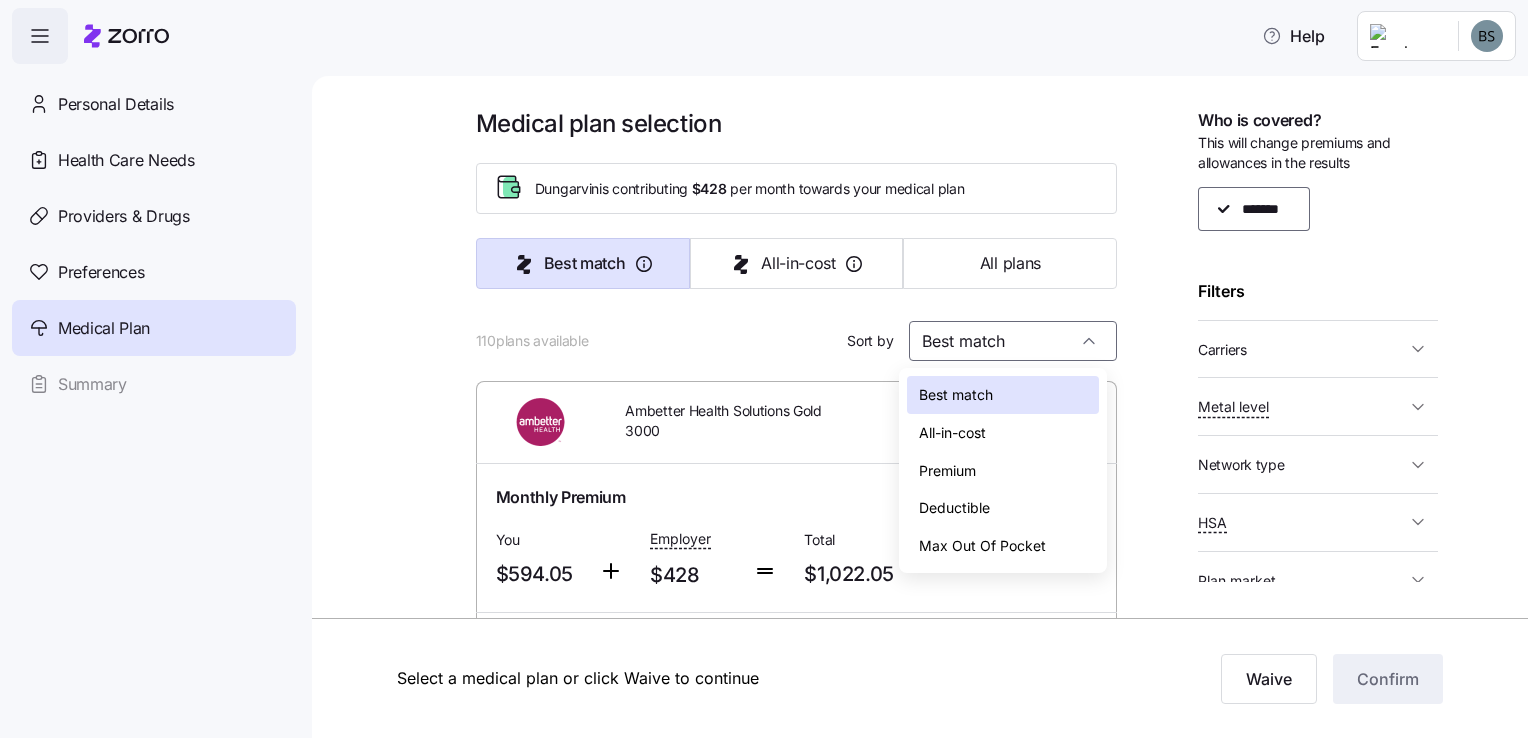 click on "Premium" at bounding box center [947, 471] 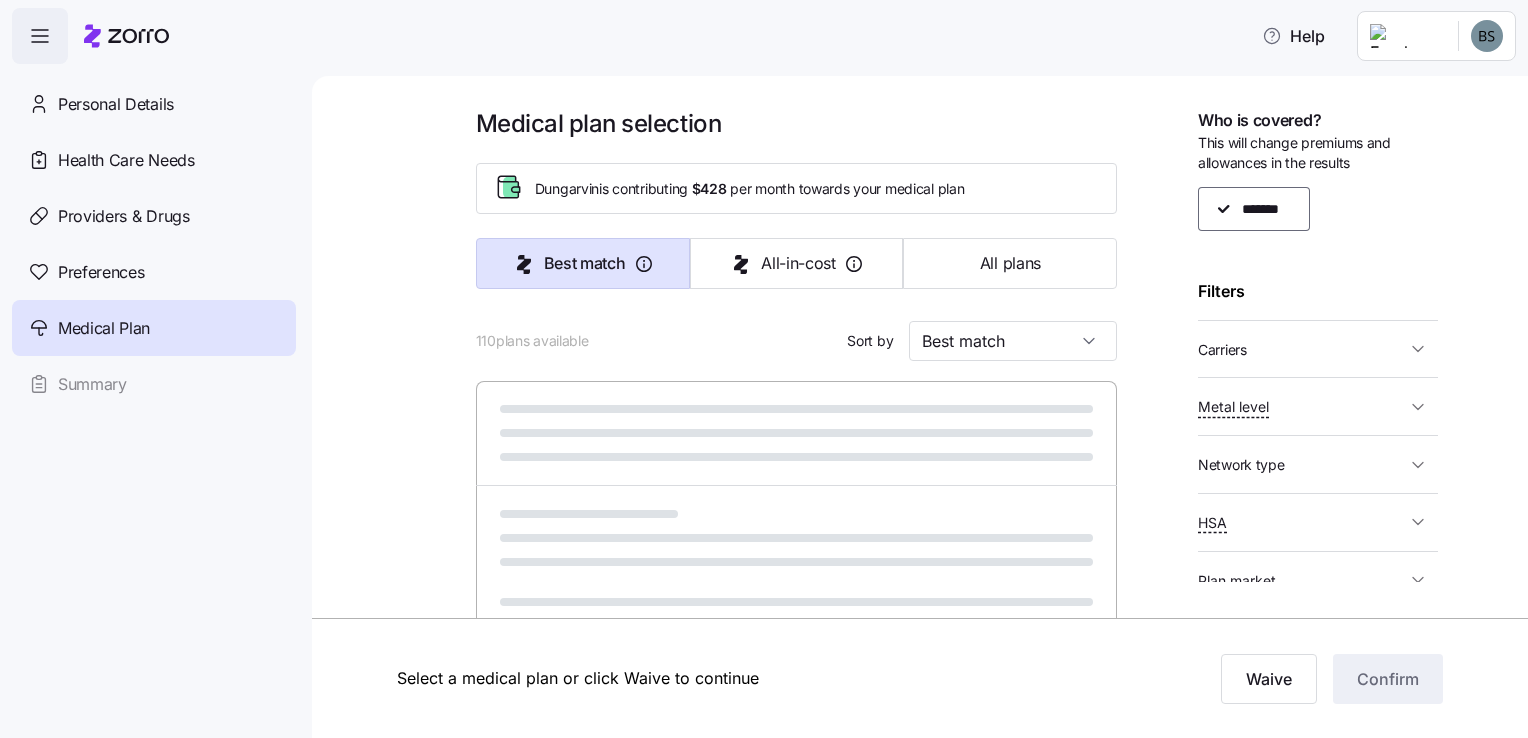 type on "Premium" 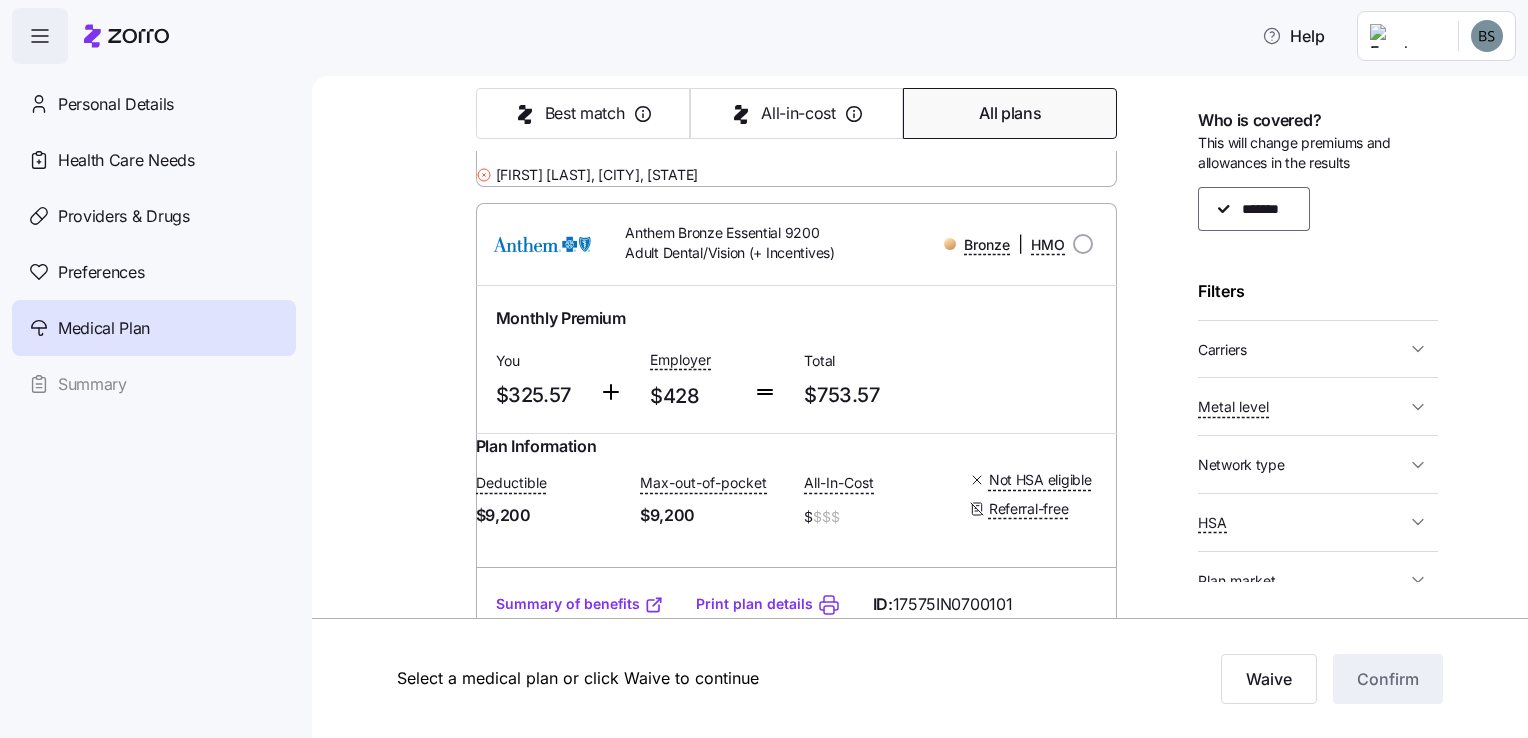 scroll, scrollTop: 700, scrollLeft: 0, axis: vertical 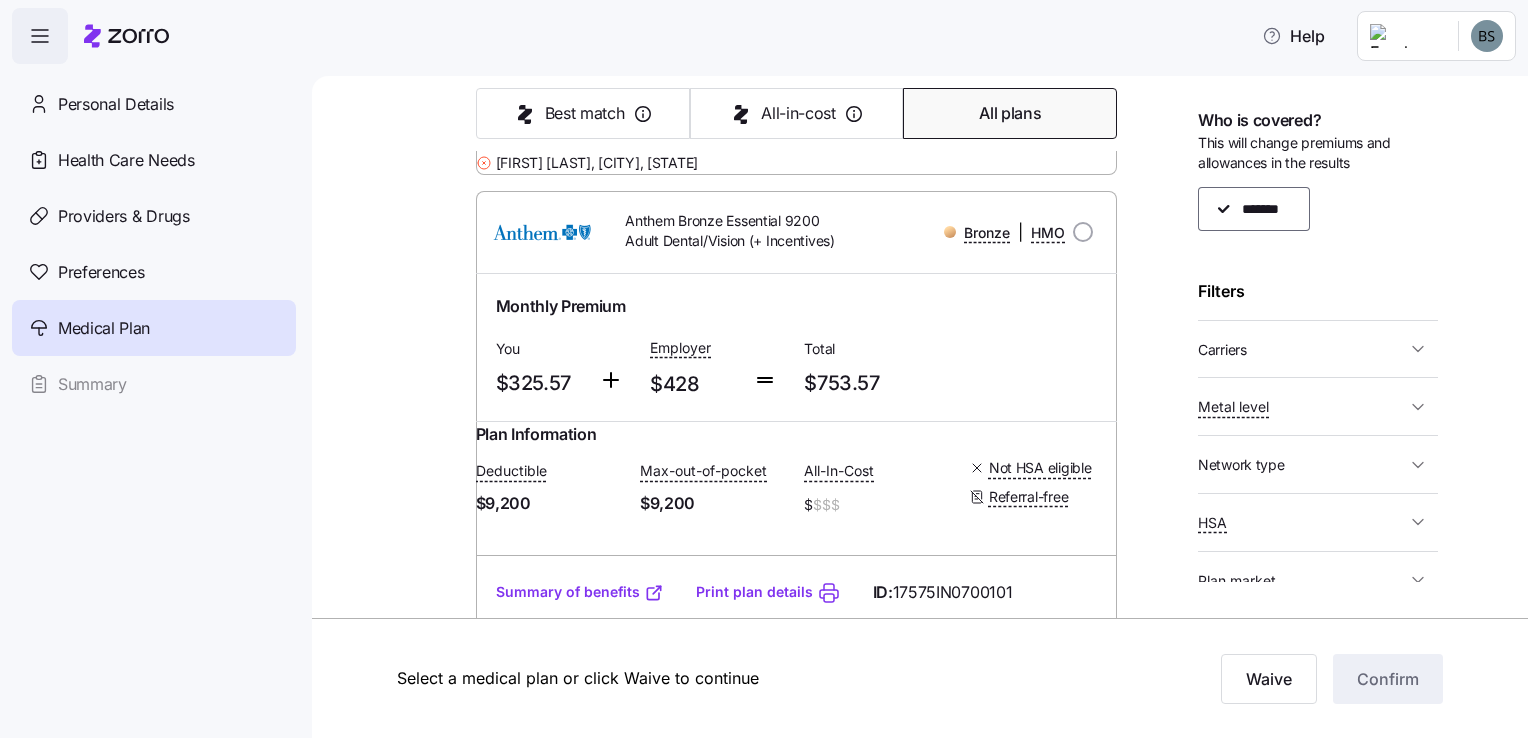 click 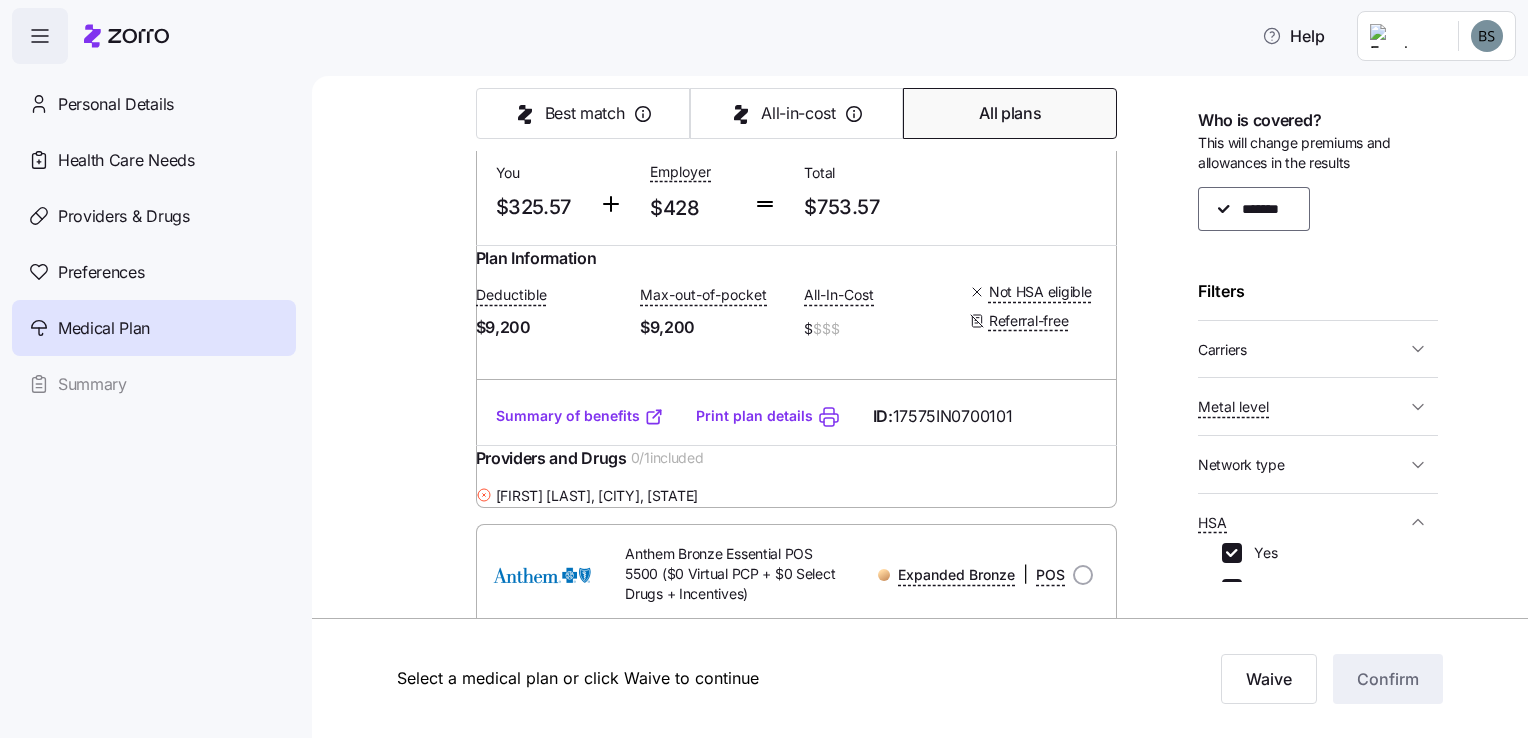 scroll, scrollTop: 1000, scrollLeft: 0, axis: vertical 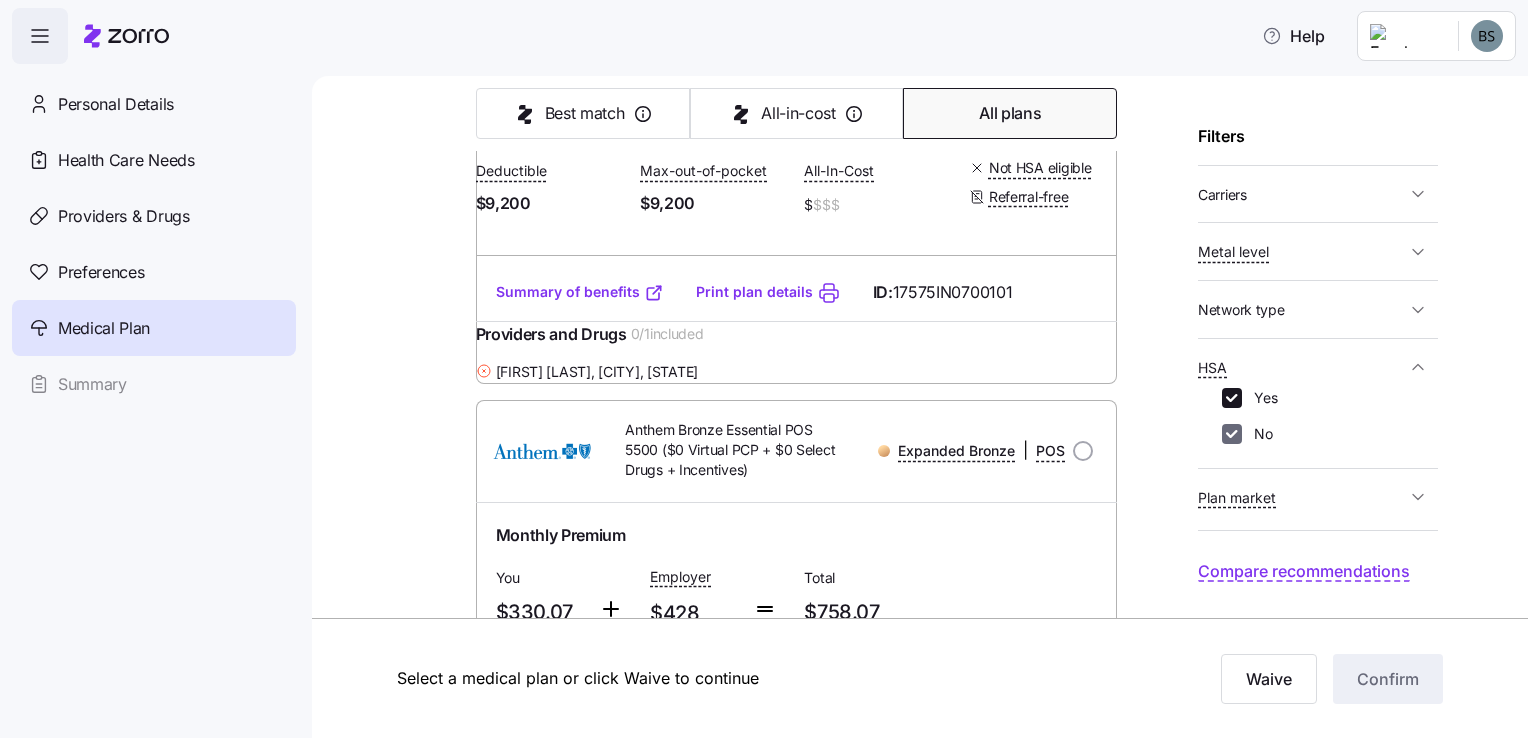 click on "No" at bounding box center (1232, 434) 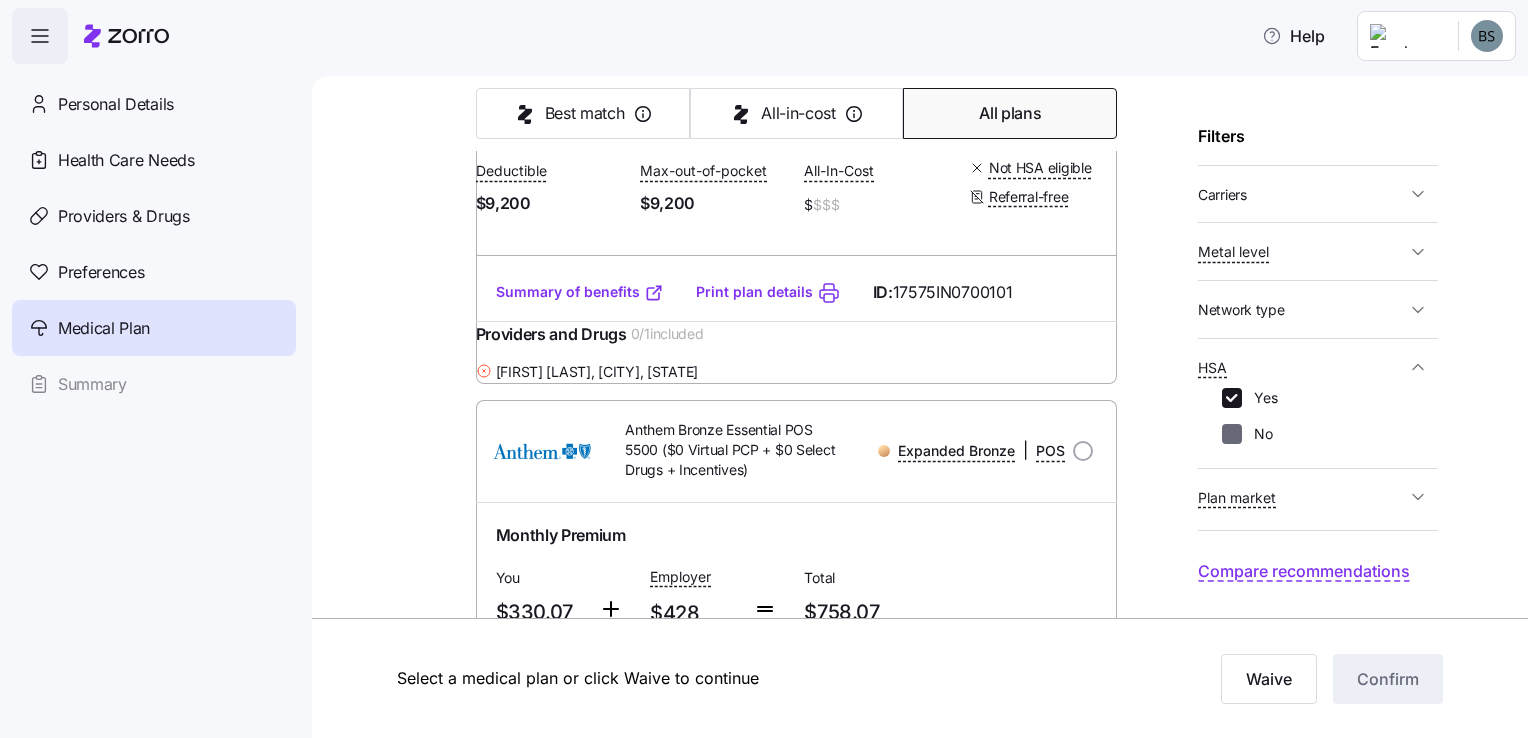 checkbox on "false" 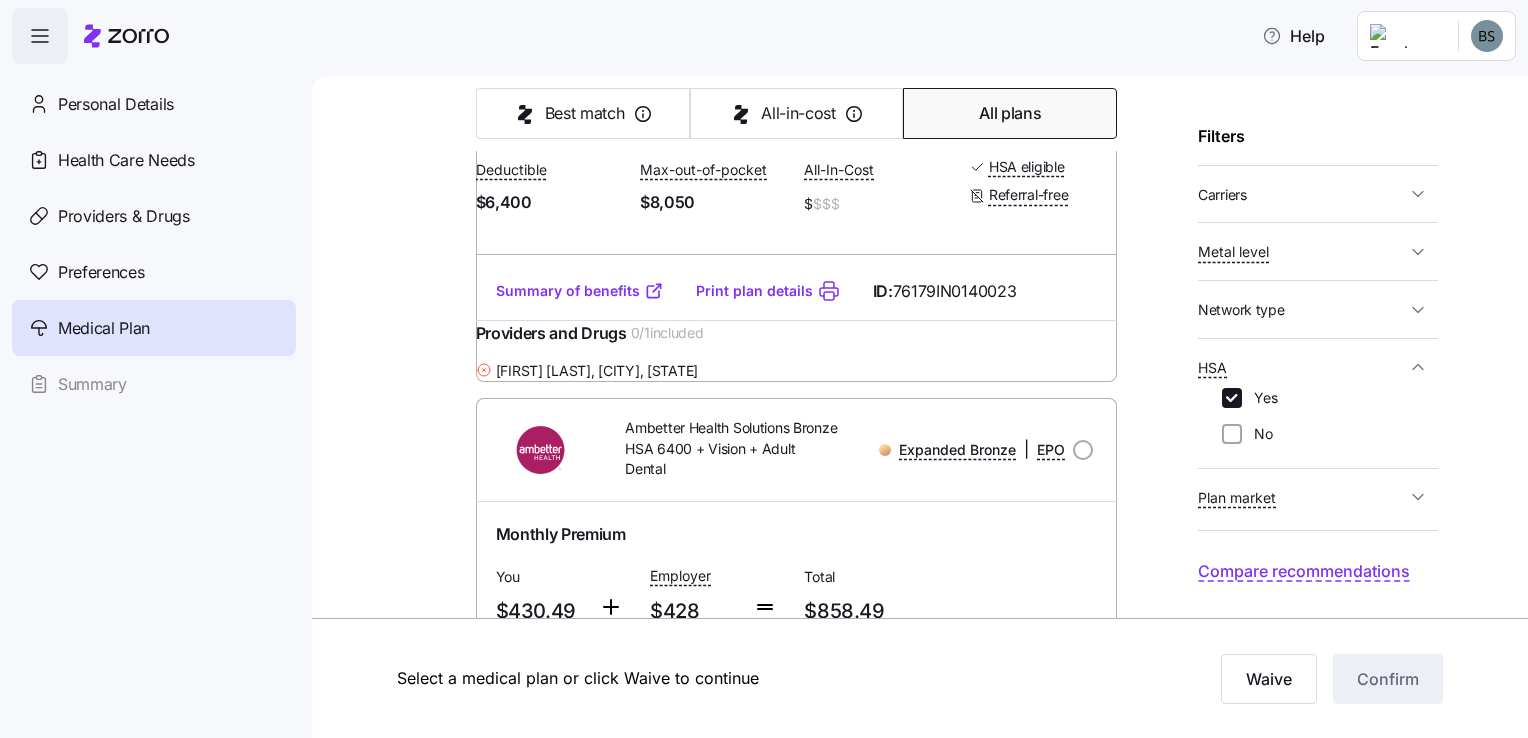 click 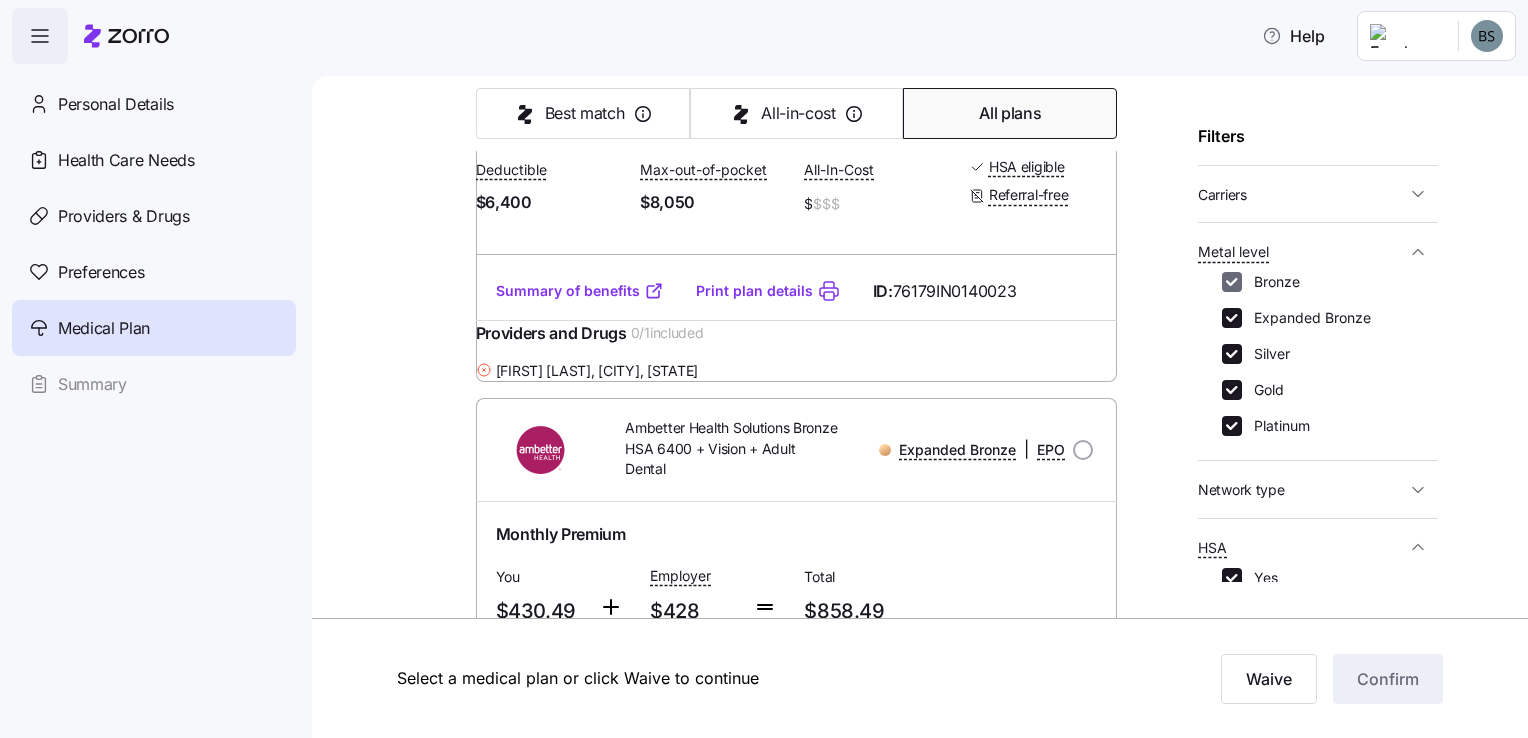 click on "Bronze" at bounding box center (1232, 282) 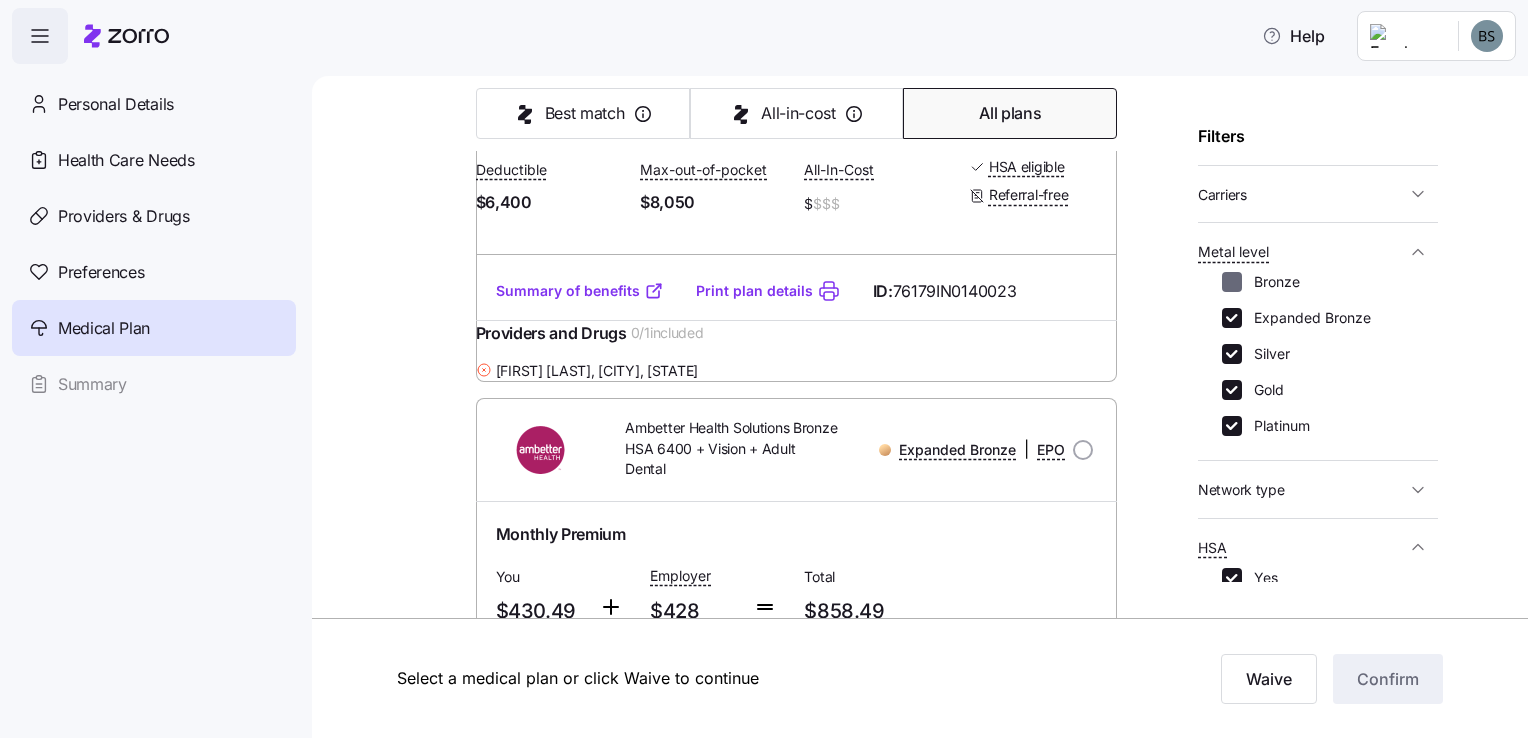 checkbox on "false" 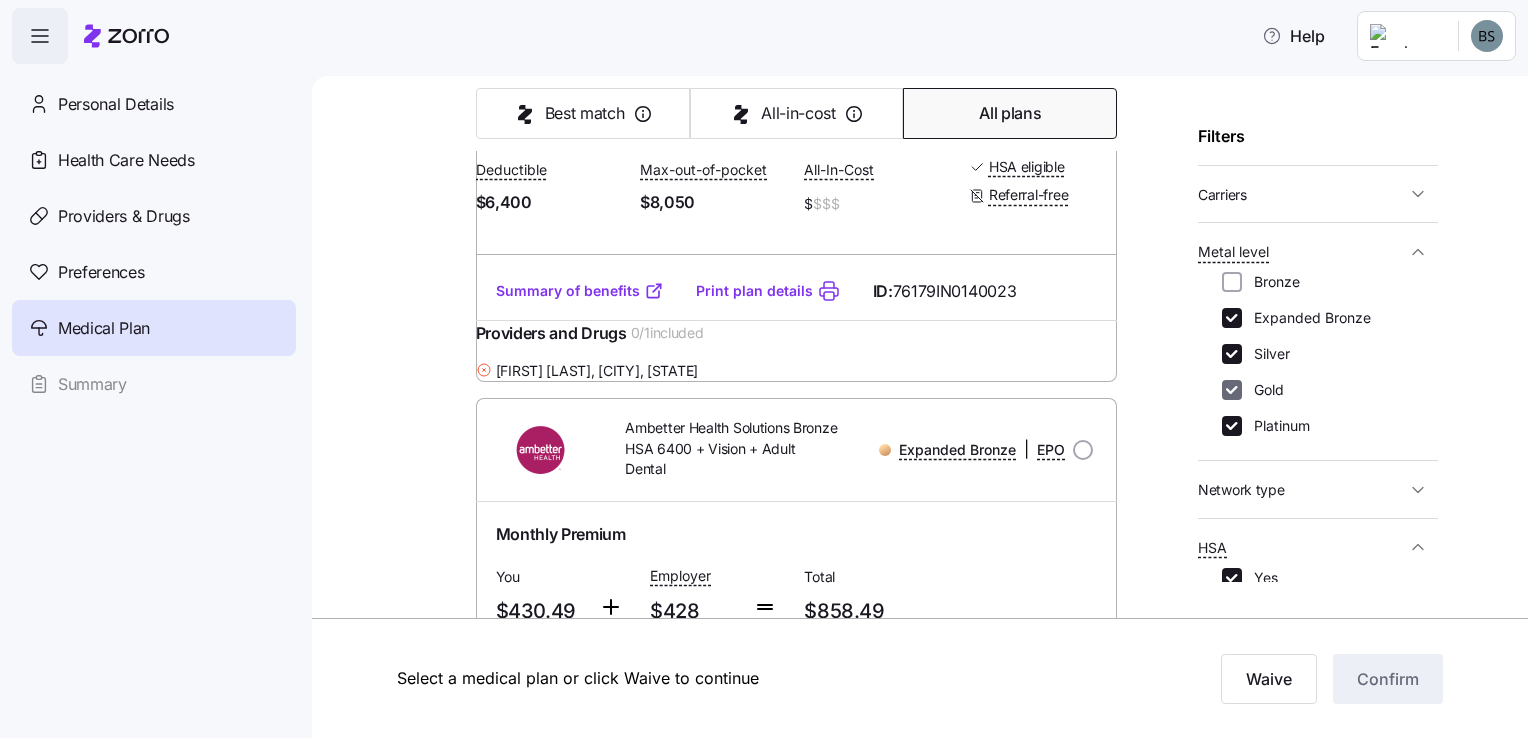 click on "Gold" at bounding box center (1232, 390) 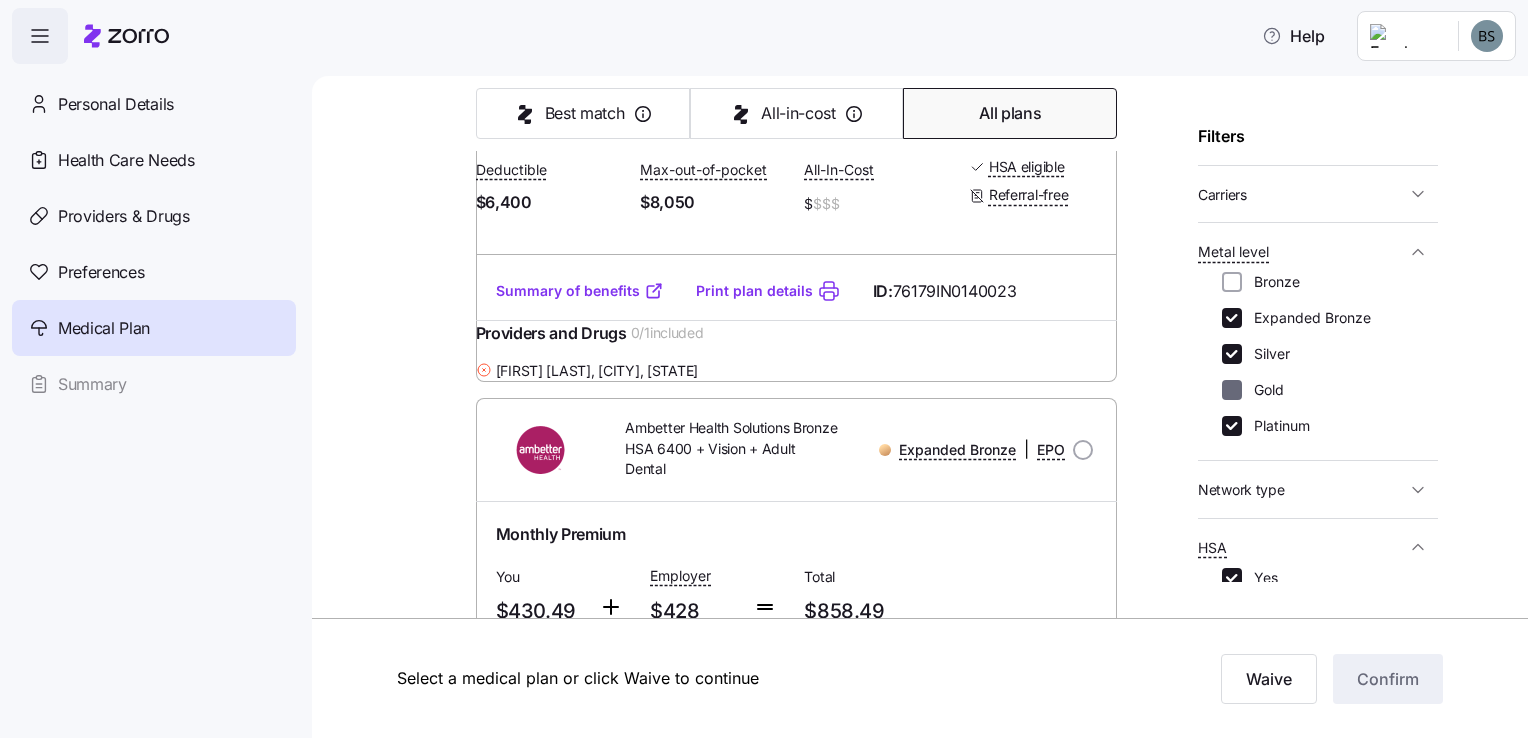 checkbox on "false" 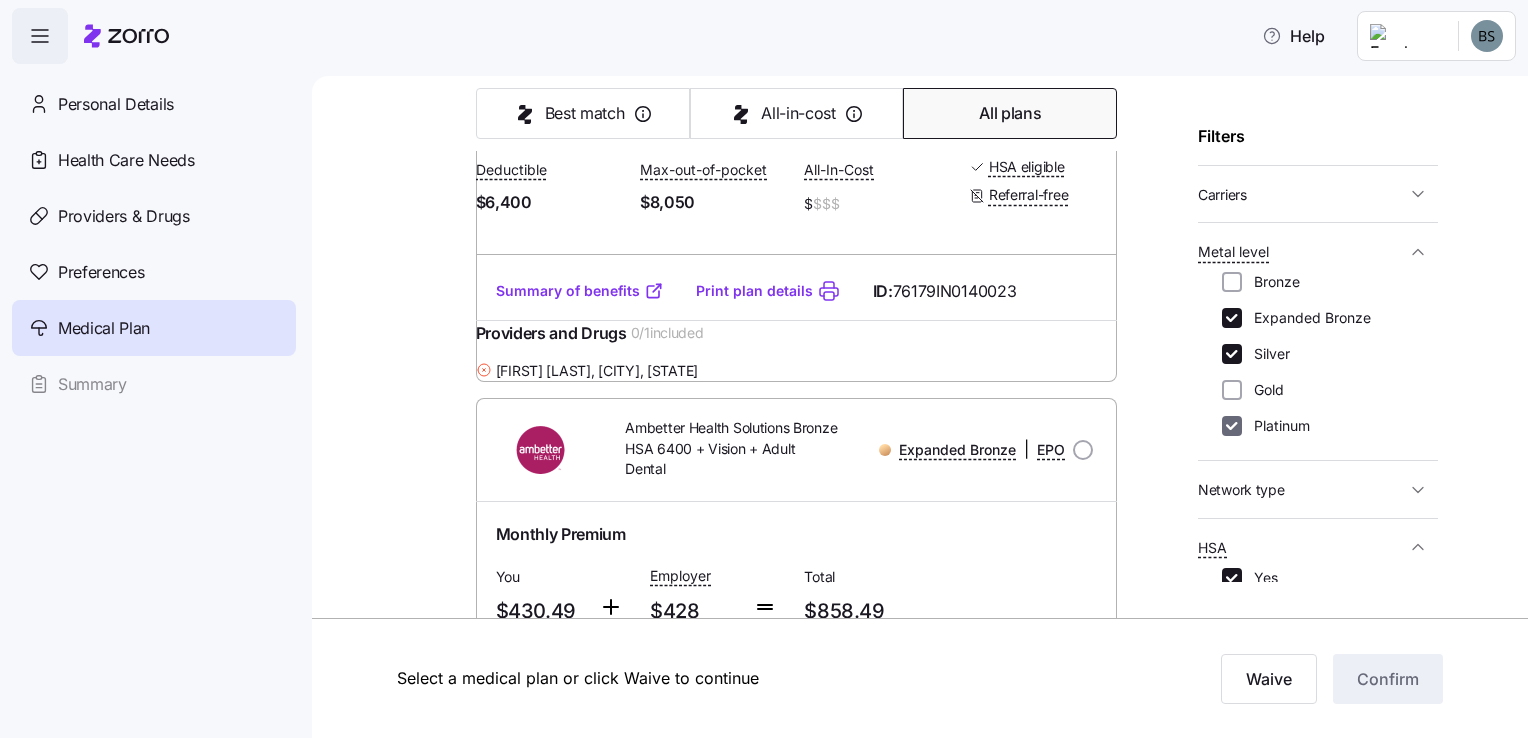 click on "Platinum" at bounding box center (1232, 426) 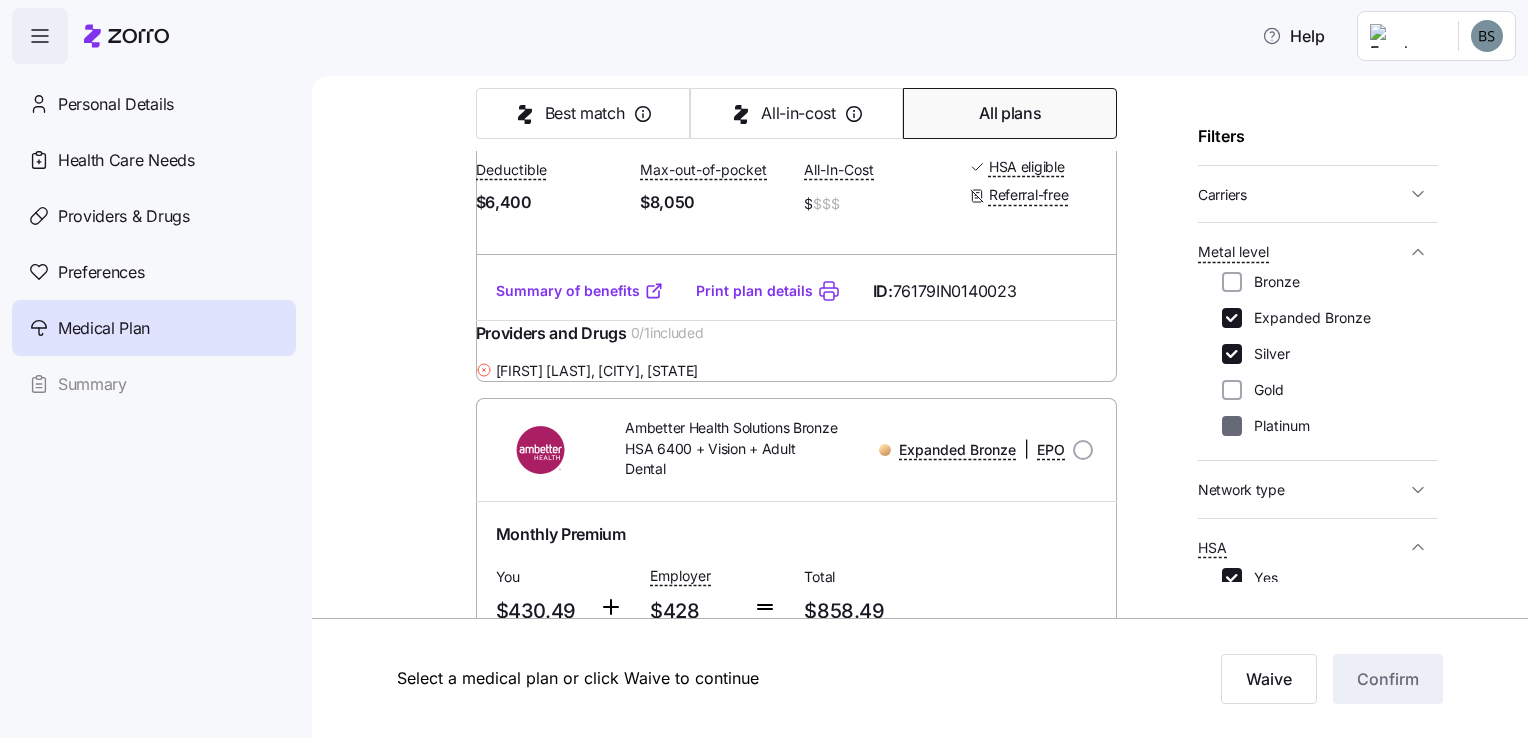 checkbox on "false" 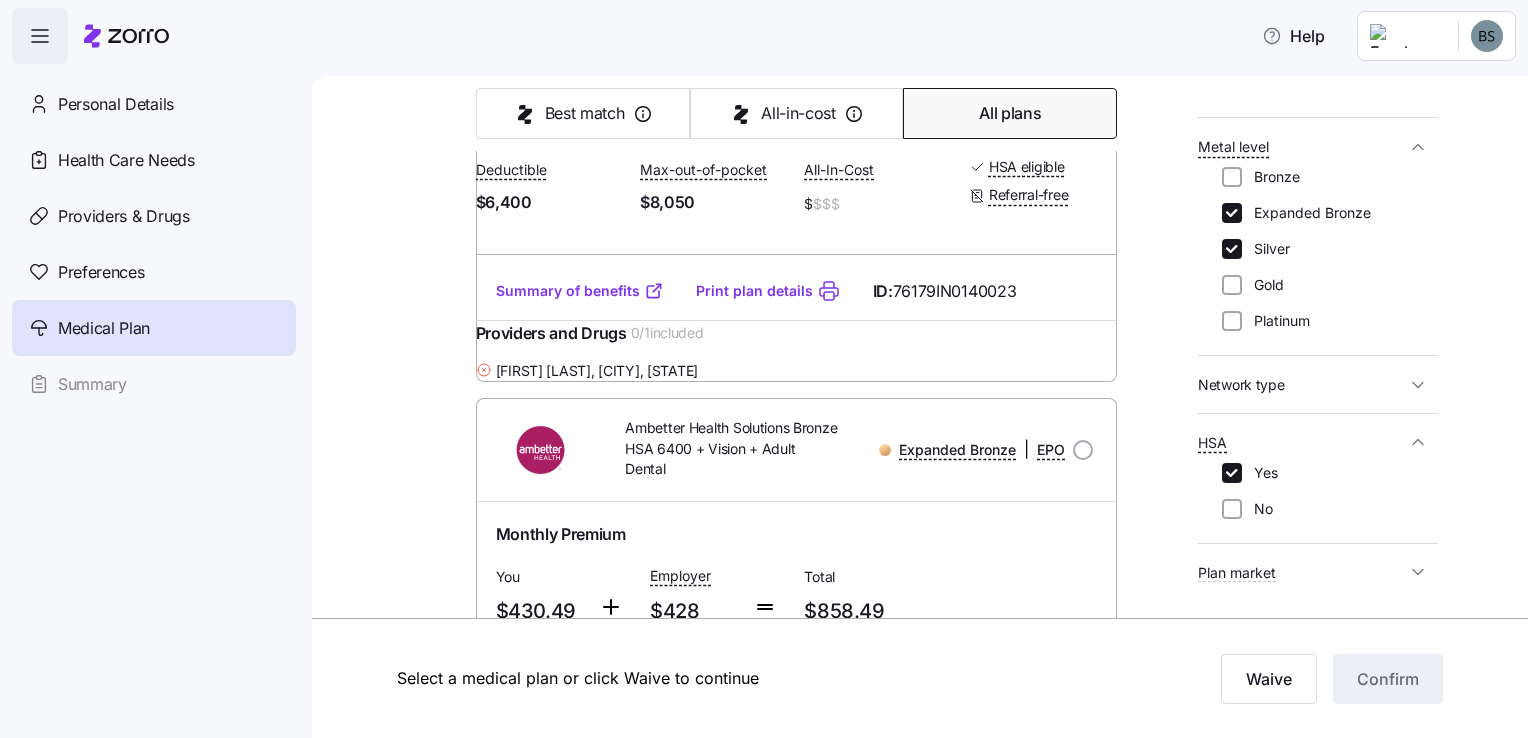 scroll, scrollTop: 335, scrollLeft: 0, axis: vertical 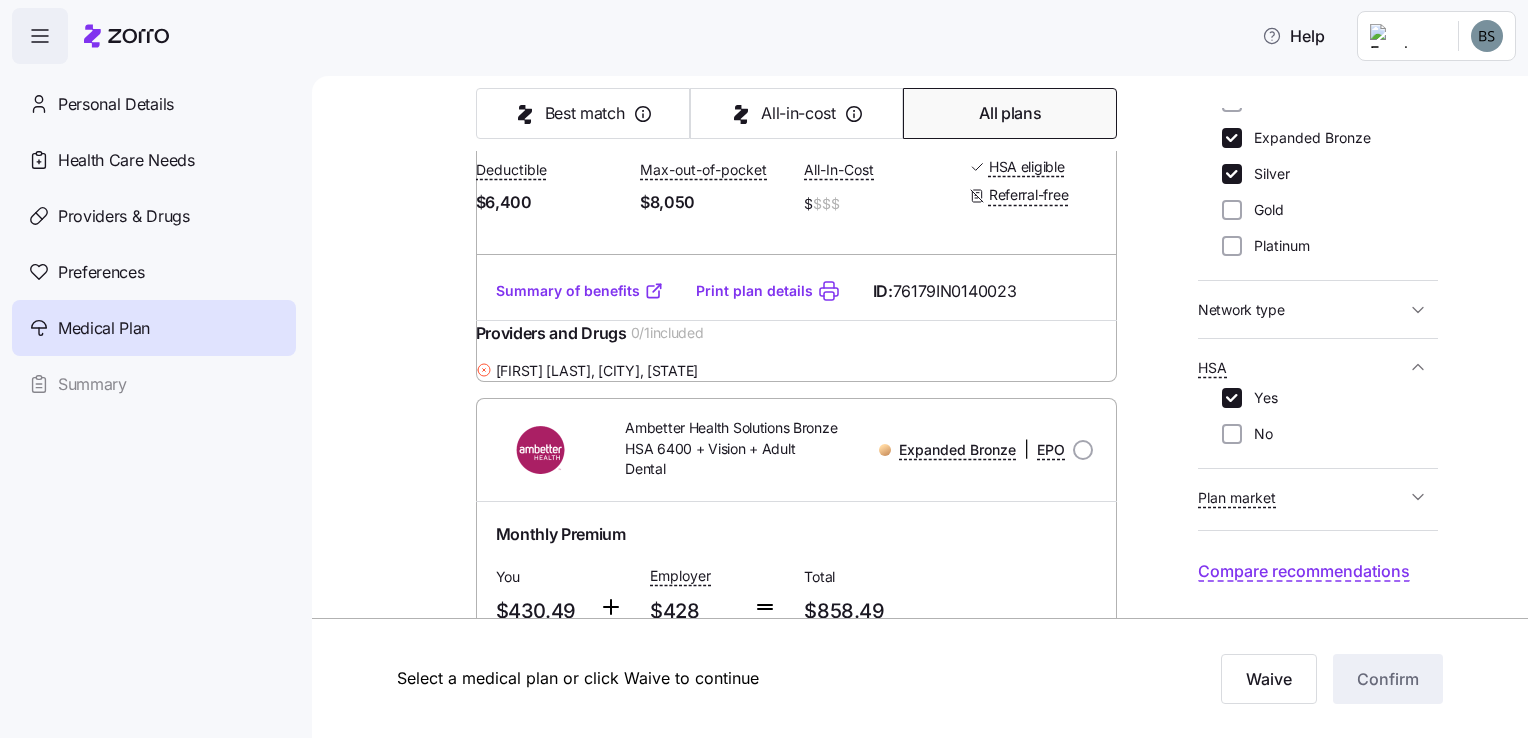 click on "Compare recommendations" at bounding box center (1304, 571) 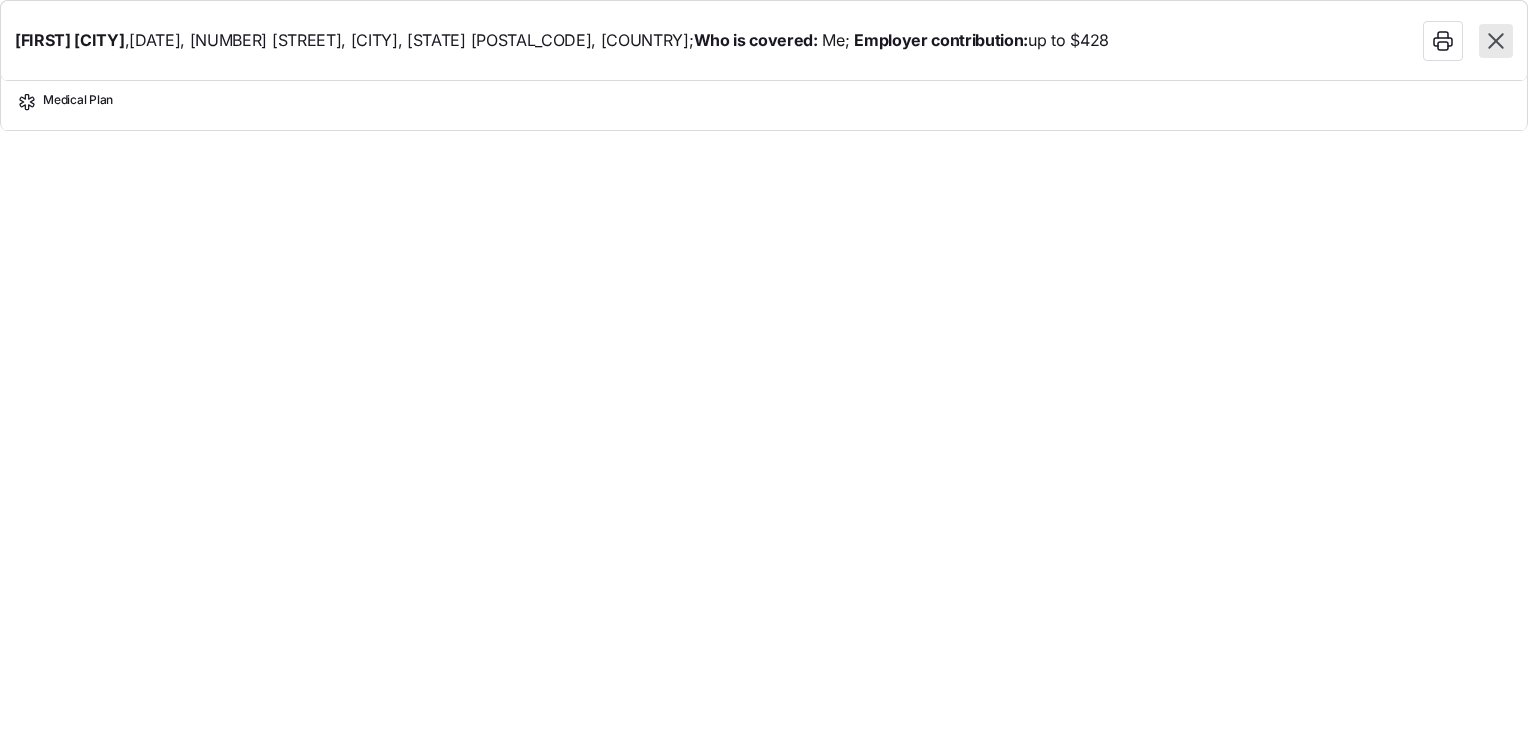 click 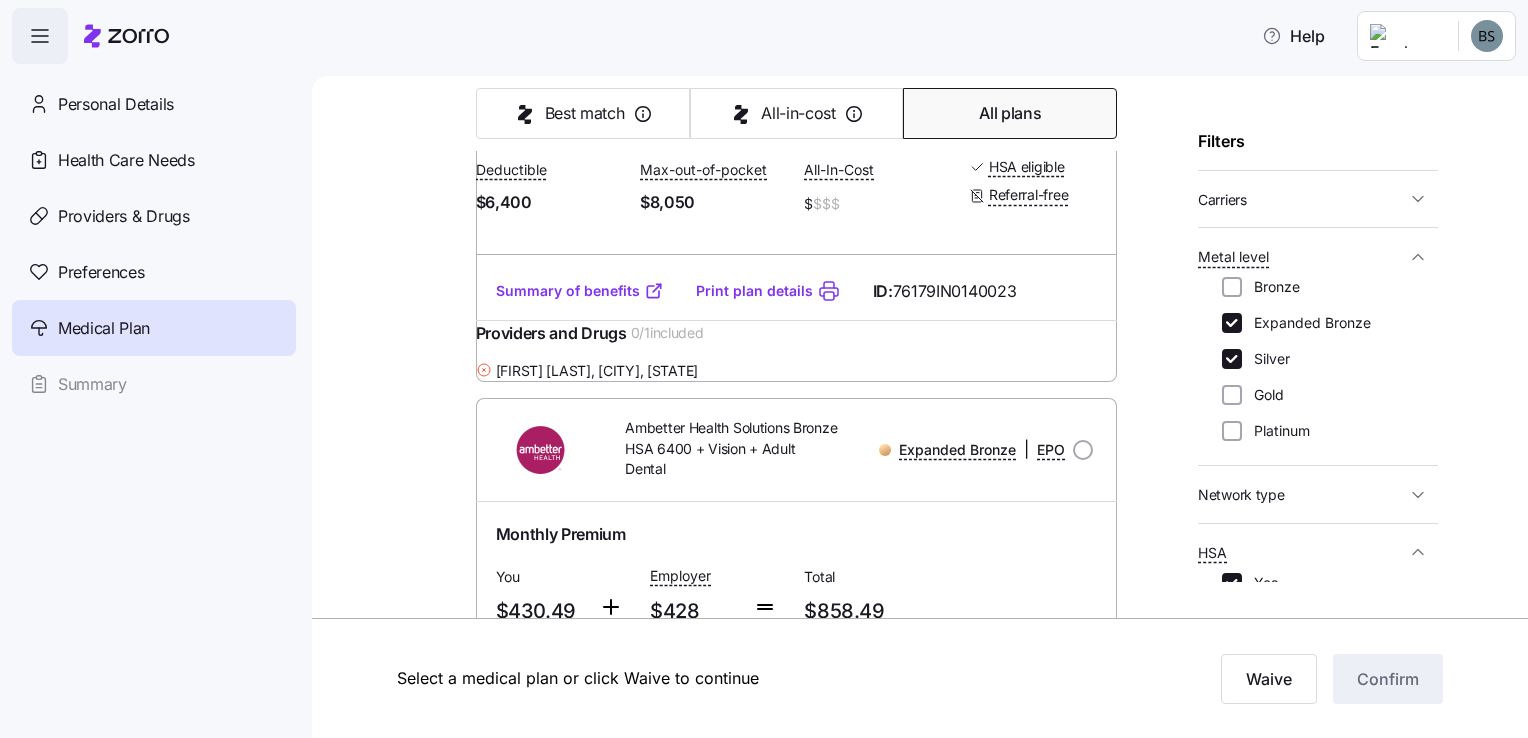 scroll, scrollTop: 0, scrollLeft: 0, axis: both 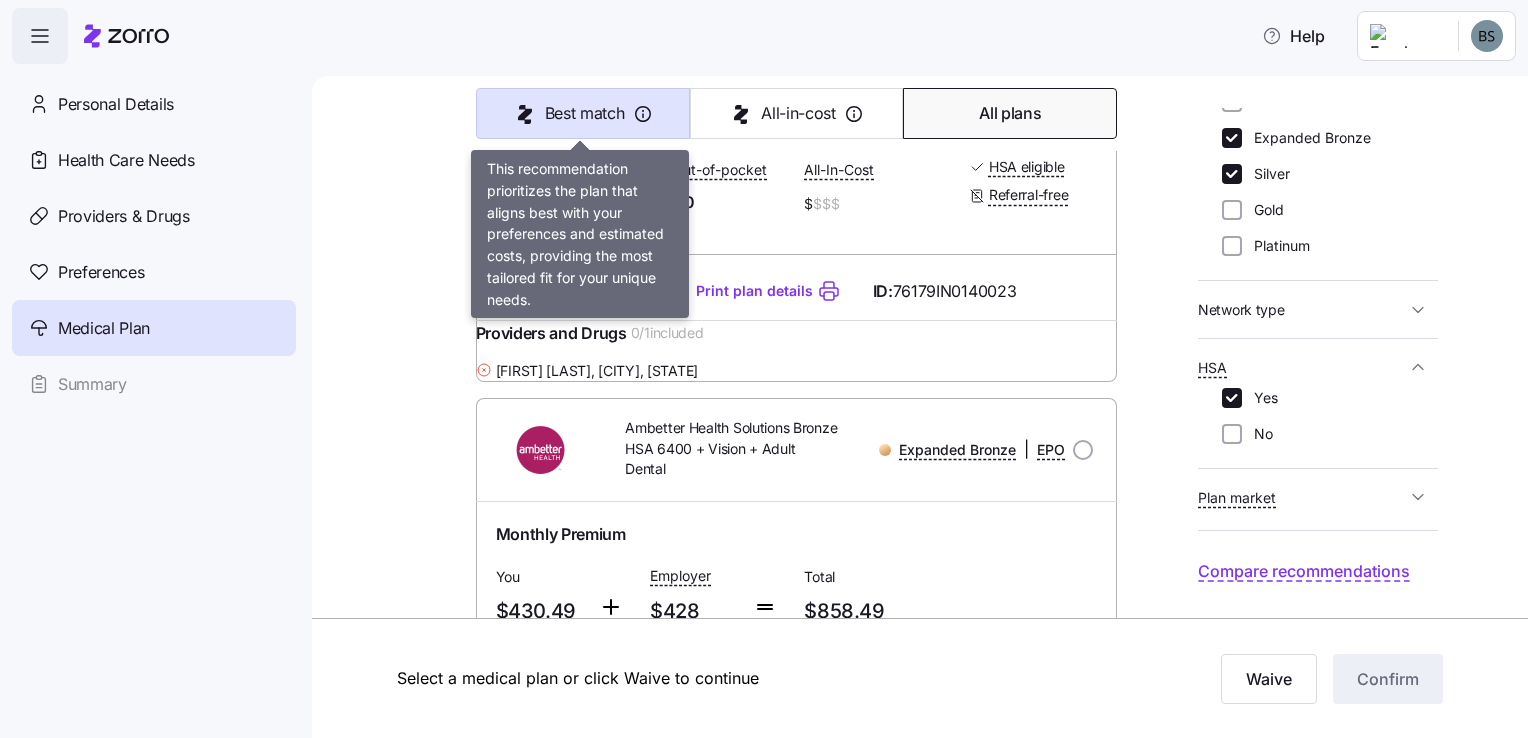click on "Best match" at bounding box center [583, 113] 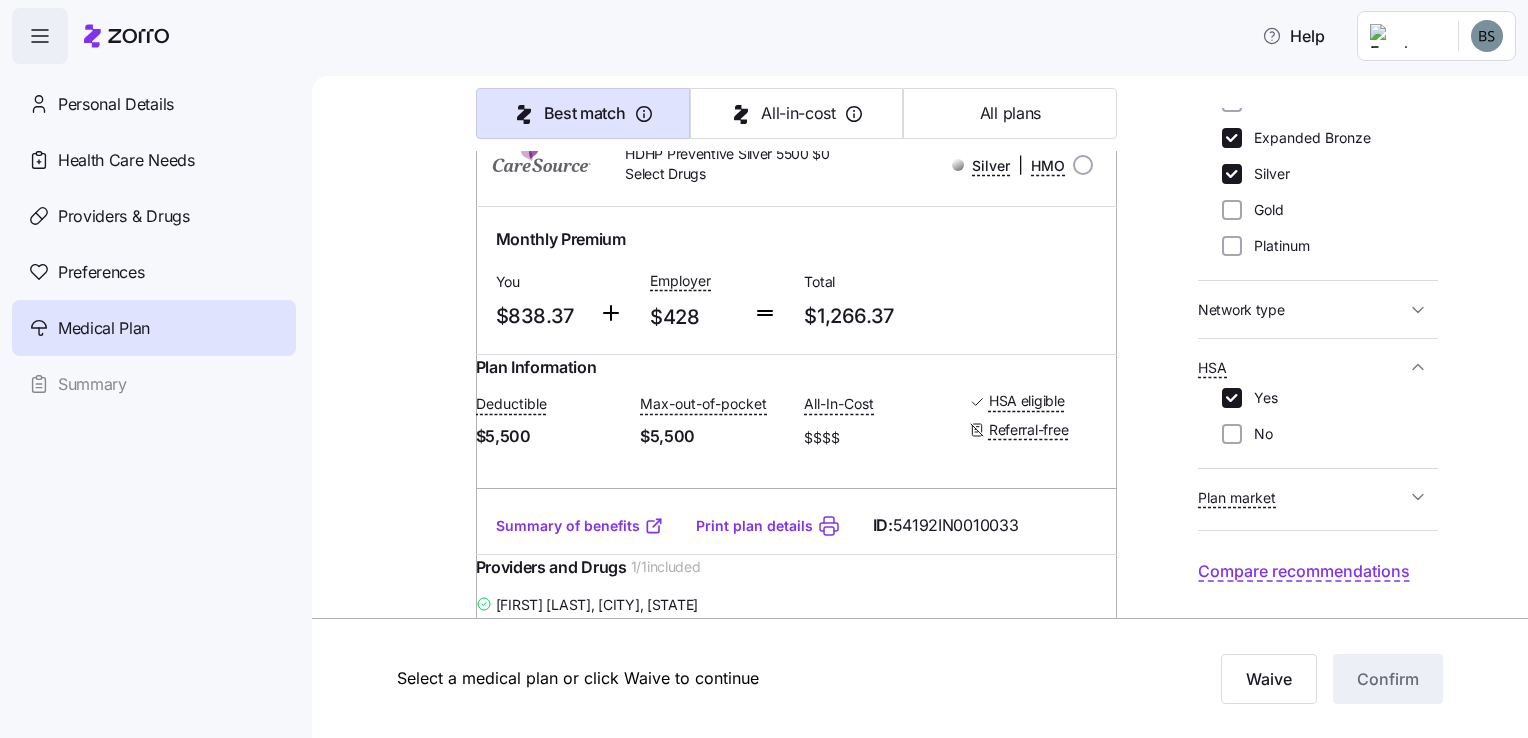 scroll, scrollTop: 0, scrollLeft: 0, axis: both 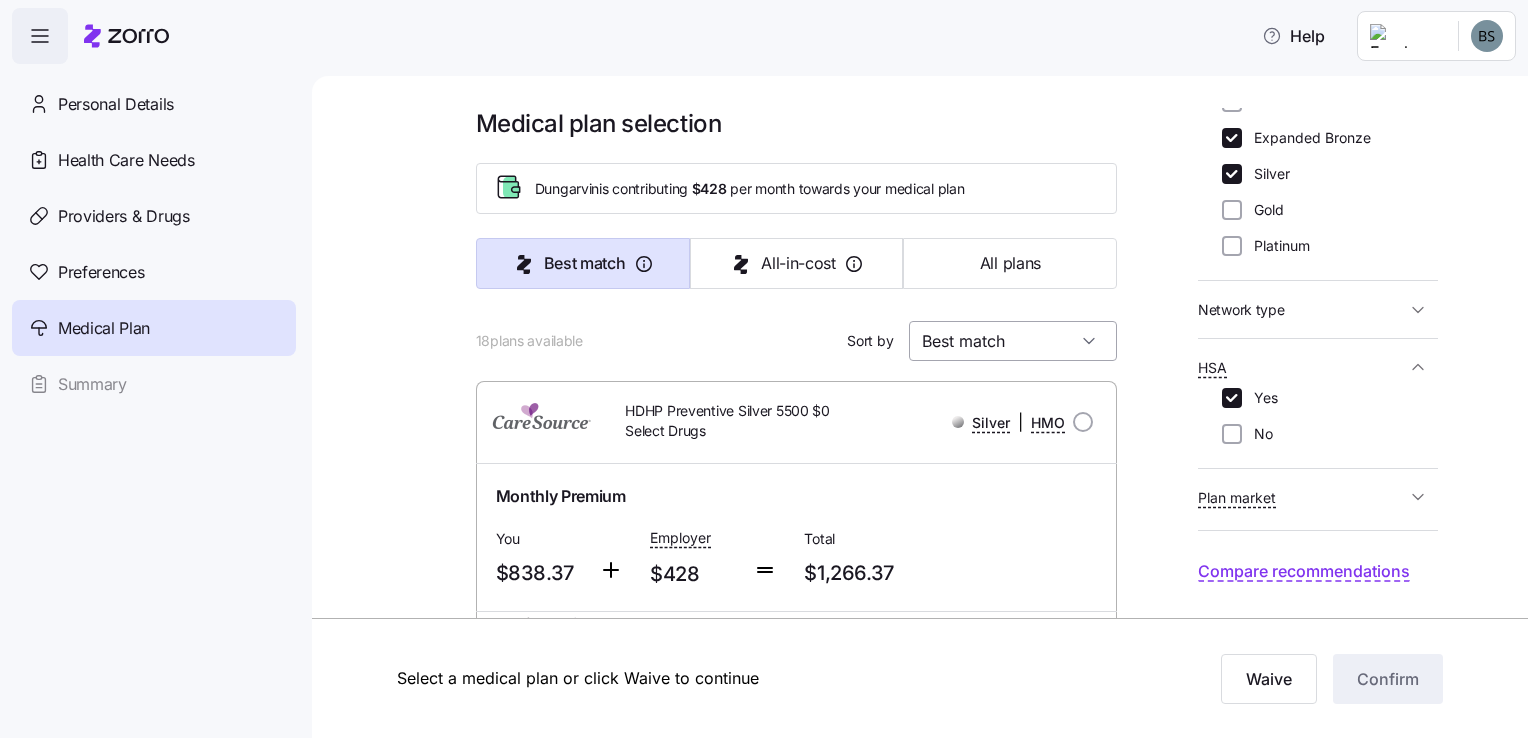 click on "Best match" at bounding box center (1013, 341) 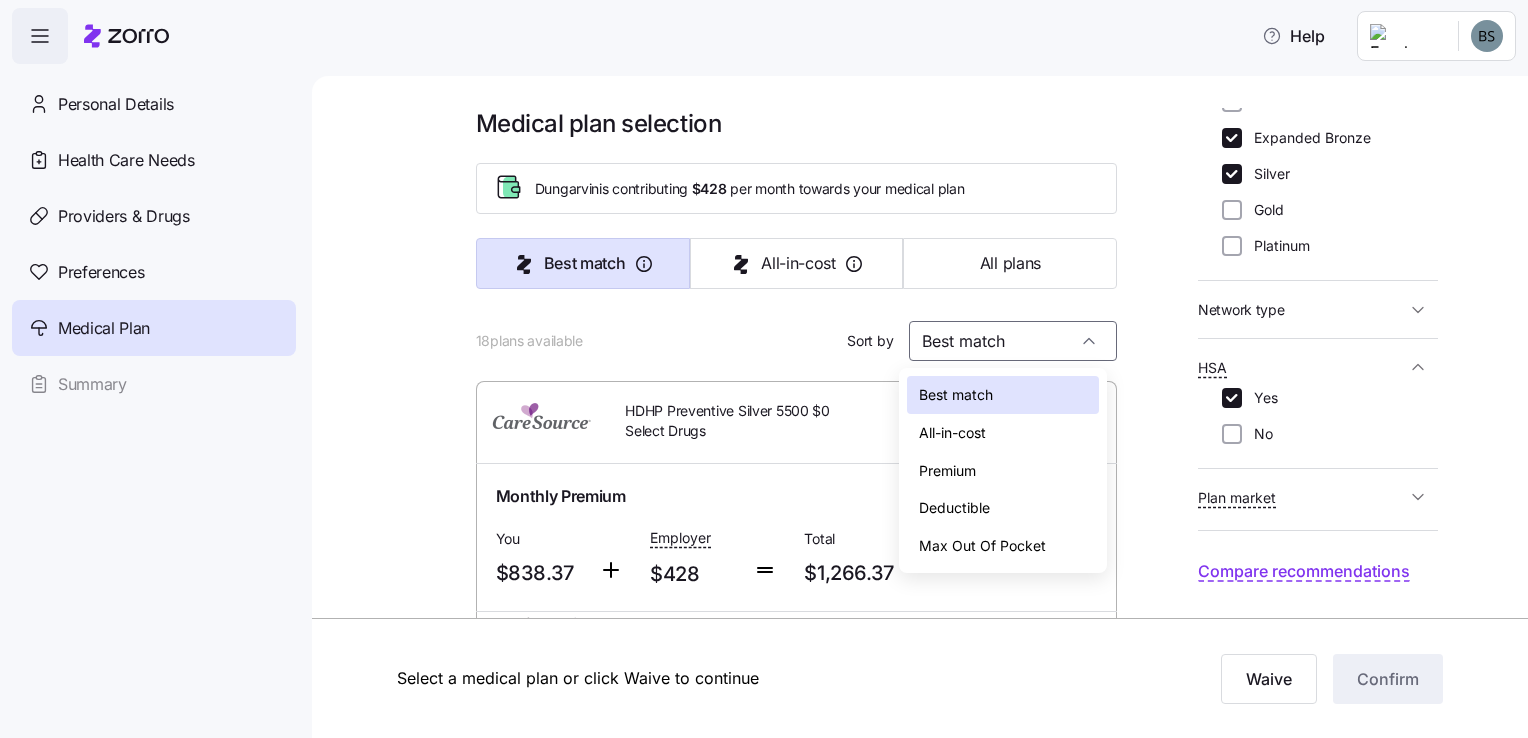 click on "All-in-cost" at bounding box center (952, 433) 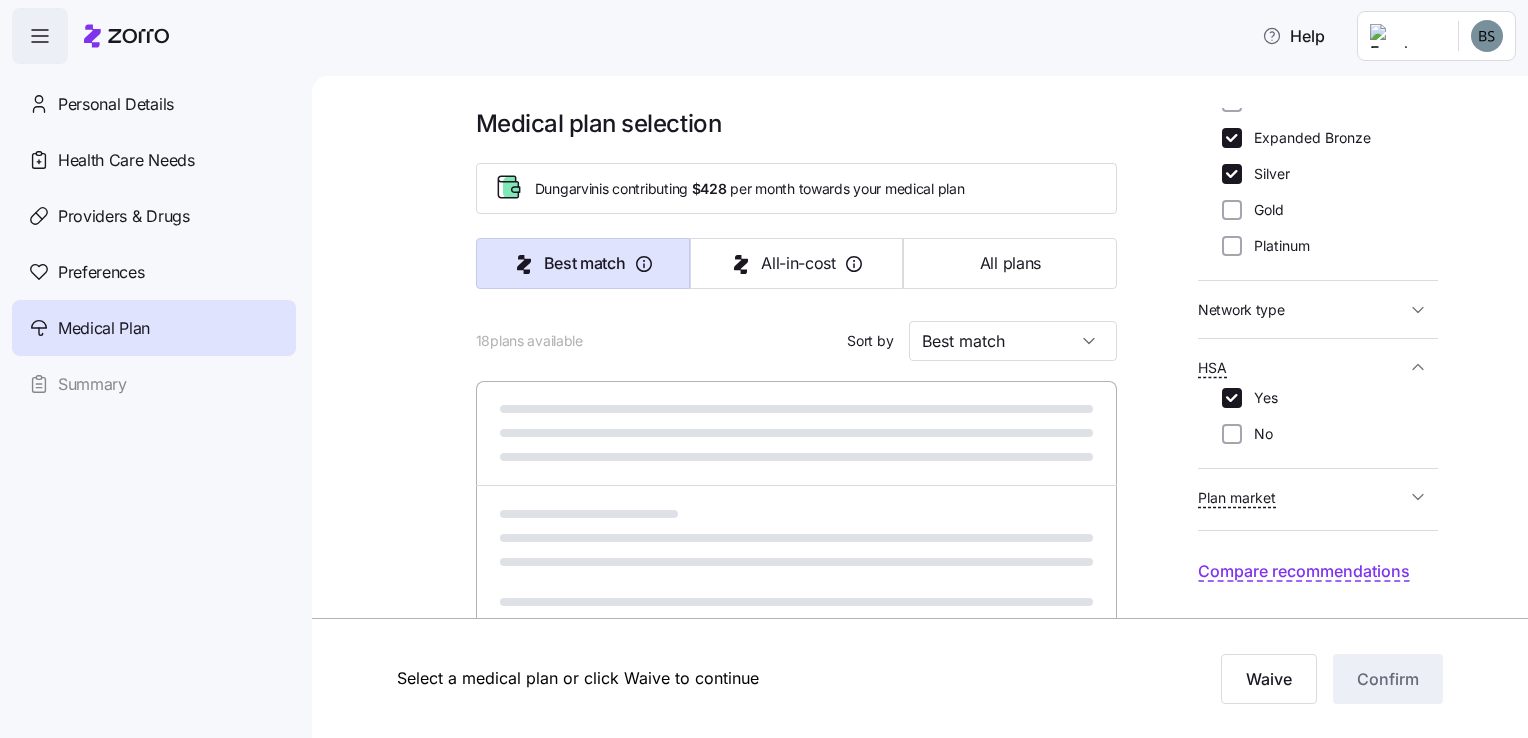 type on "All-in-cost" 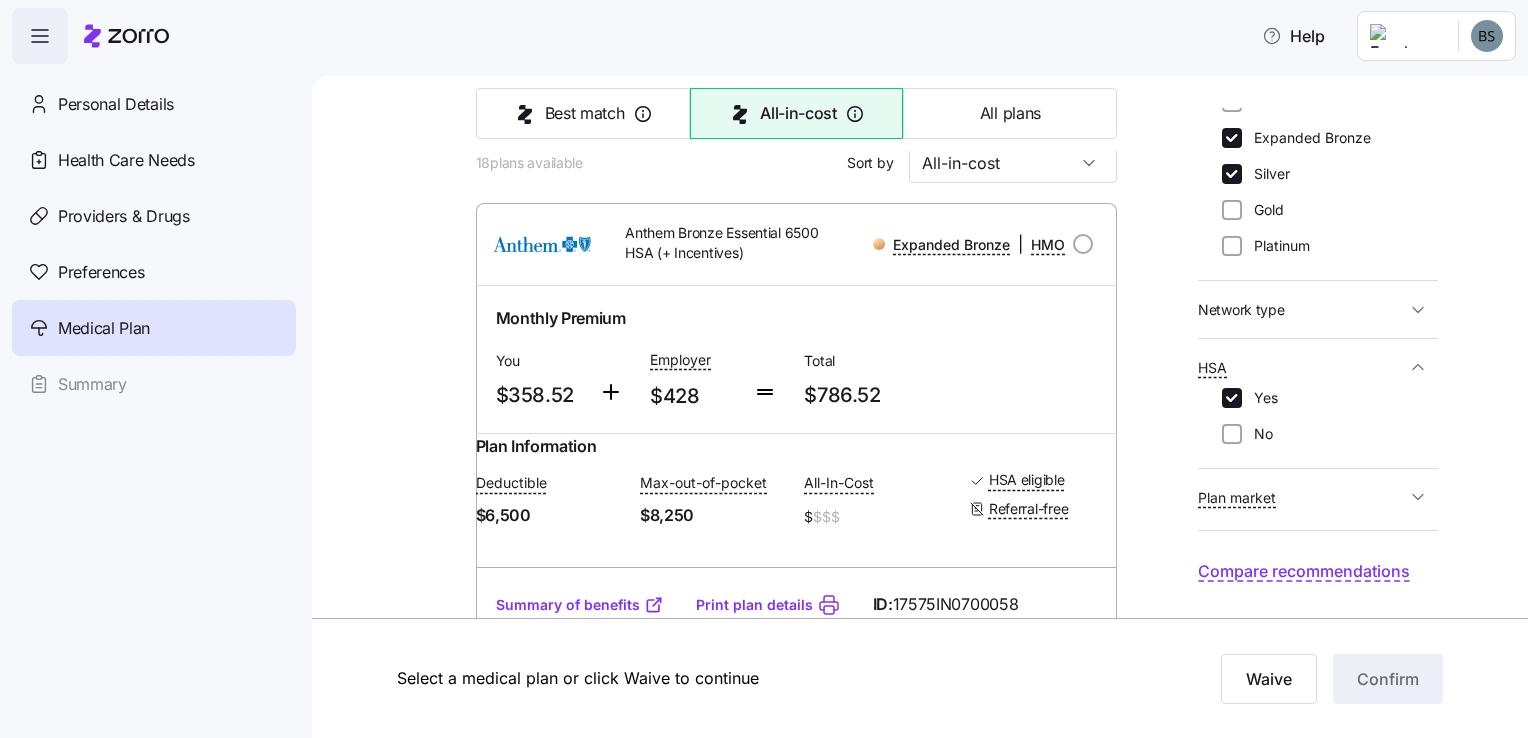 scroll, scrollTop: 100, scrollLeft: 0, axis: vertical 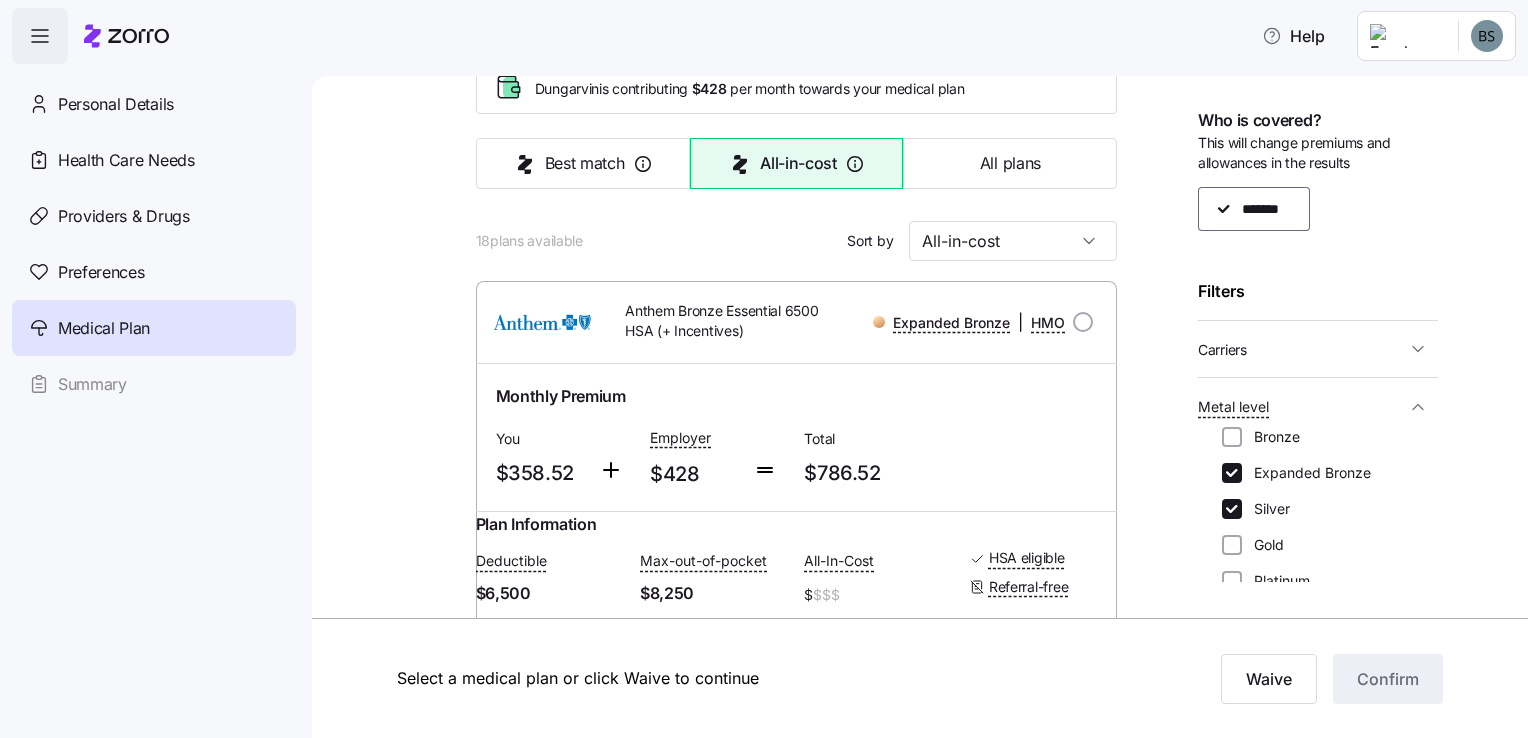 click 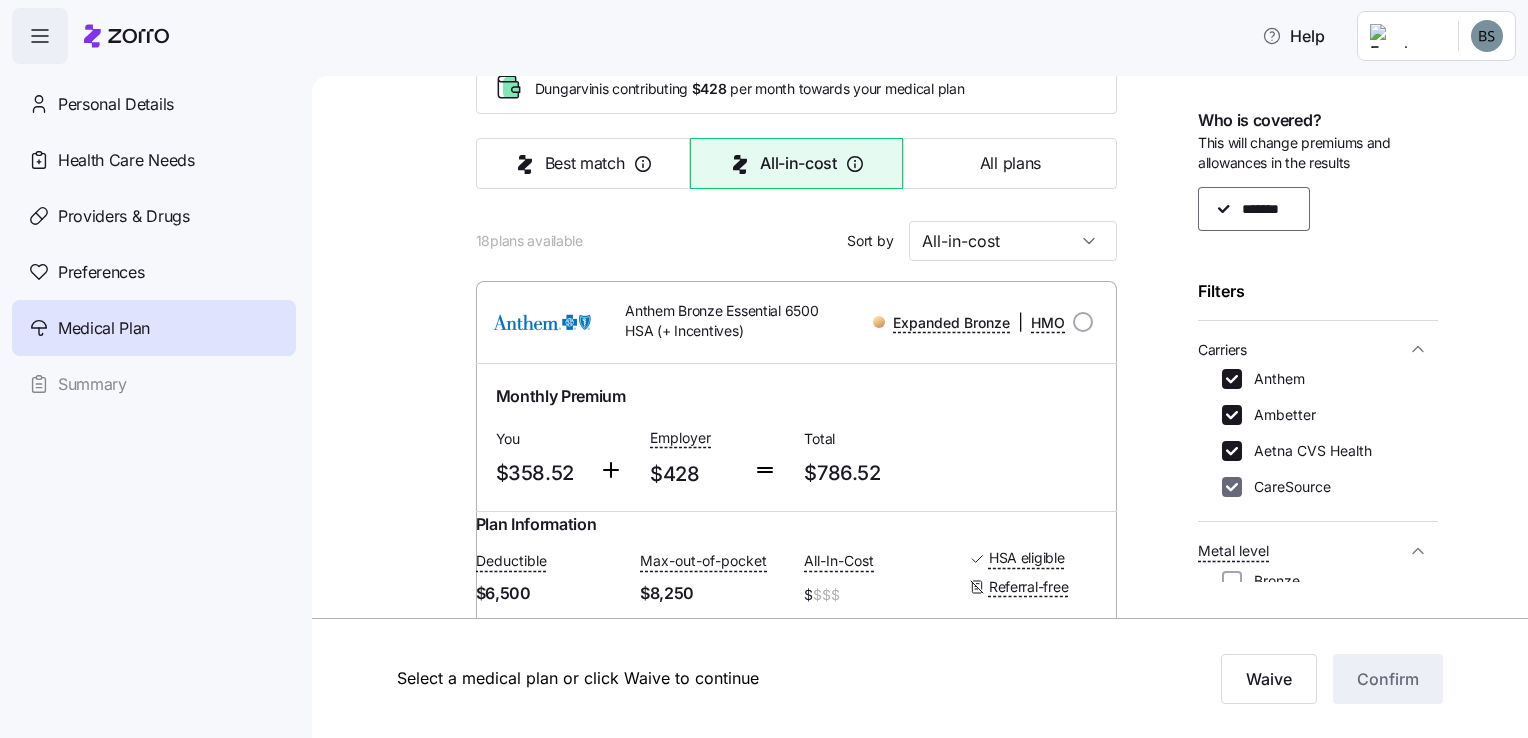 click on "CareSource" at bounding box center (1232, 487) 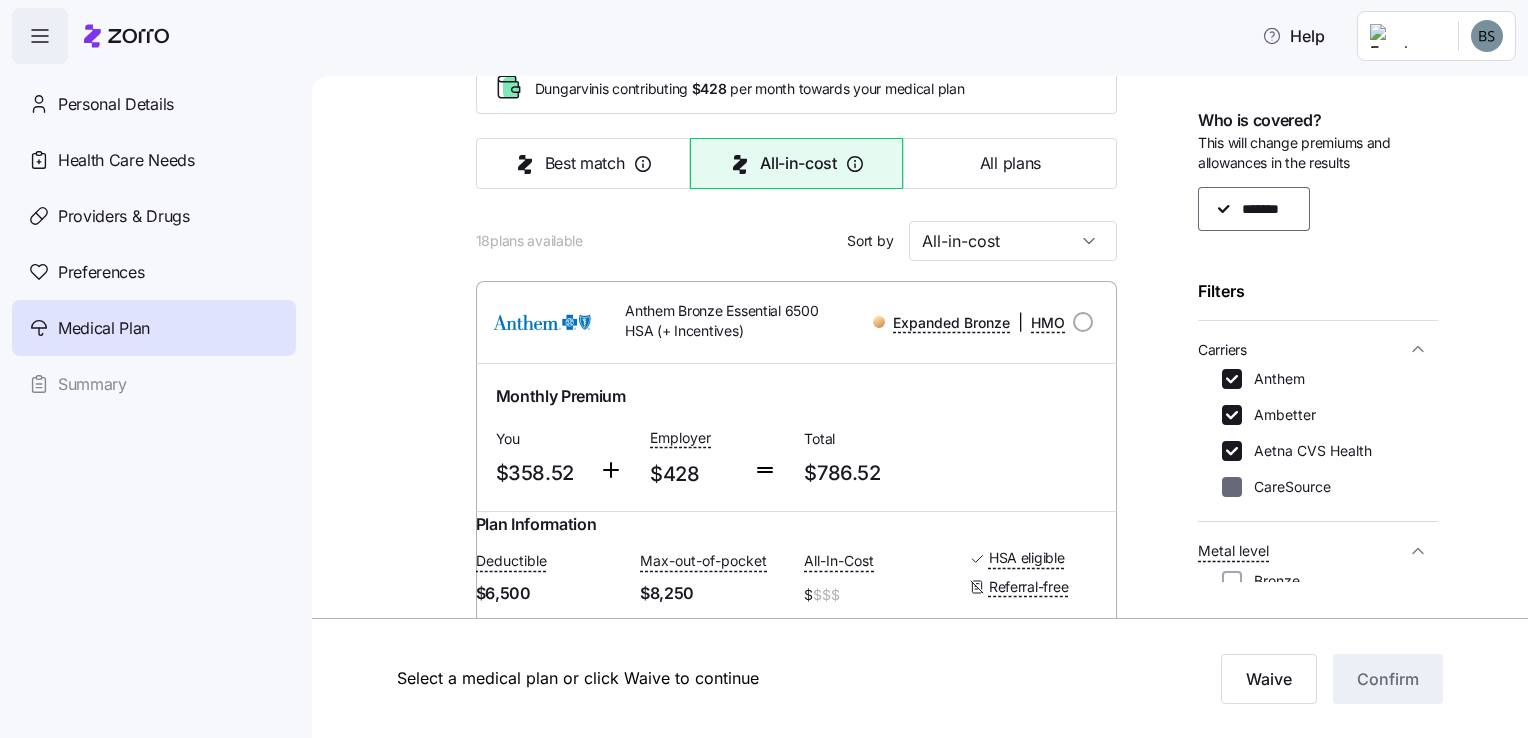 checkbox on "false" 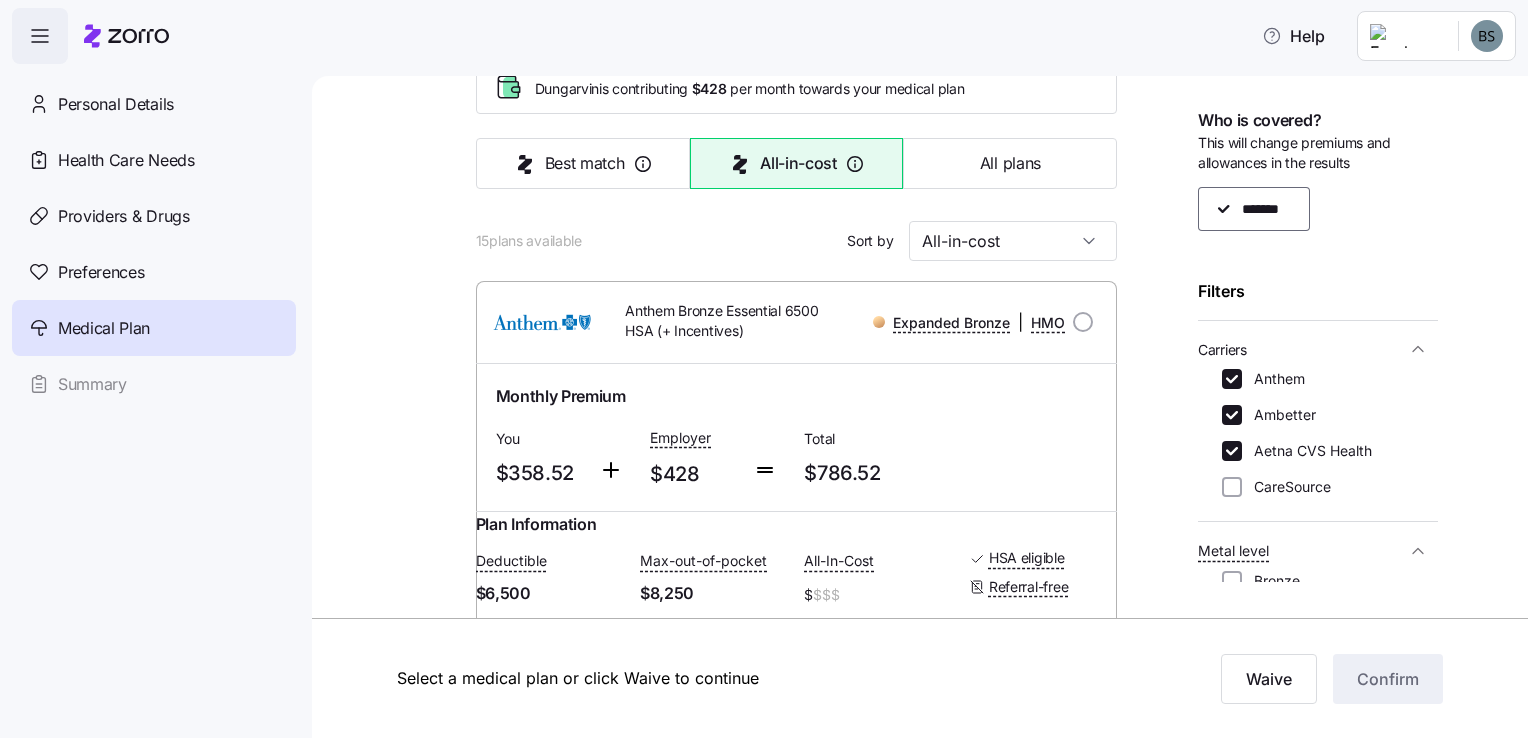 click on "Medical plan selection Dungarvin is contributing $428 per month towards your medical plan Best match All-in-cost All plans 15 plans available Sort by All-in-cost Anthem Bronze Essential 6500 HSA (+ Incentives) Expanded Bronze | HMO Monthly Premium You $358.52 Employer $428 Total $786.52 Plan Information Deductible $6,500 Max-out-of-pocket $8,250 All-In-Cost $$$ HSA eligible Referral-free [FIRST] [LAST], [DATE], [NUMBER] [STREET], [CITY], [STATE] [POSTAL_CODE], [COUNTRY] ; Who is covered: Me ; Employer contribution: up to $428 Medical Plan Anthem Bronze Essential 6500 HSA (+ Incentives) Expanded Bronze | HMO Summary of benefits Select Your current choice Premium Total Premium $786.52 After allowance $358.52 Deductible Individual: Medical $6,500 Individual: Drug 0 Family: Medical $13,000 Family: Drug 0 Max Out of Pocket Individual: Medical $8,250 Individual: Drug 0 Family: Medical $16,500 Family: Drug 0 HSA Eligible HSA Eligible Yes Doctor visits Primary Care Specialist Emergency room 0" at bounding box center [920, 407] 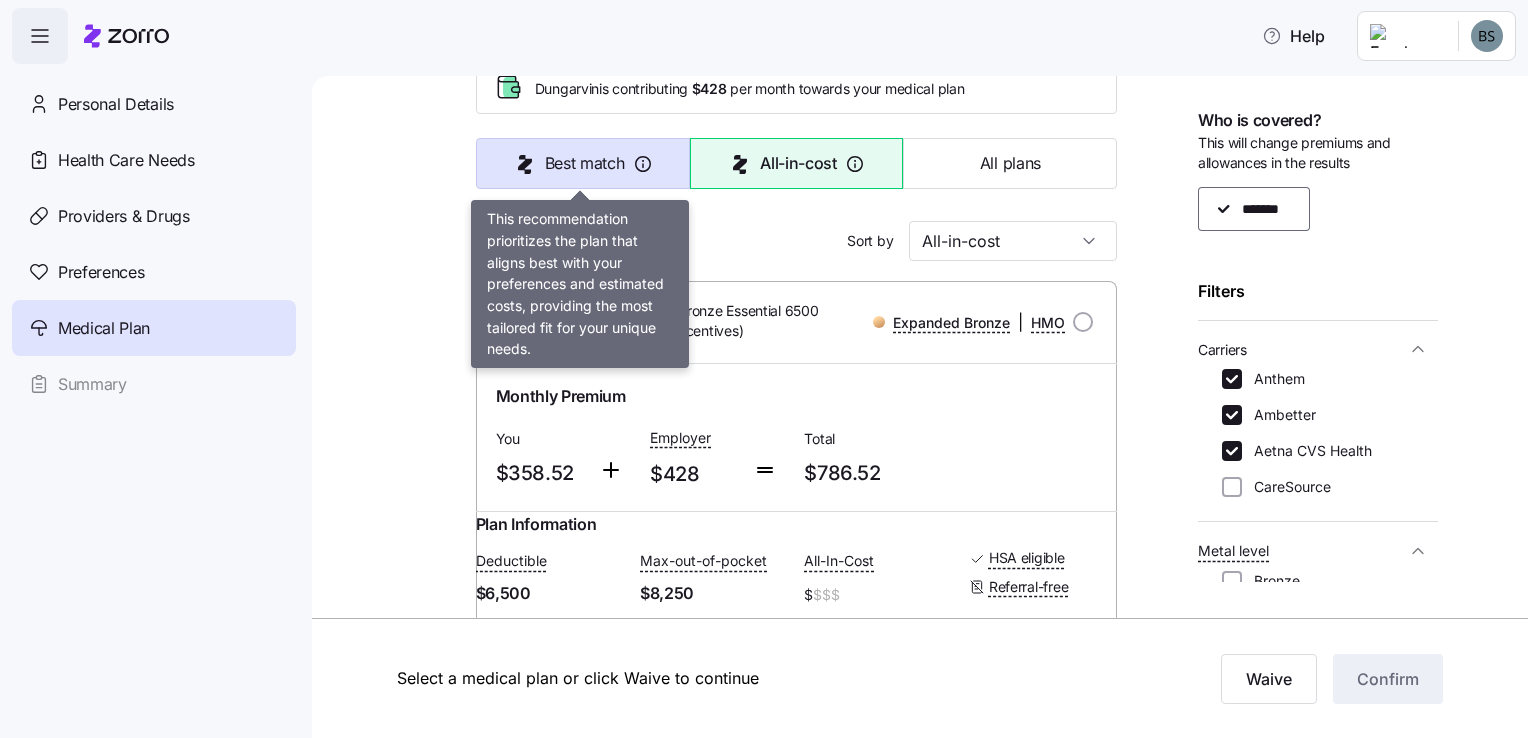 click on "Best match" at bounding box center [583, 163] 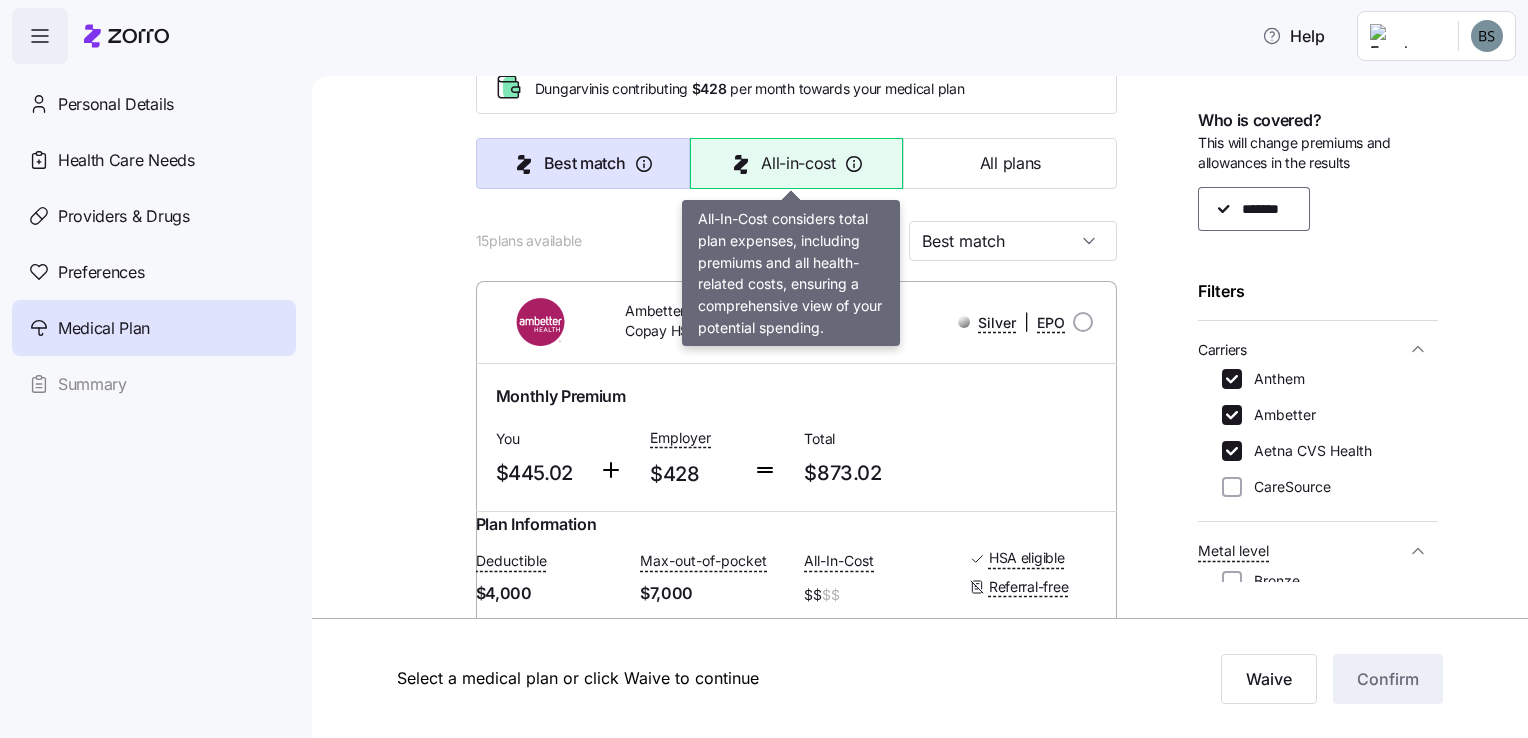 click on "All-in-cost" at bounding box center [798, 163] 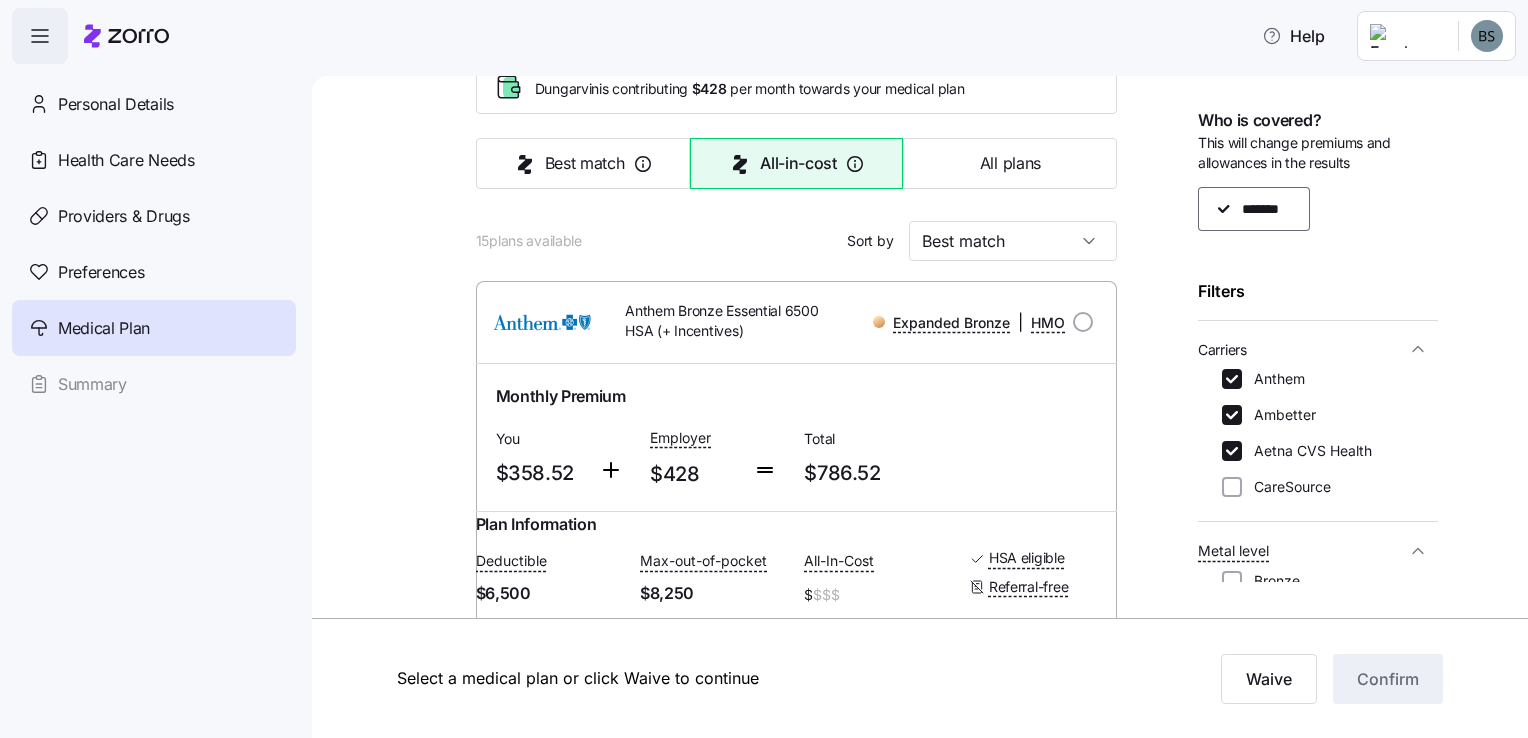 type on "All-in-cost" 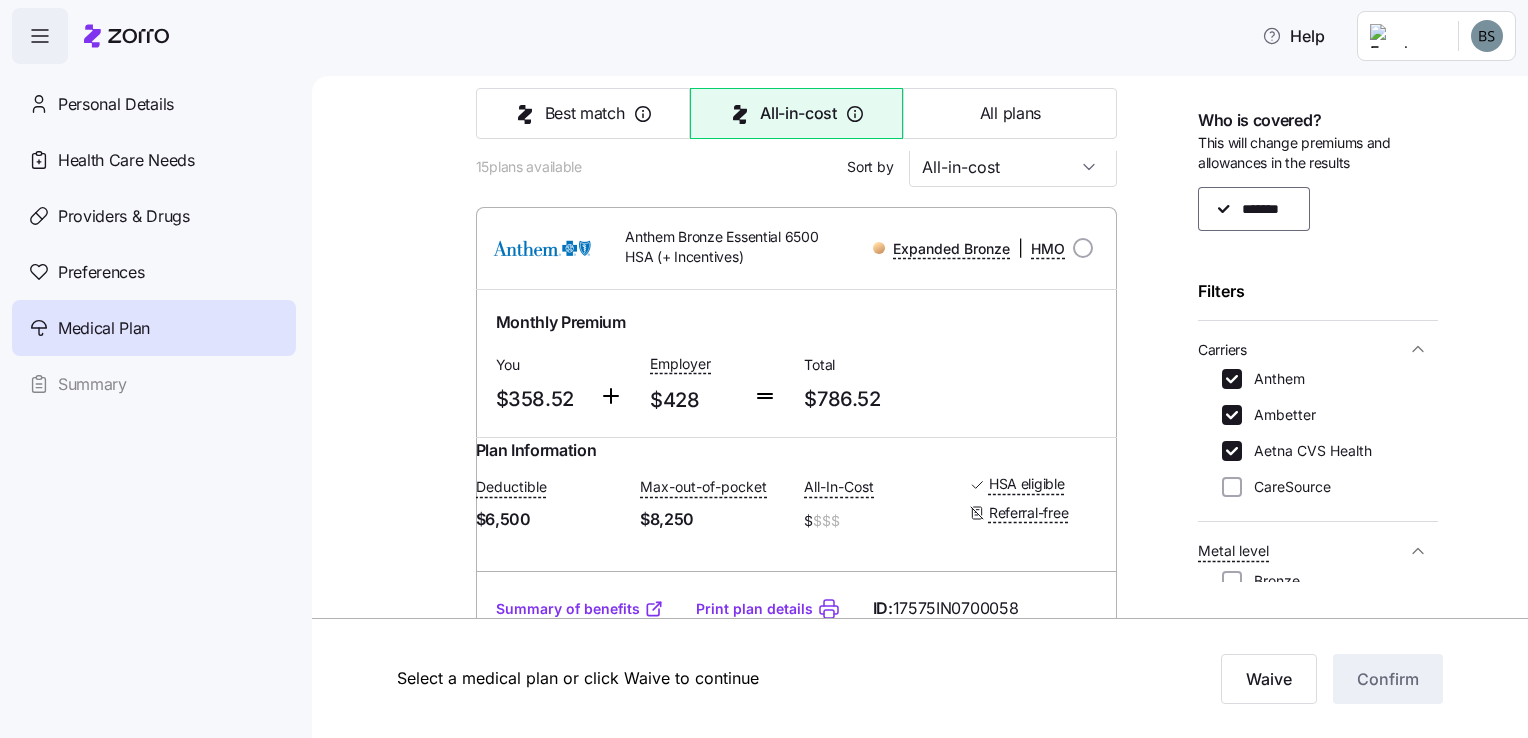 scroll, scrollTop: 200, scrollLeft: 0, axis: vertical 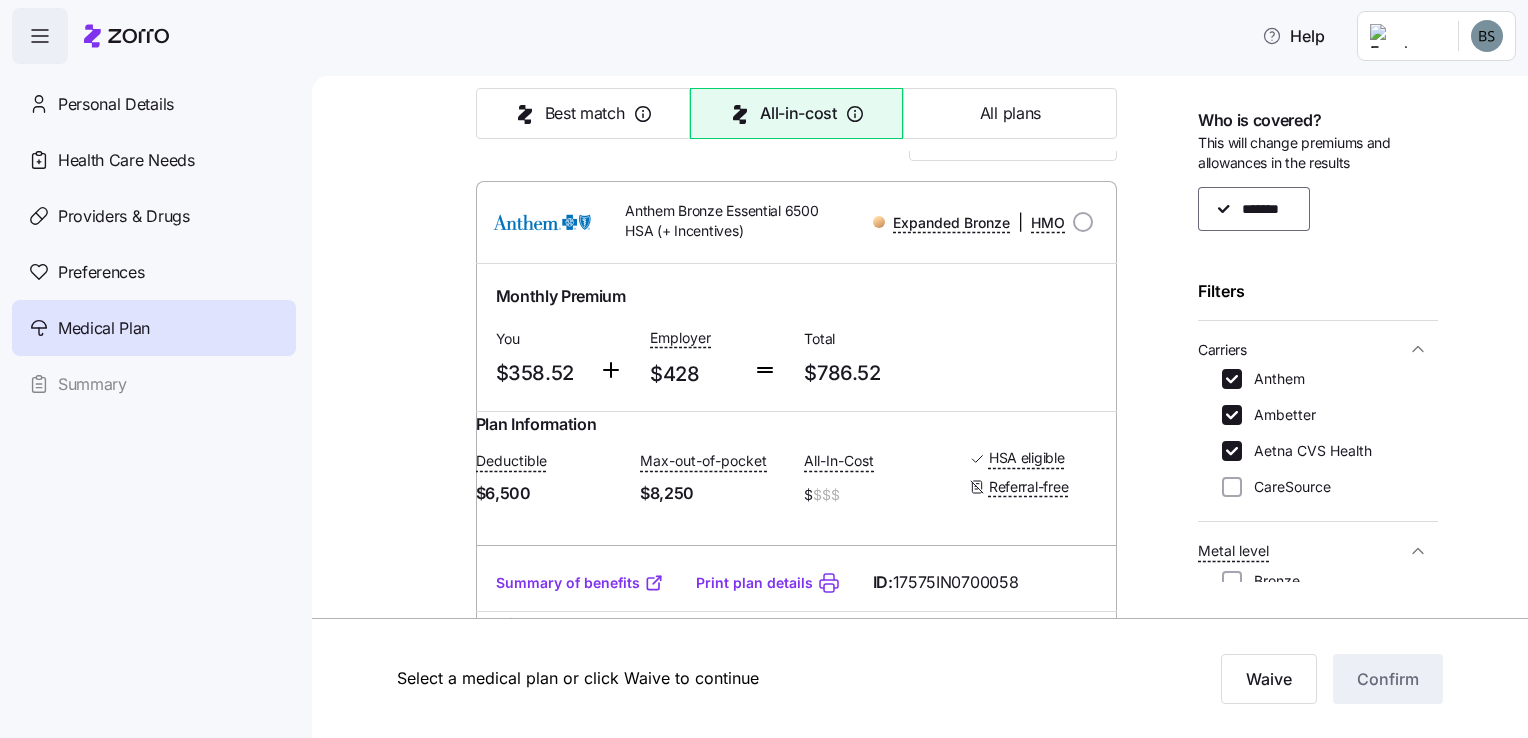click on "Summary of benefits" at bounding box center [580, 583] 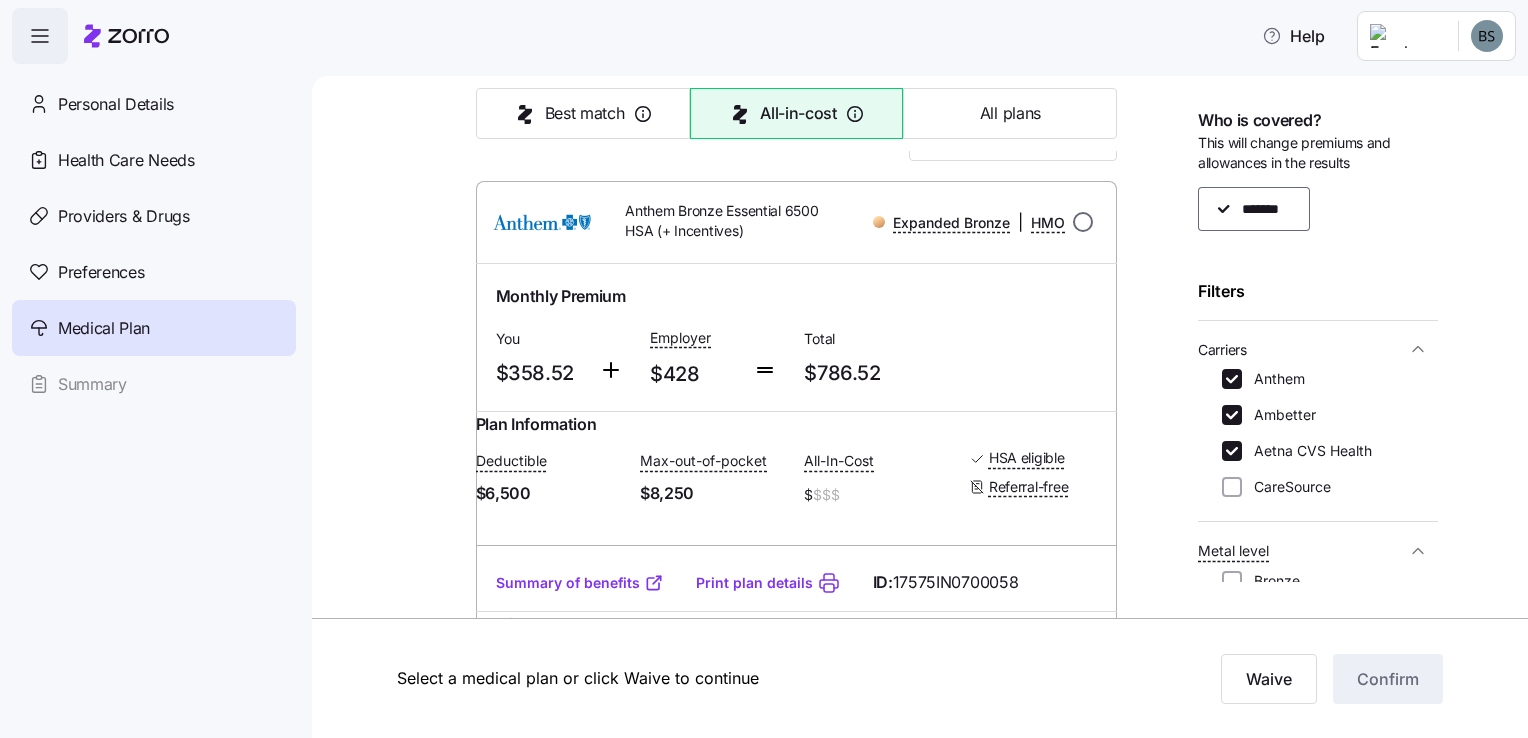 click at bounding box center (1083, 222) 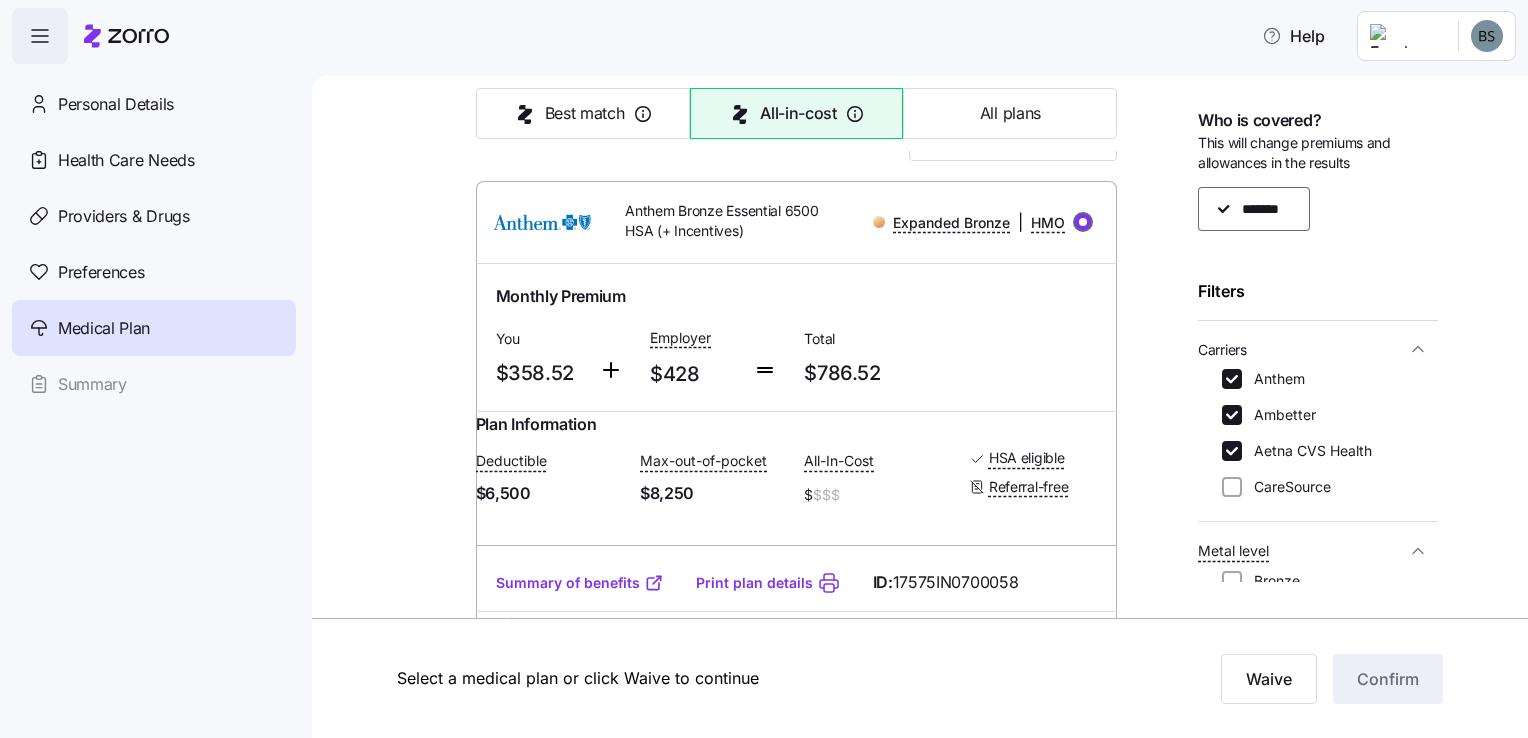 radio on "true" 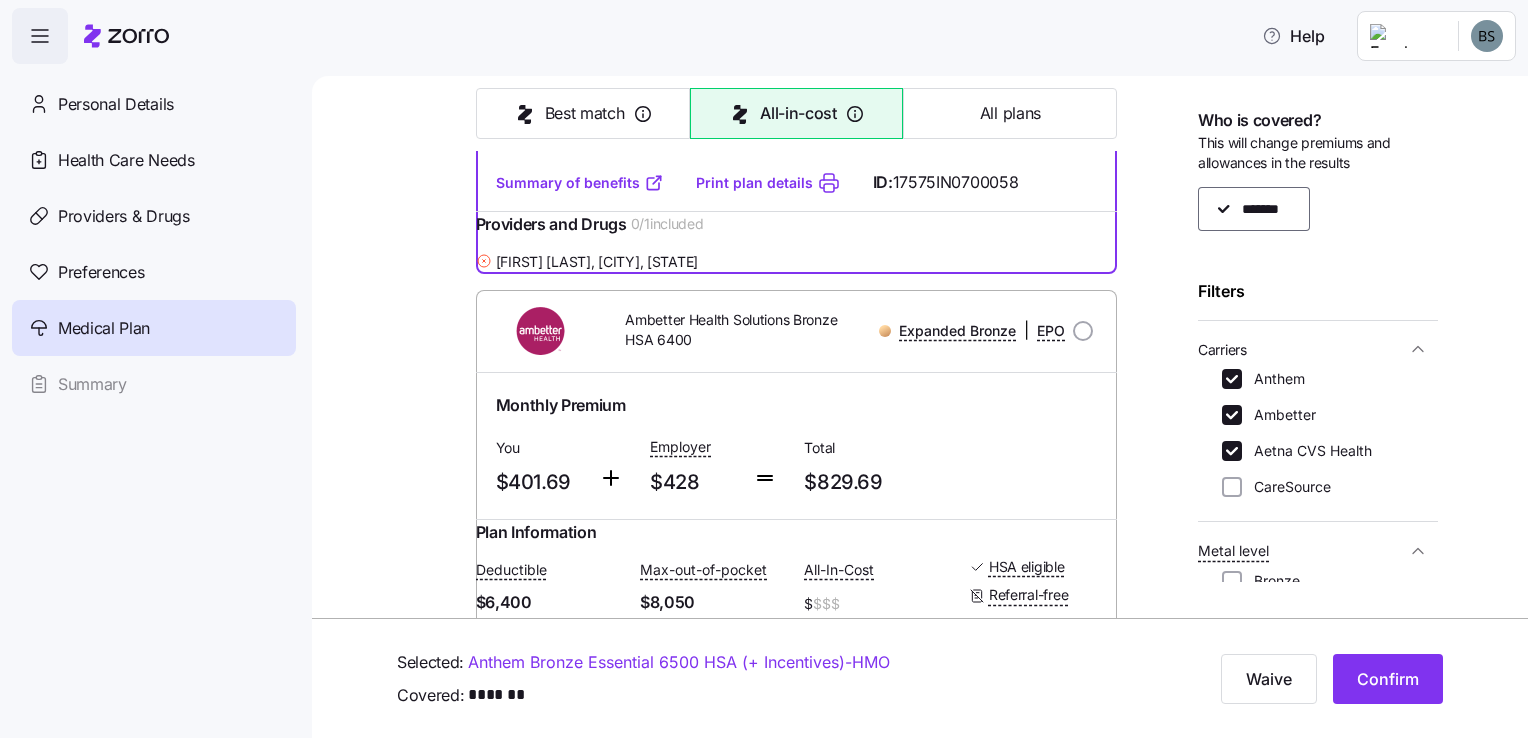scroll, scrollTop: 700, scrollLeft: 0, axis: vertical 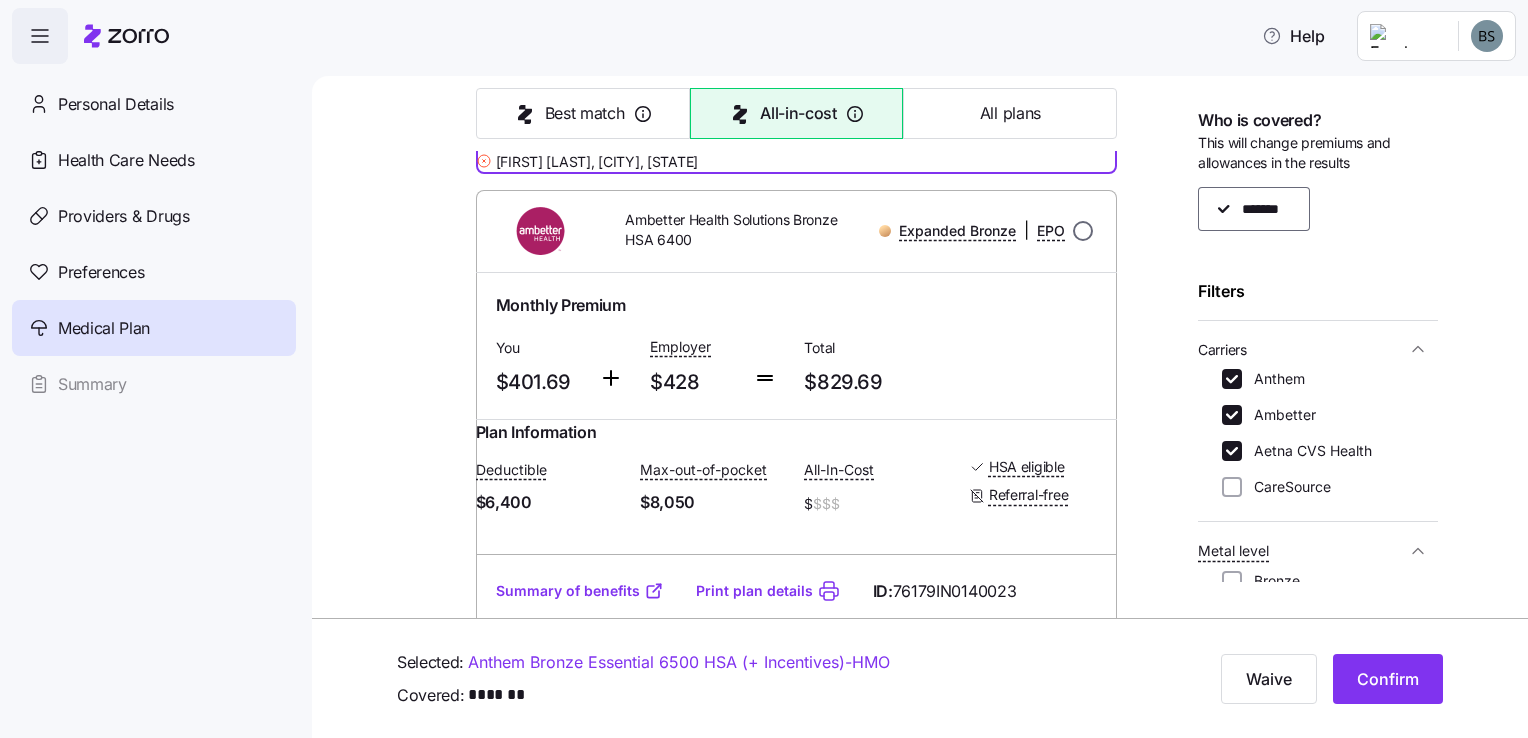 click at bounding box center (1083, 231) 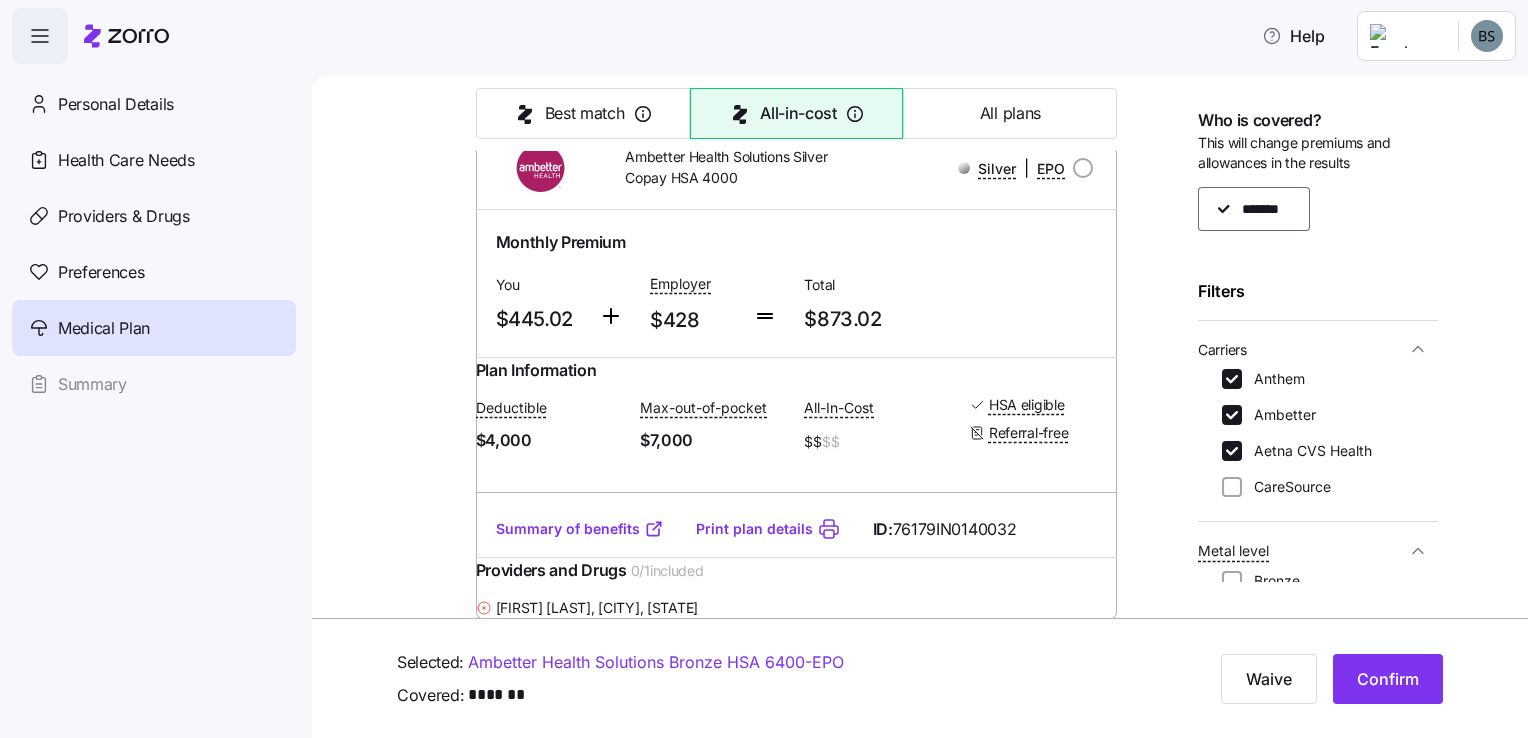 scroll, scrollTop: 1900, scrollLeft: 0, axis: vertical 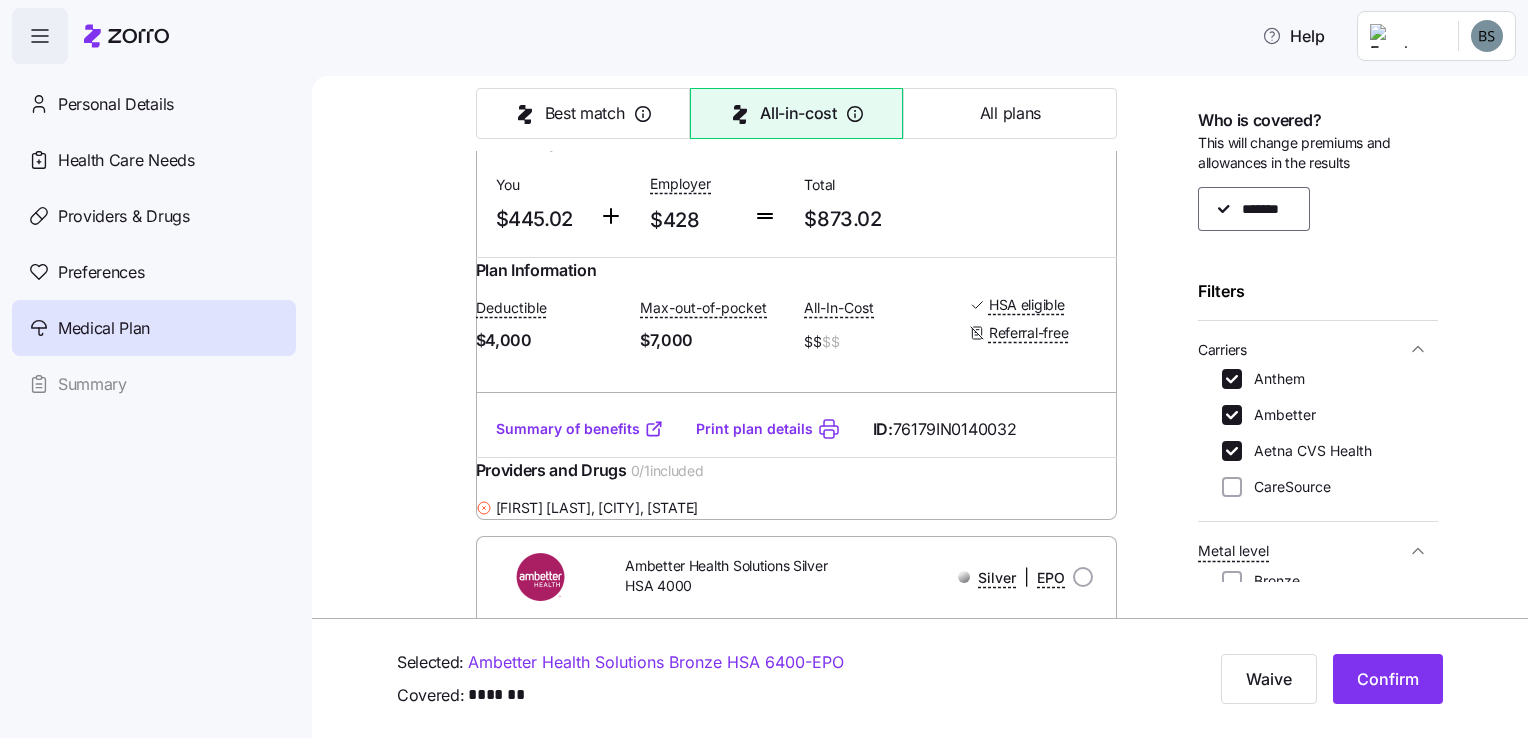 click at bounding box center [1083, 68] 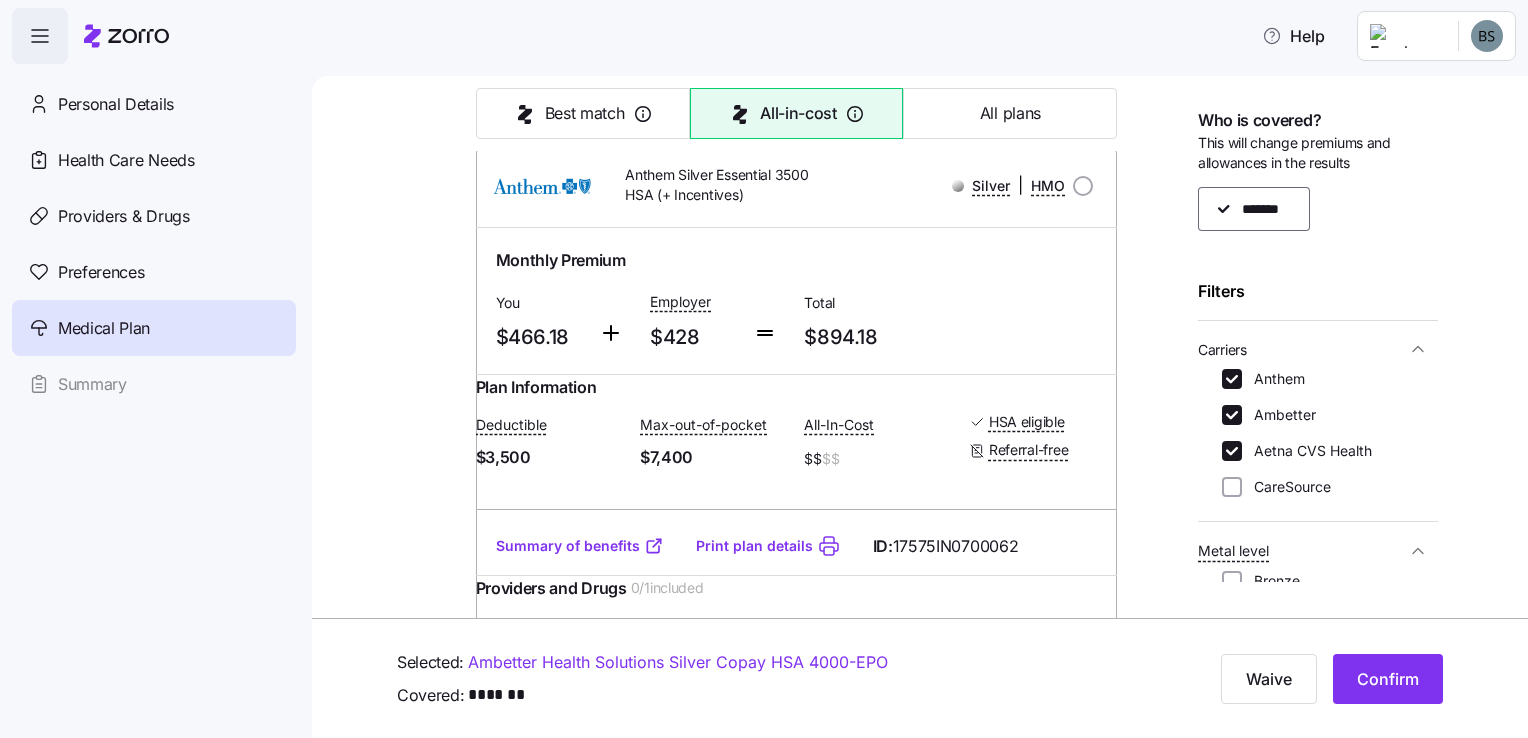 scroll, scrollTop: 3000, scrollLeft: 0, axis: vertical 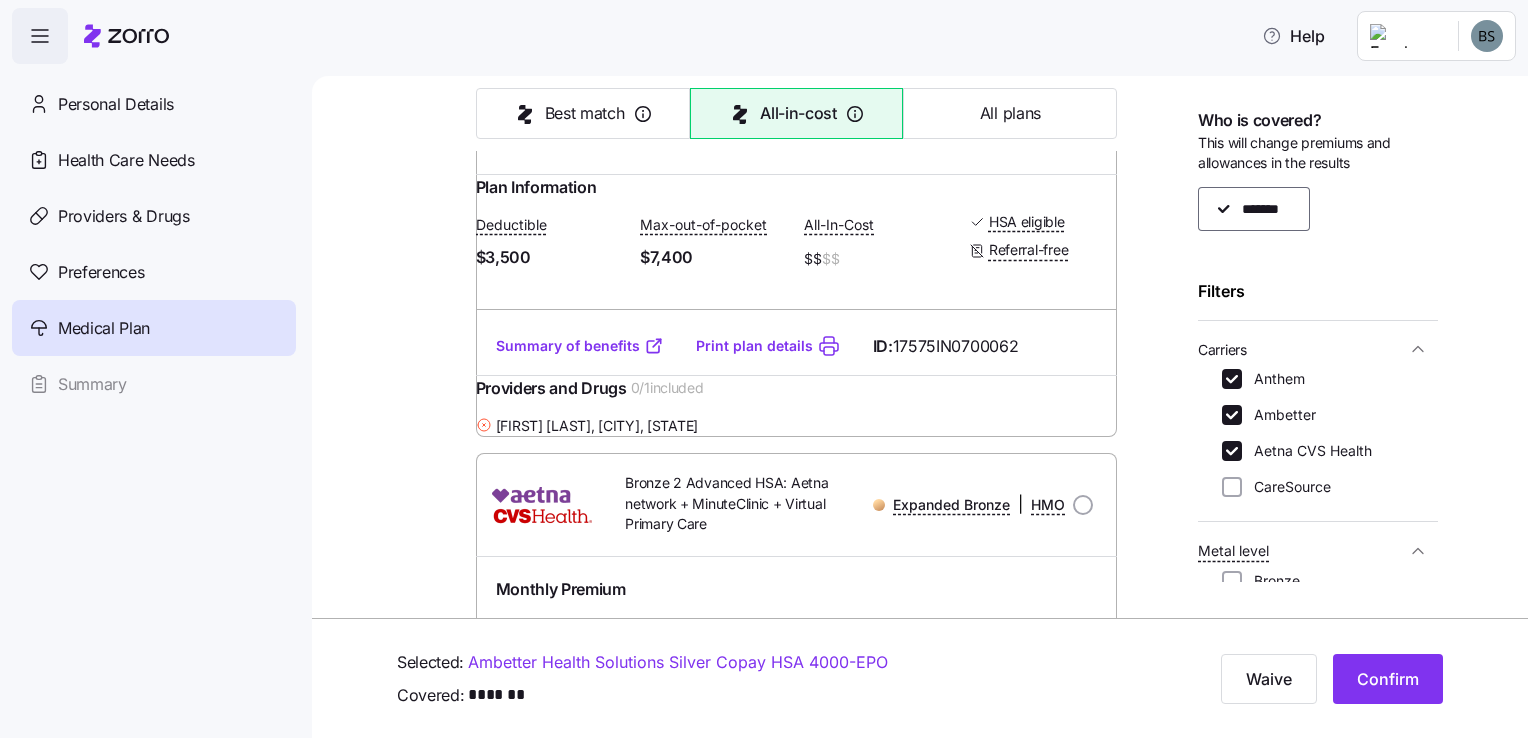 click at bounding box center (1083, -14) 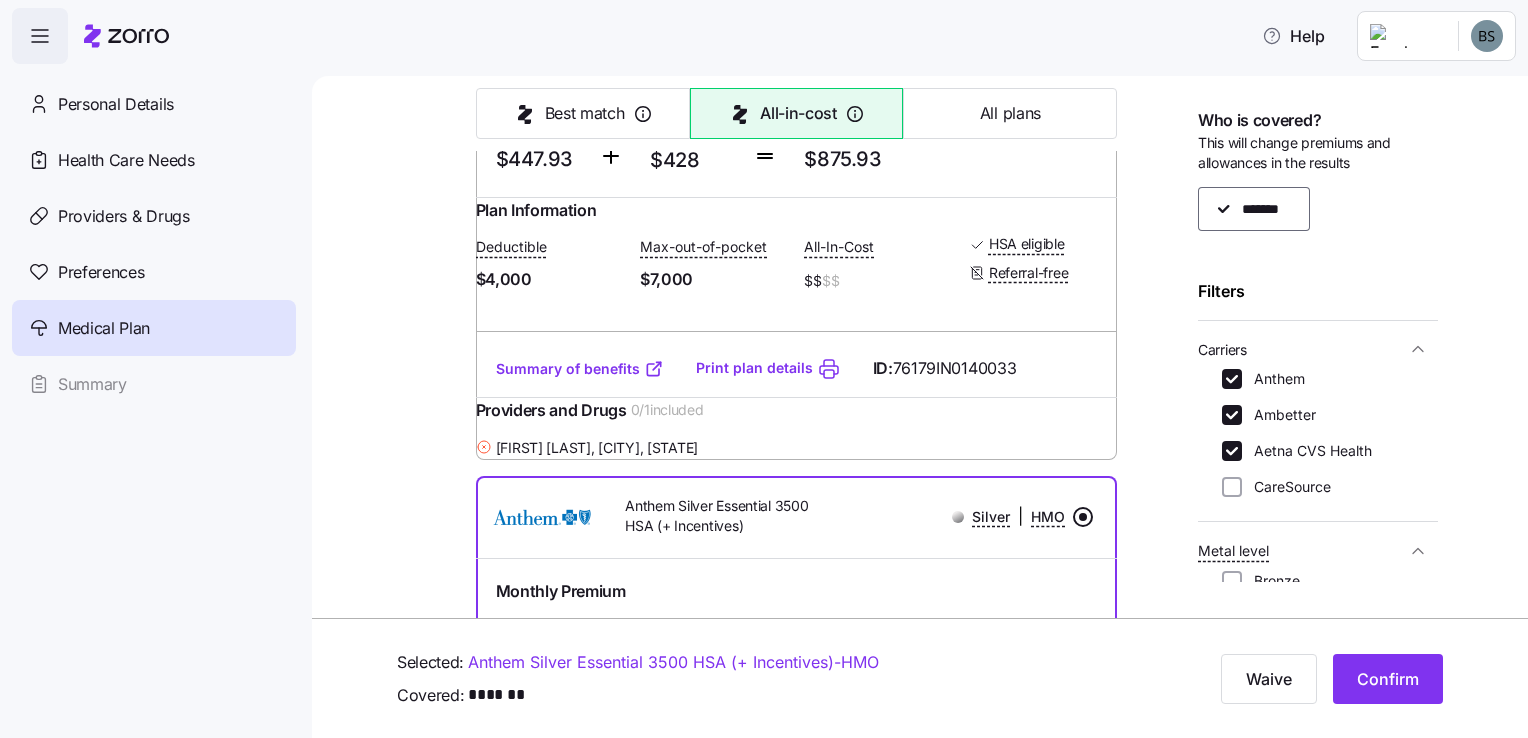 scroll, scrollTop: 2400, scrollLeft: 0, axis: vertical 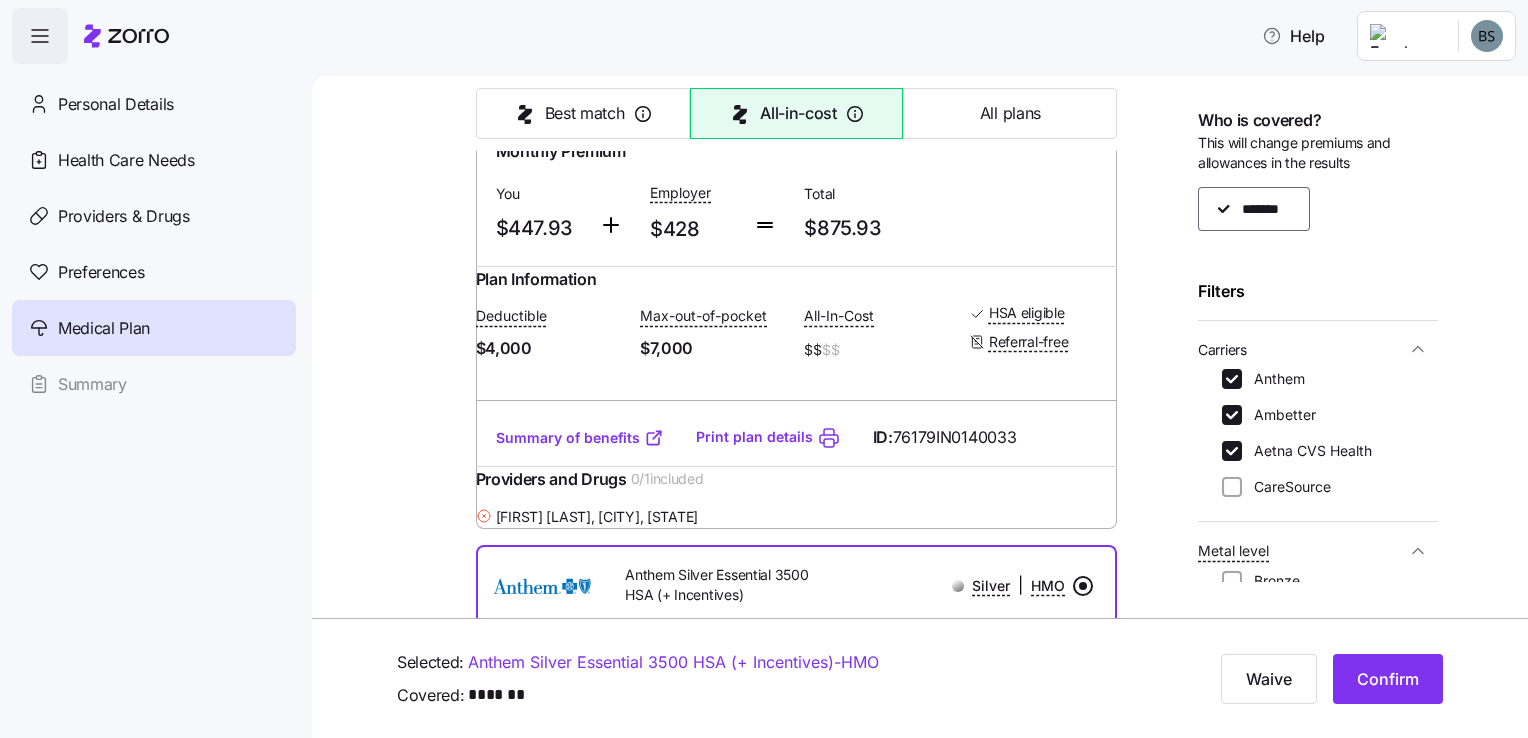 click at bounding box center (1083, 77) 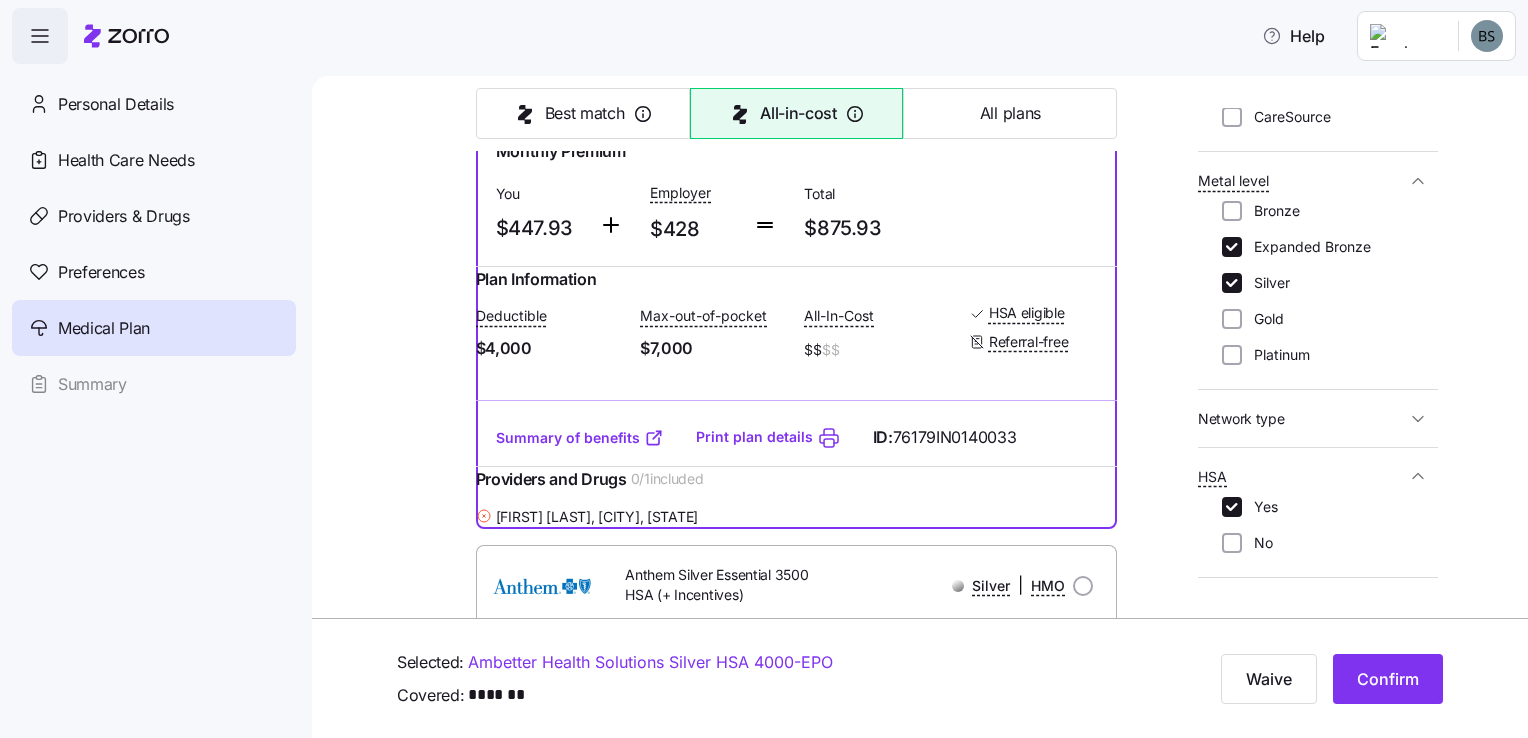 scroll, scrollTop: 479, scrollLeft: 0, axis: vertical 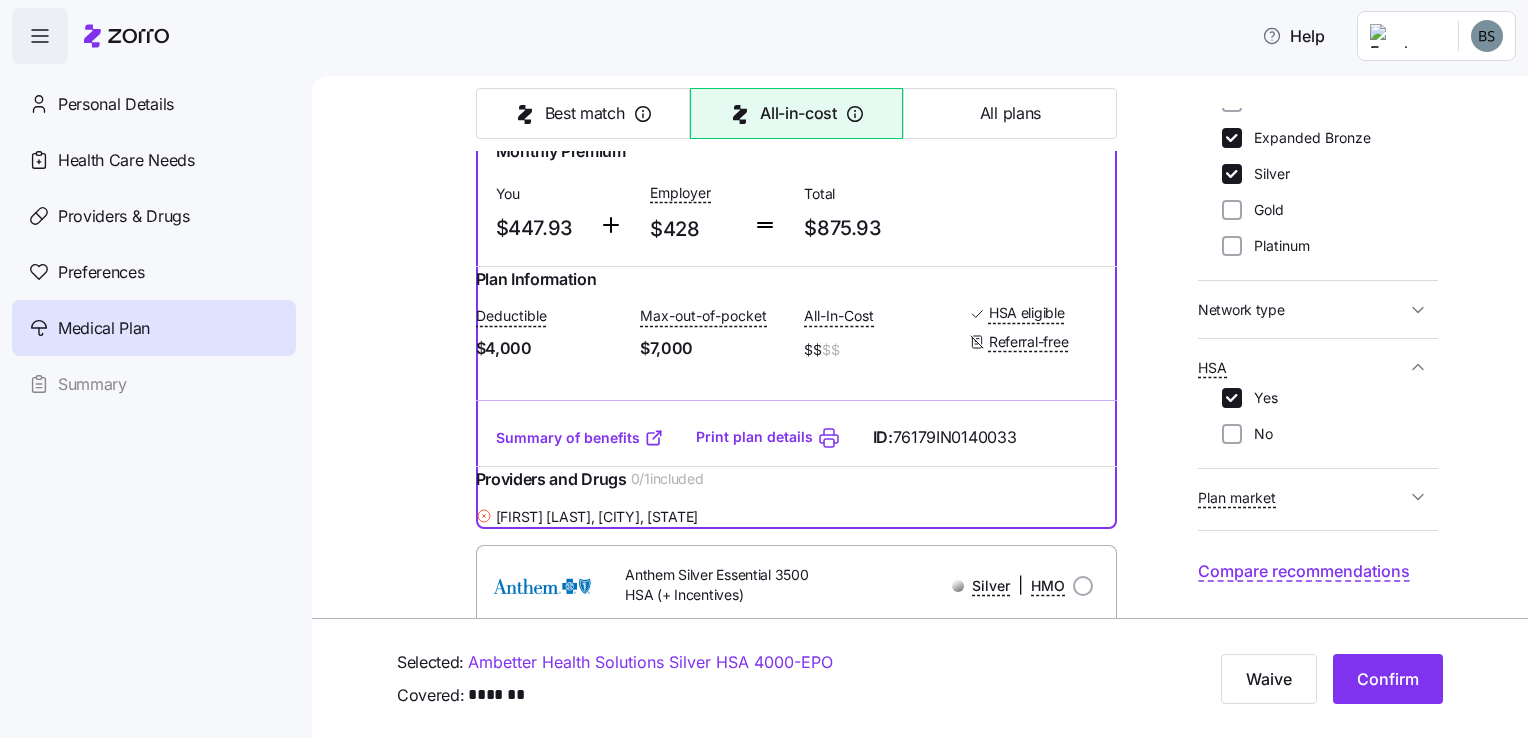 click on "Compare recommendations" at bounding box center [1304, 571] 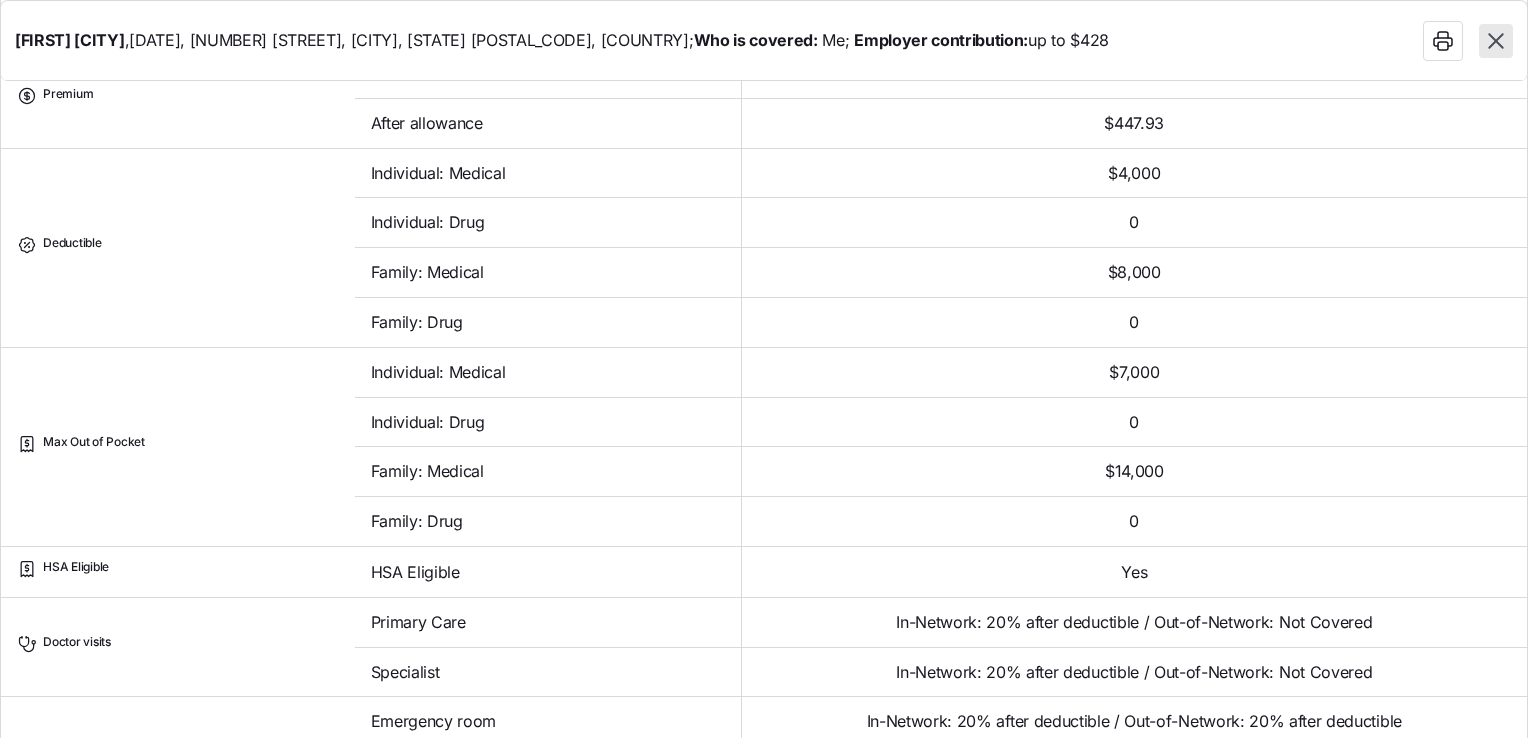 scroll, scrollTop: 0, scrollLeft: 0, axis: both 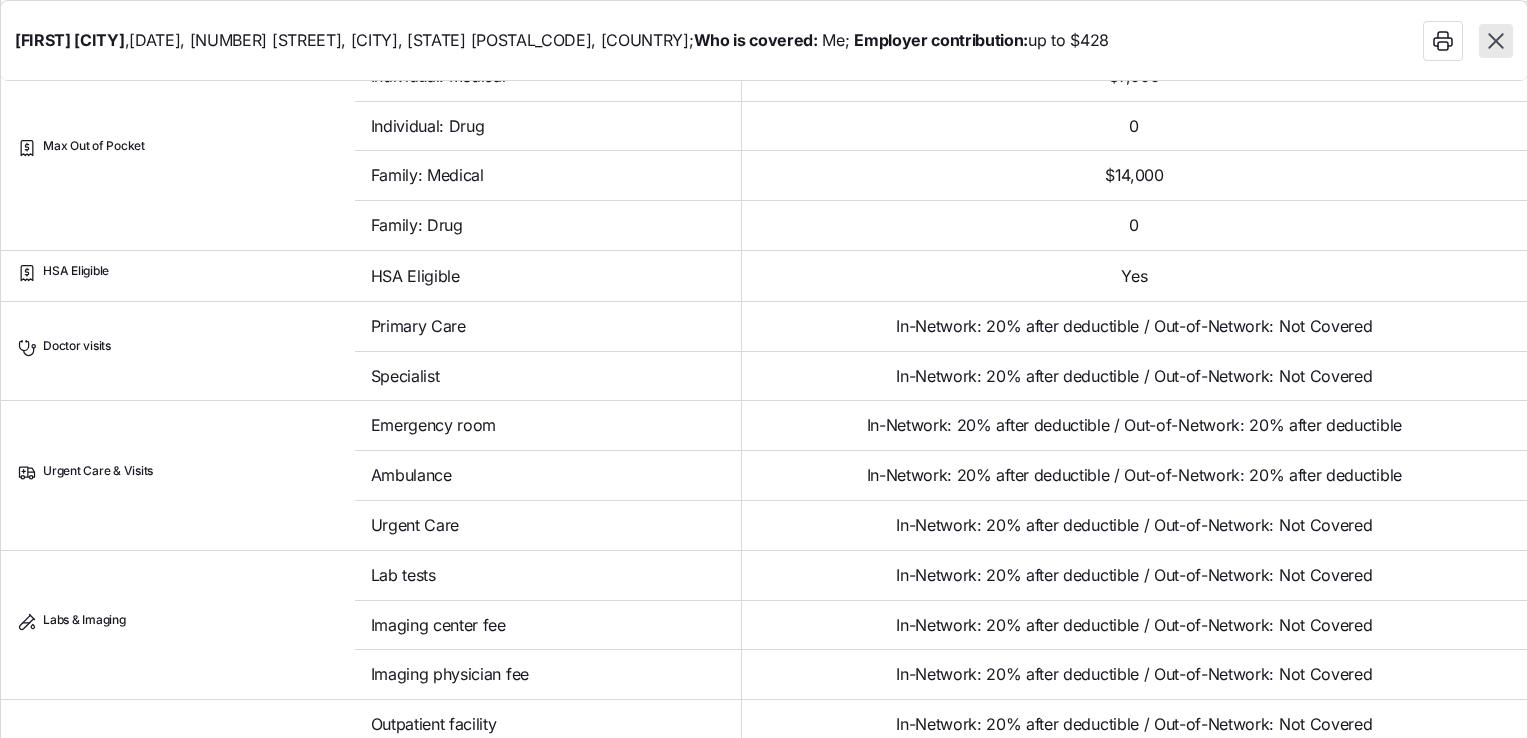click 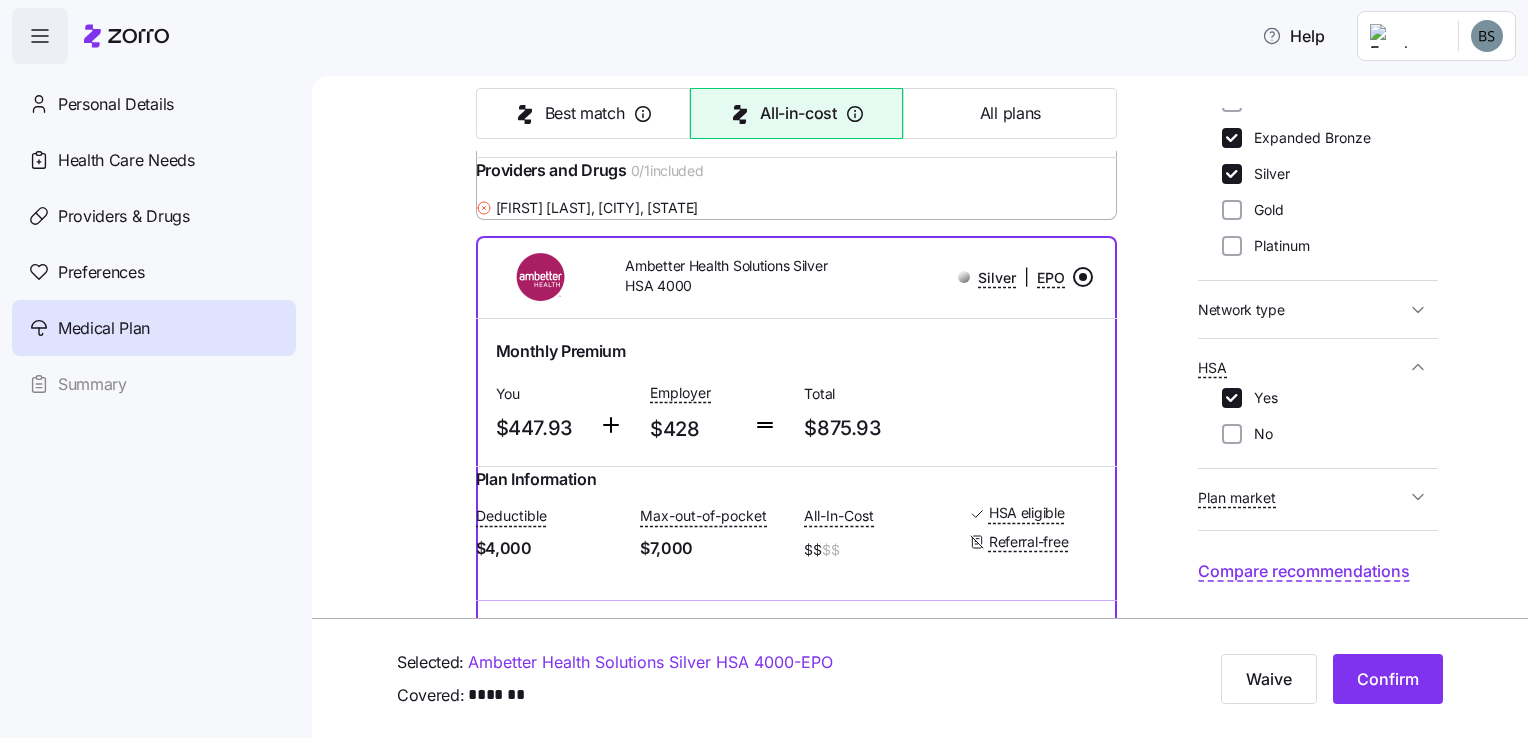 scroll, scrollTop: 2300, scrollLeft: 0, axis: vertical 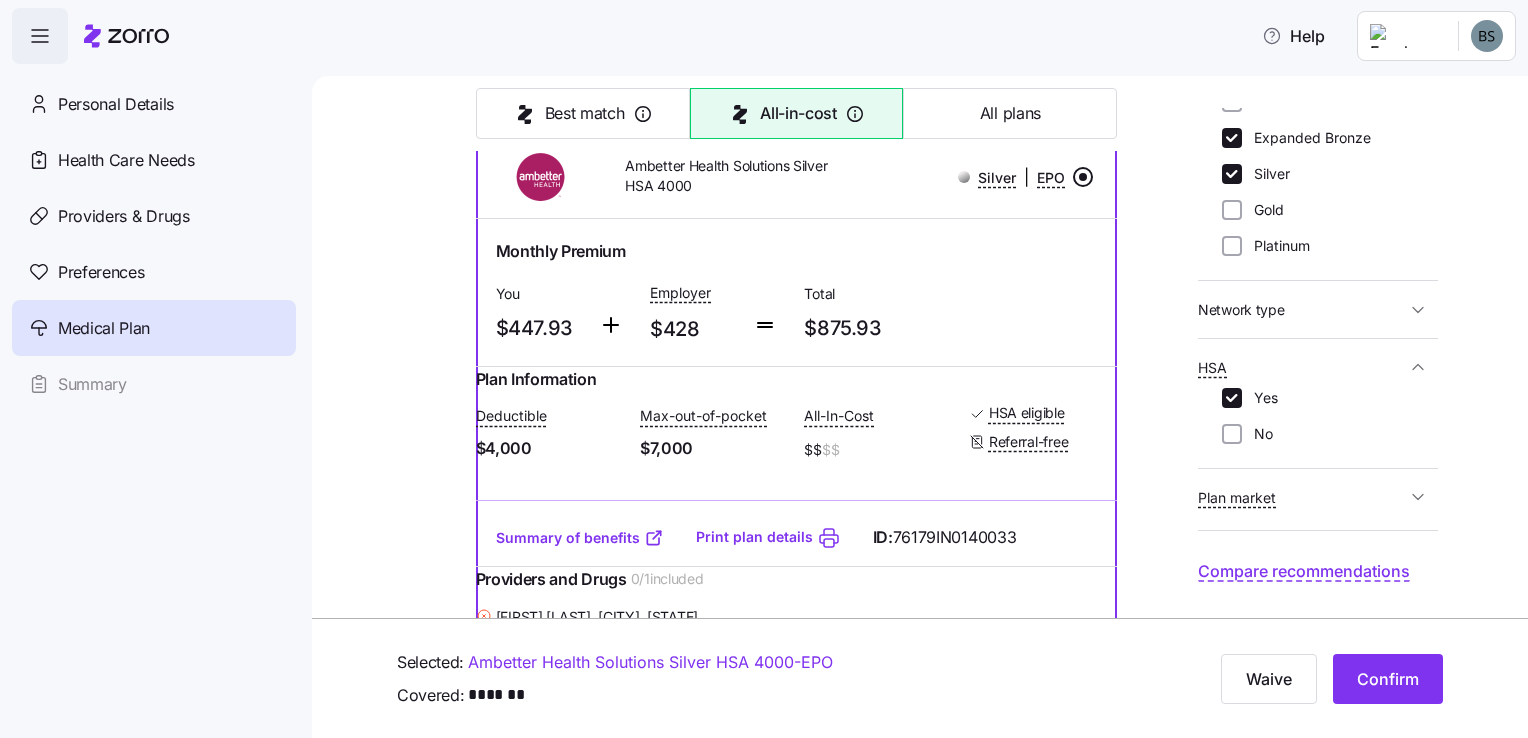 click at bounding box center (1083, 177) 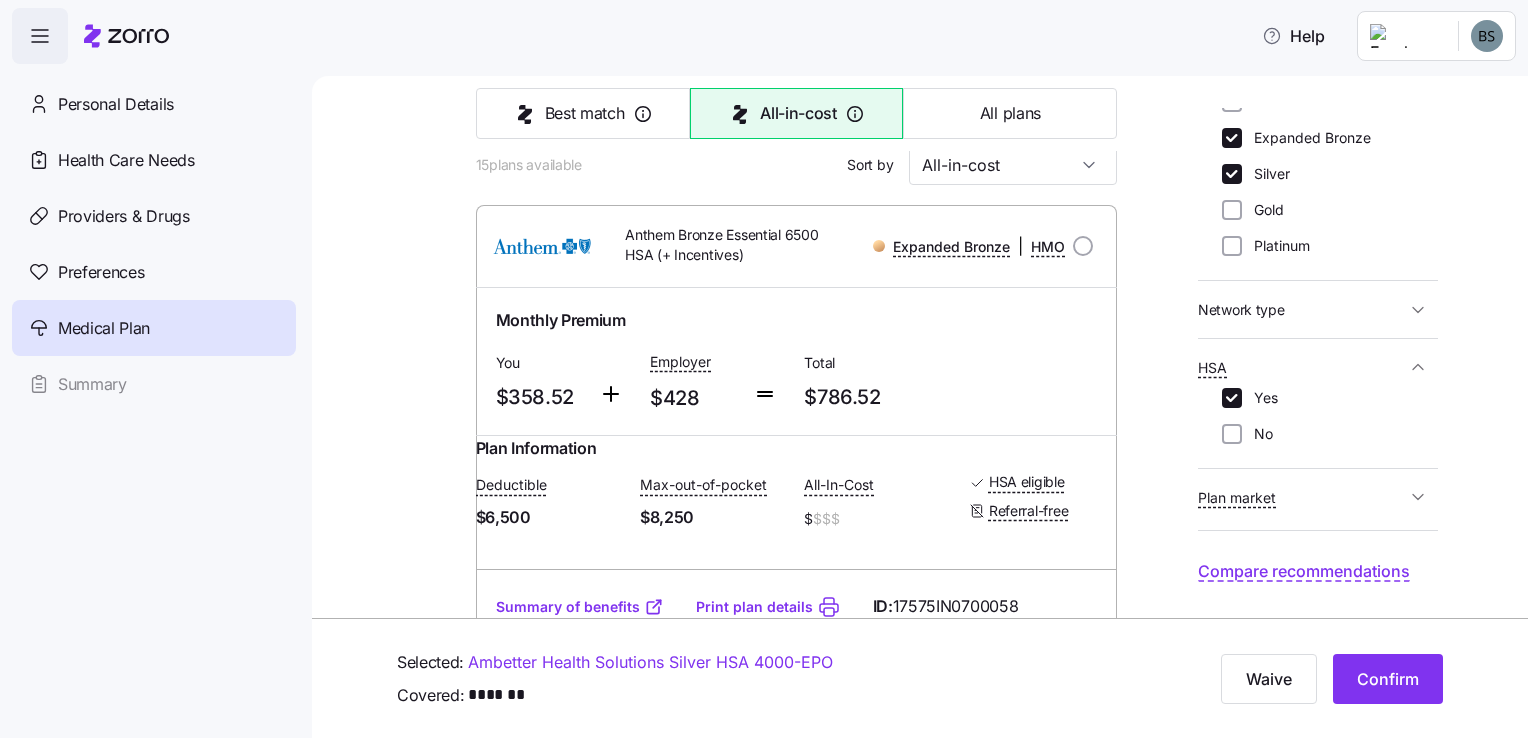 scroll, scrollTop: 0, scrollLeft: 0, axis: both 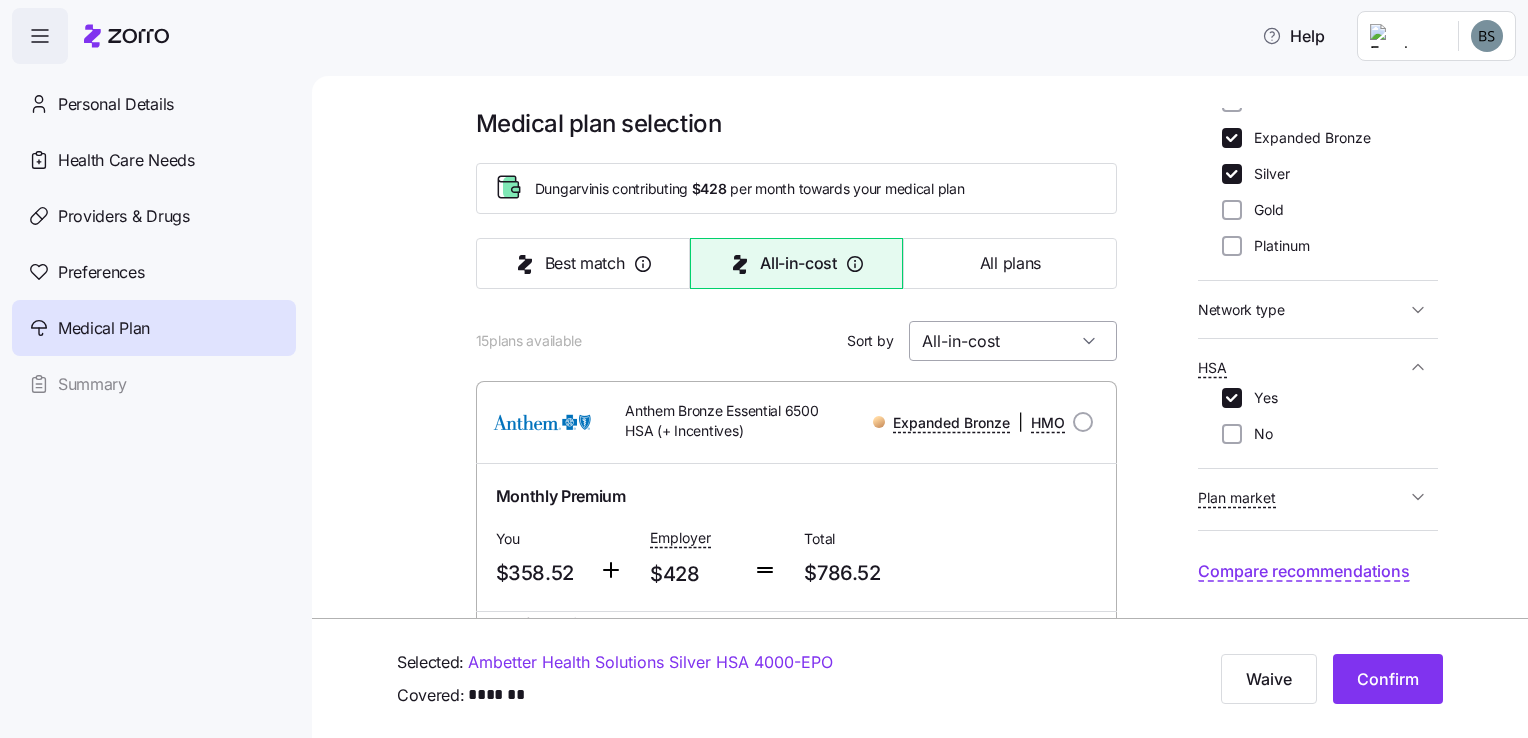 click on "All-in-cost" at bounding box center [1013, 341] 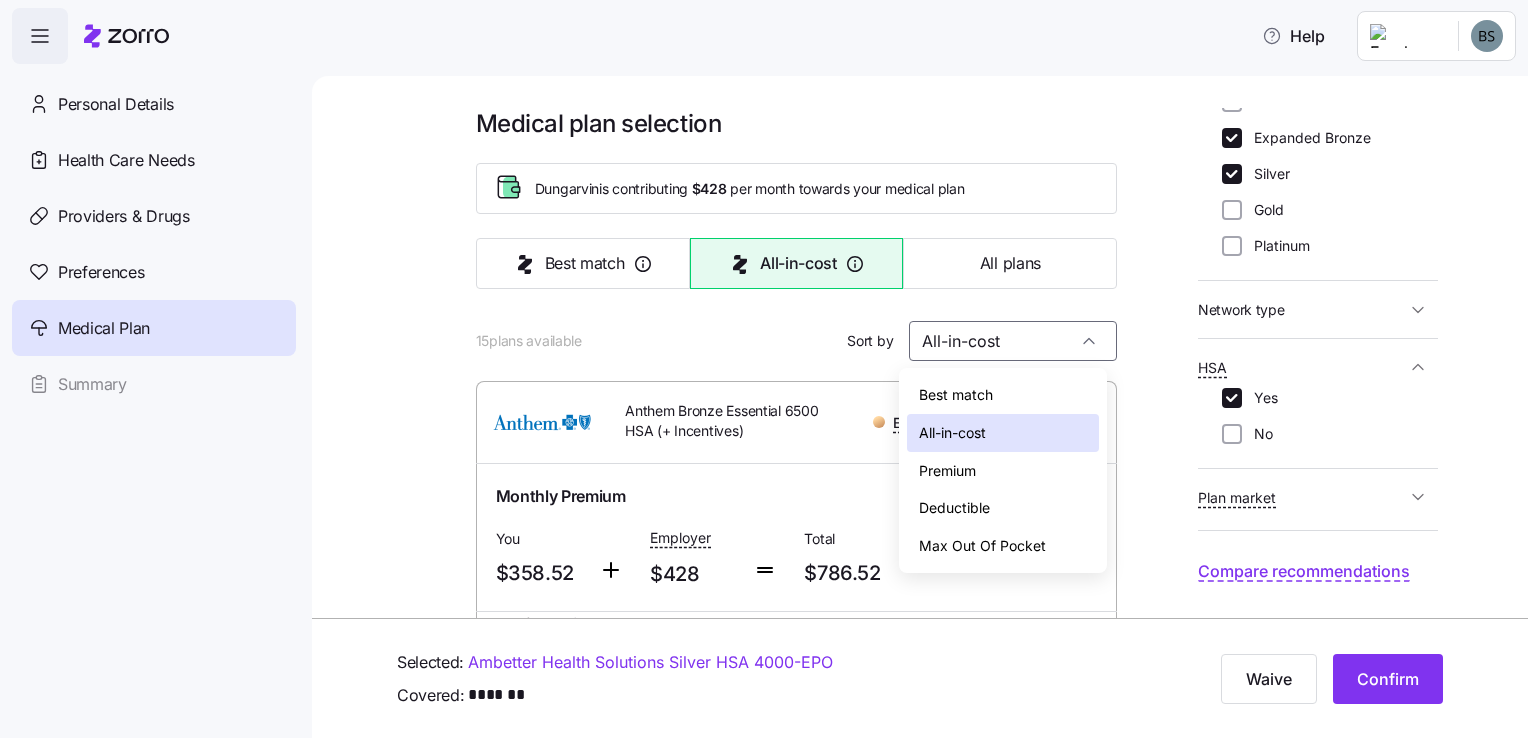 click on "Premium" at bounding box center [947, 471] 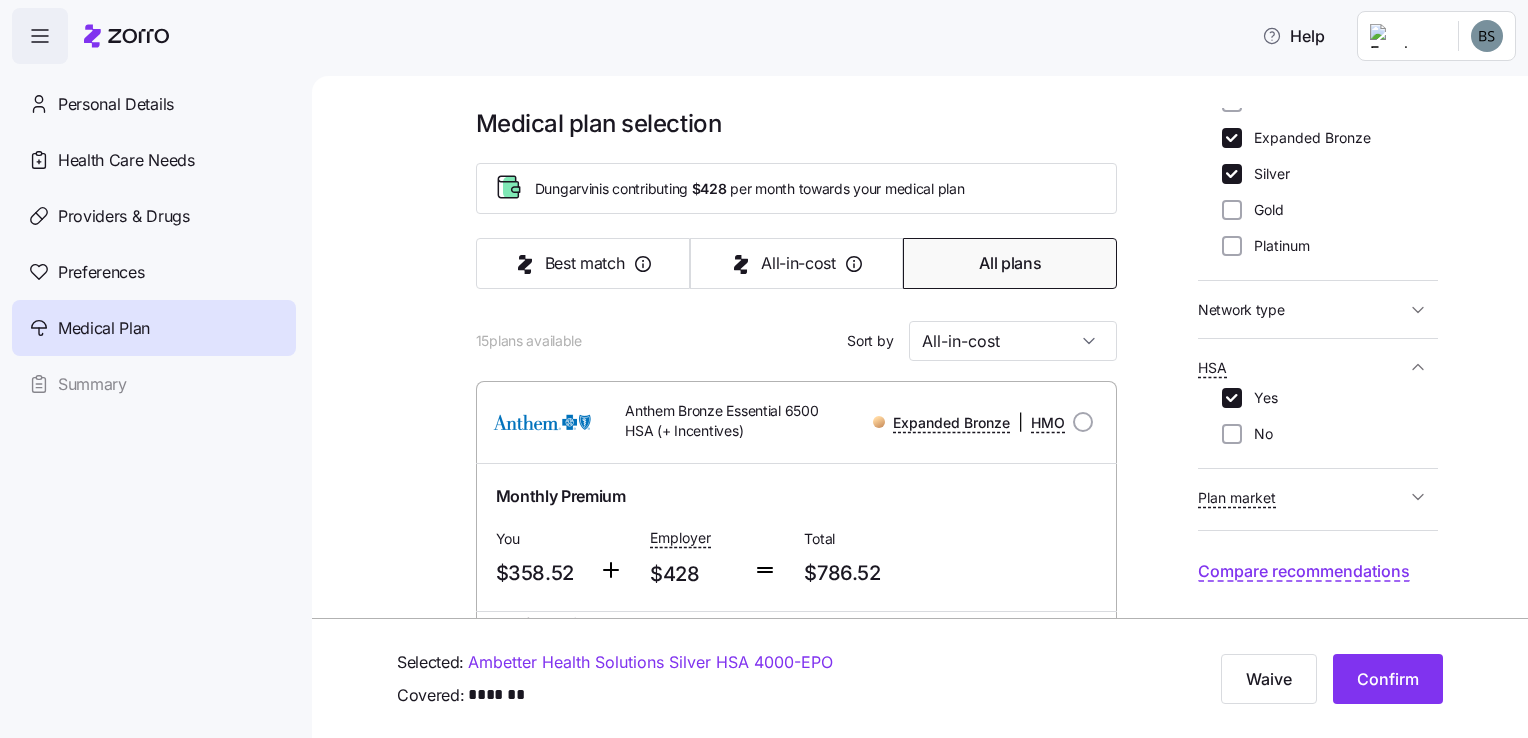 type on "Premium" 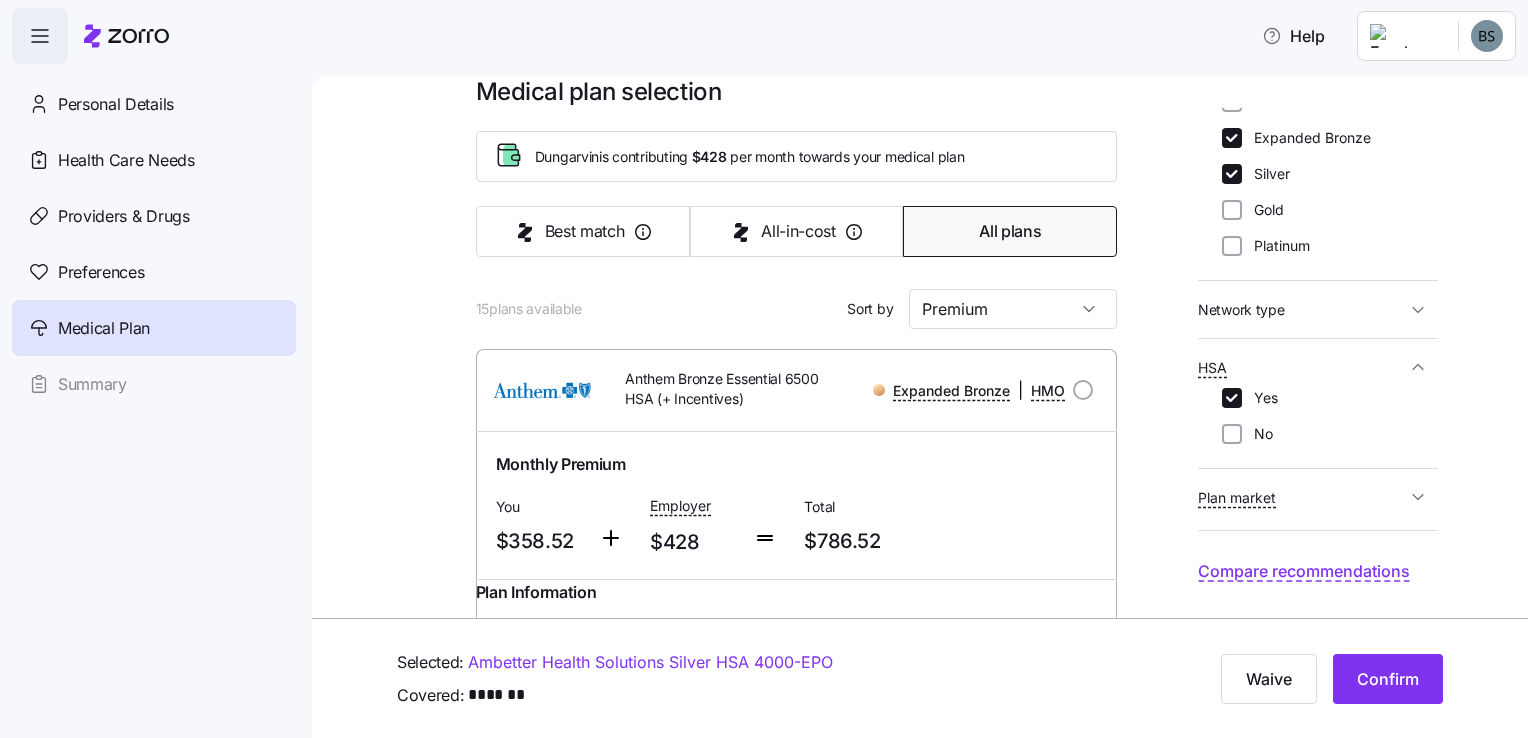 scroll, scrollTop: 0, scrollLeft: 0, axis: both 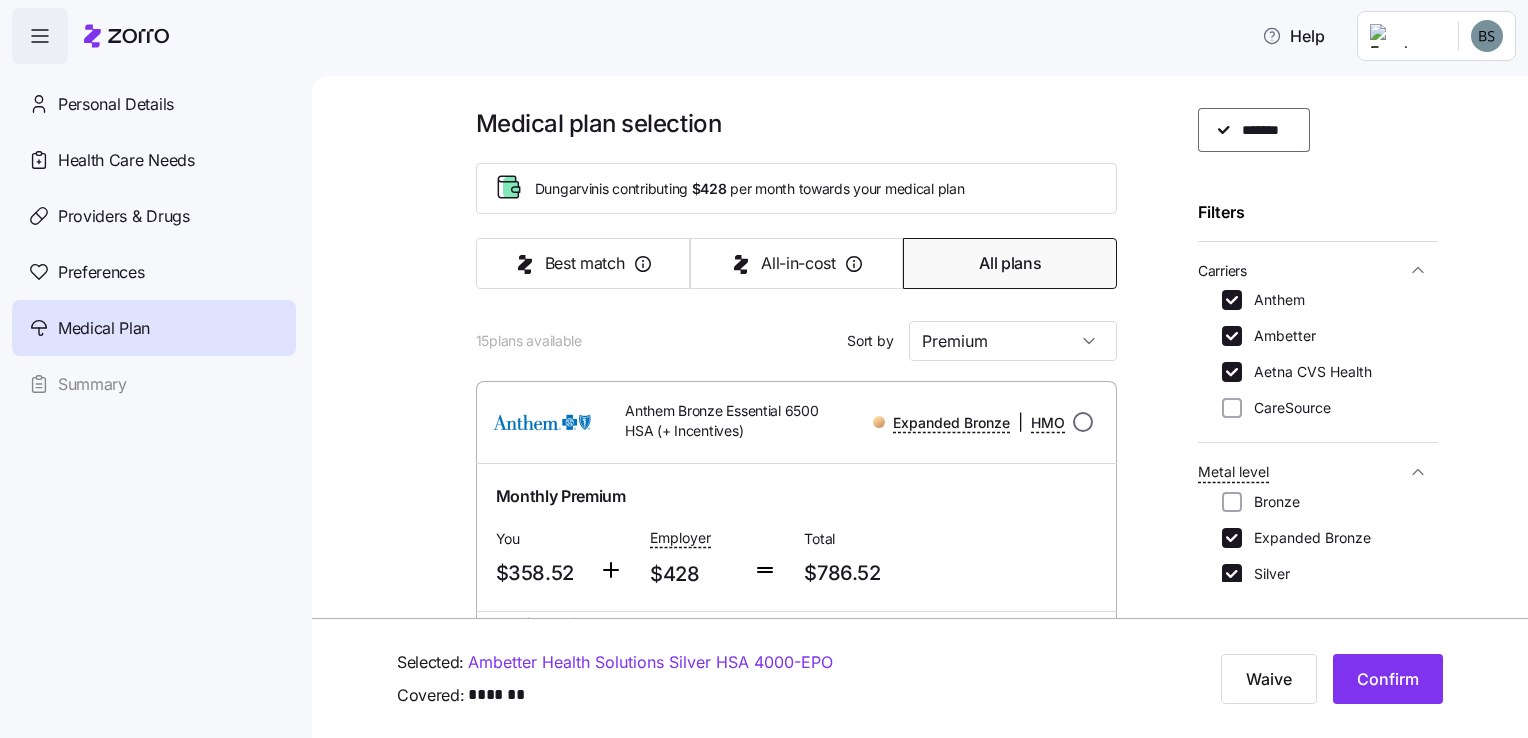 click at bounding box center [1083, 422] 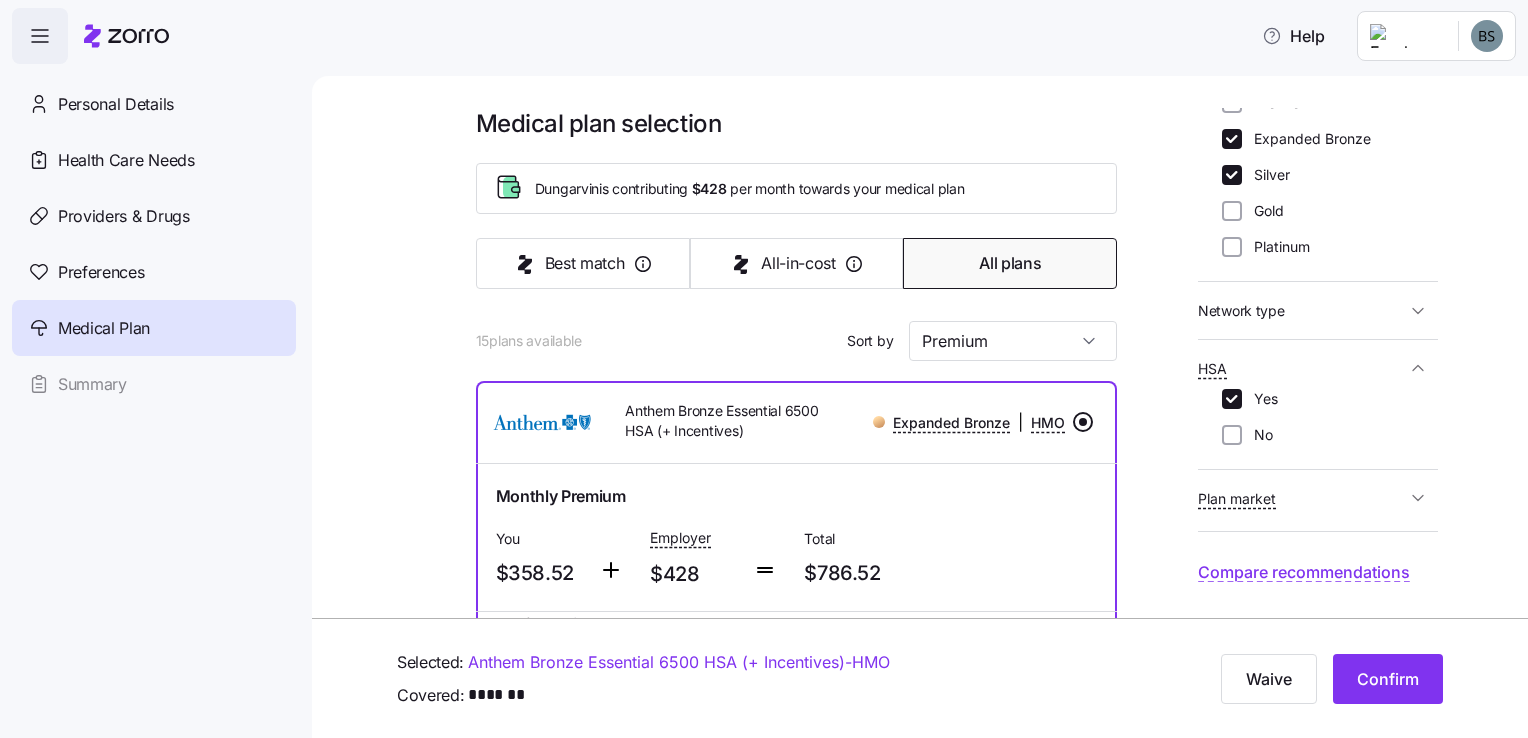 scroll, scrollTop: 479, scrollLeft: 0, axis: vertical 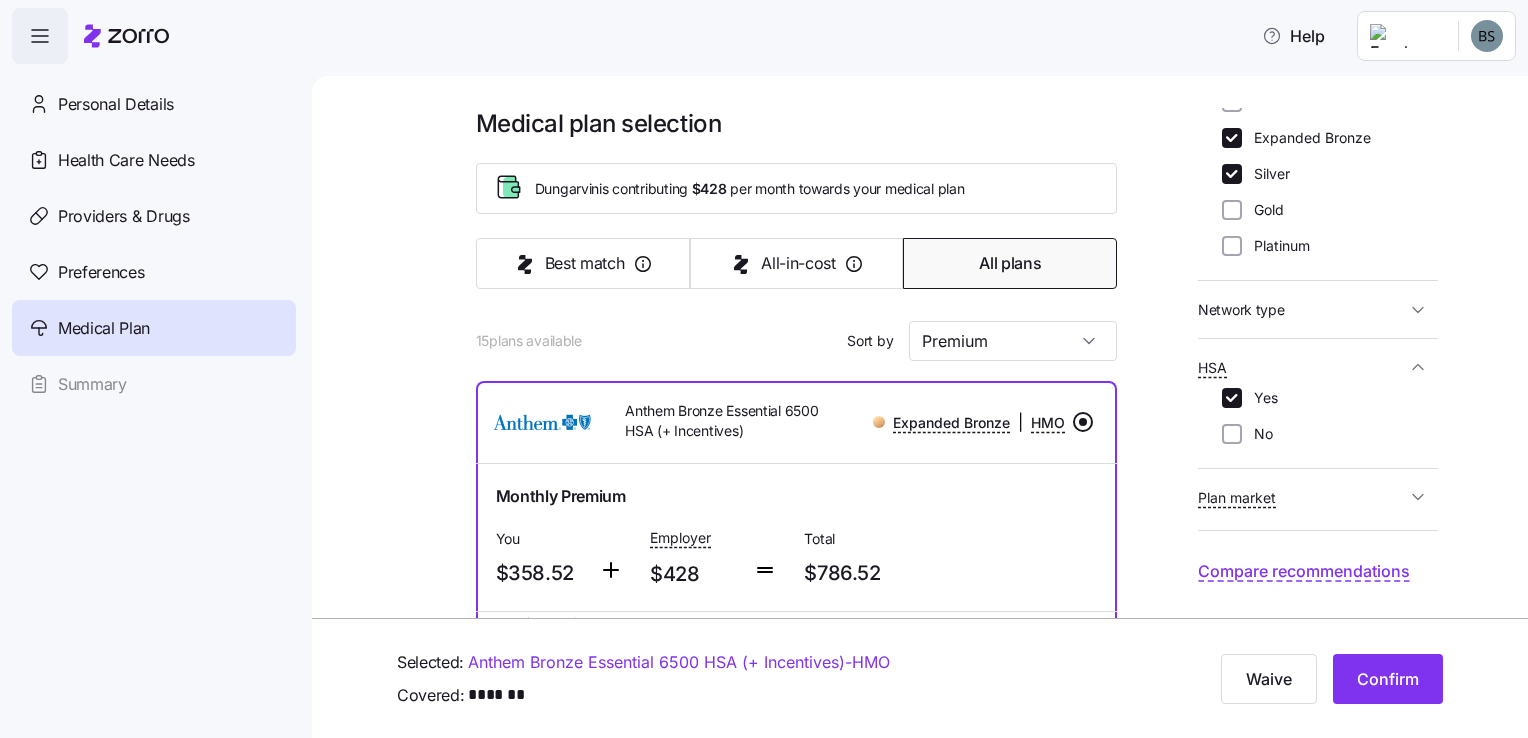 click on "Compare recommendations" at bounding box center (1304, 571) 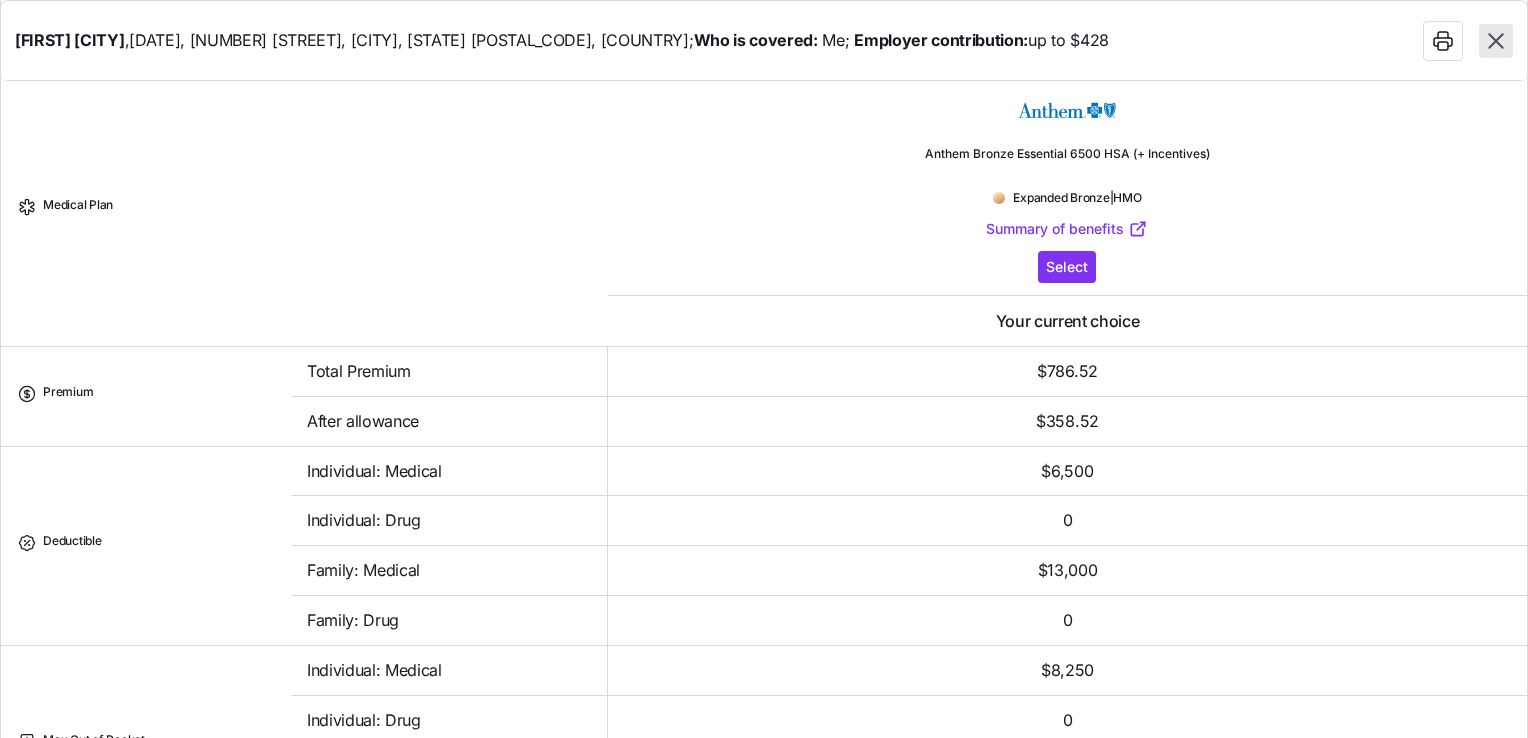 scroll, scrollTop: 0, scrollLeft: 0, axis: both 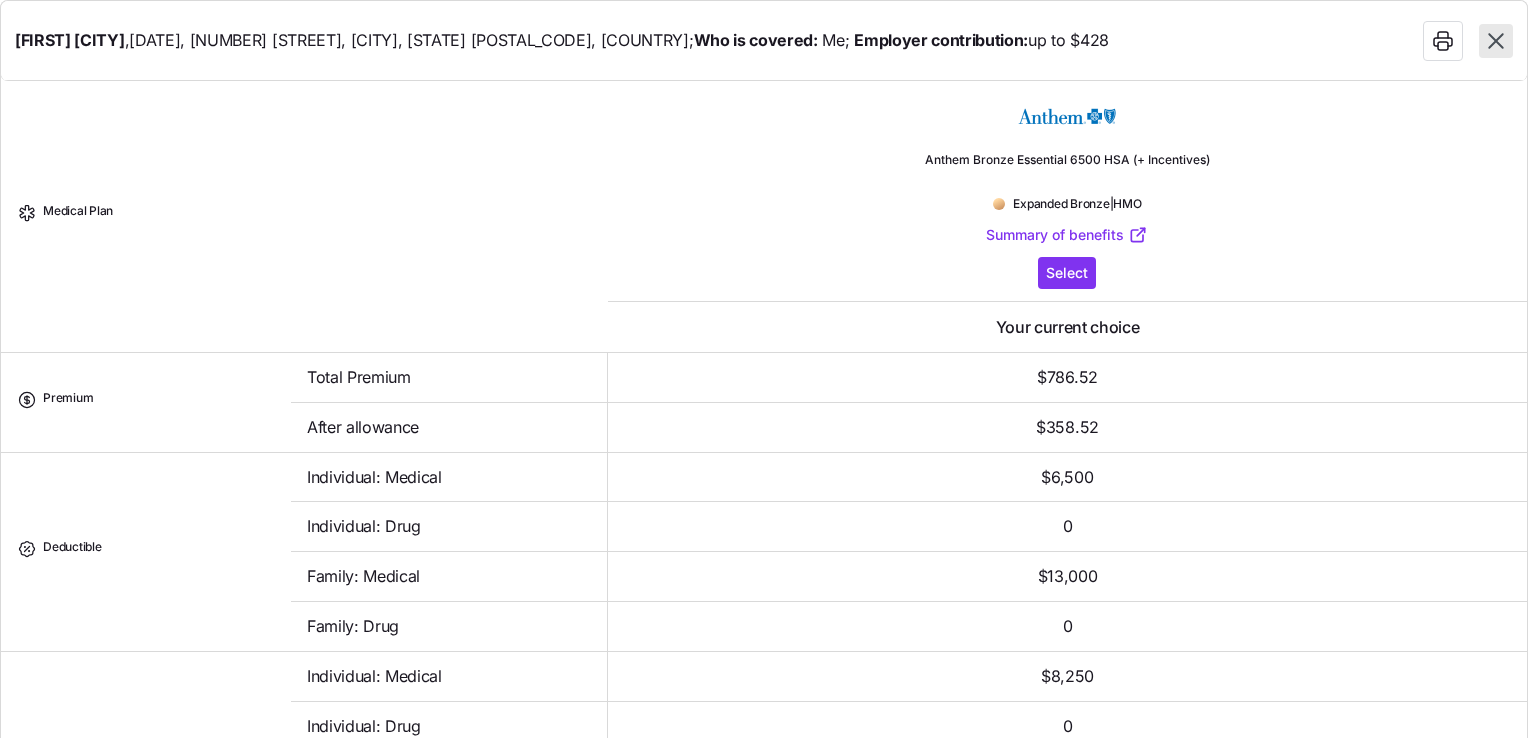 click 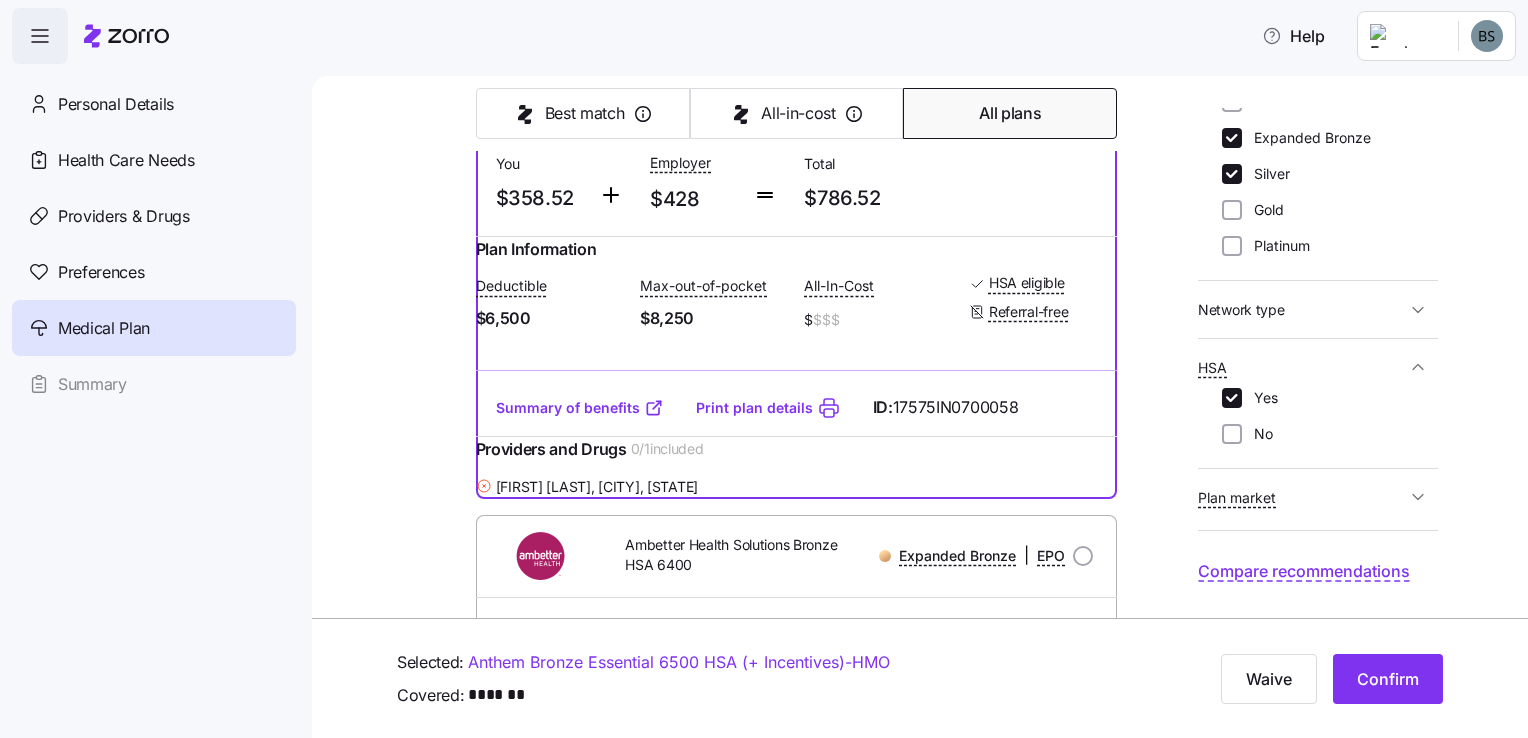 scroll, scrollTop: 400, scrollLeft: 0, axis: vertical 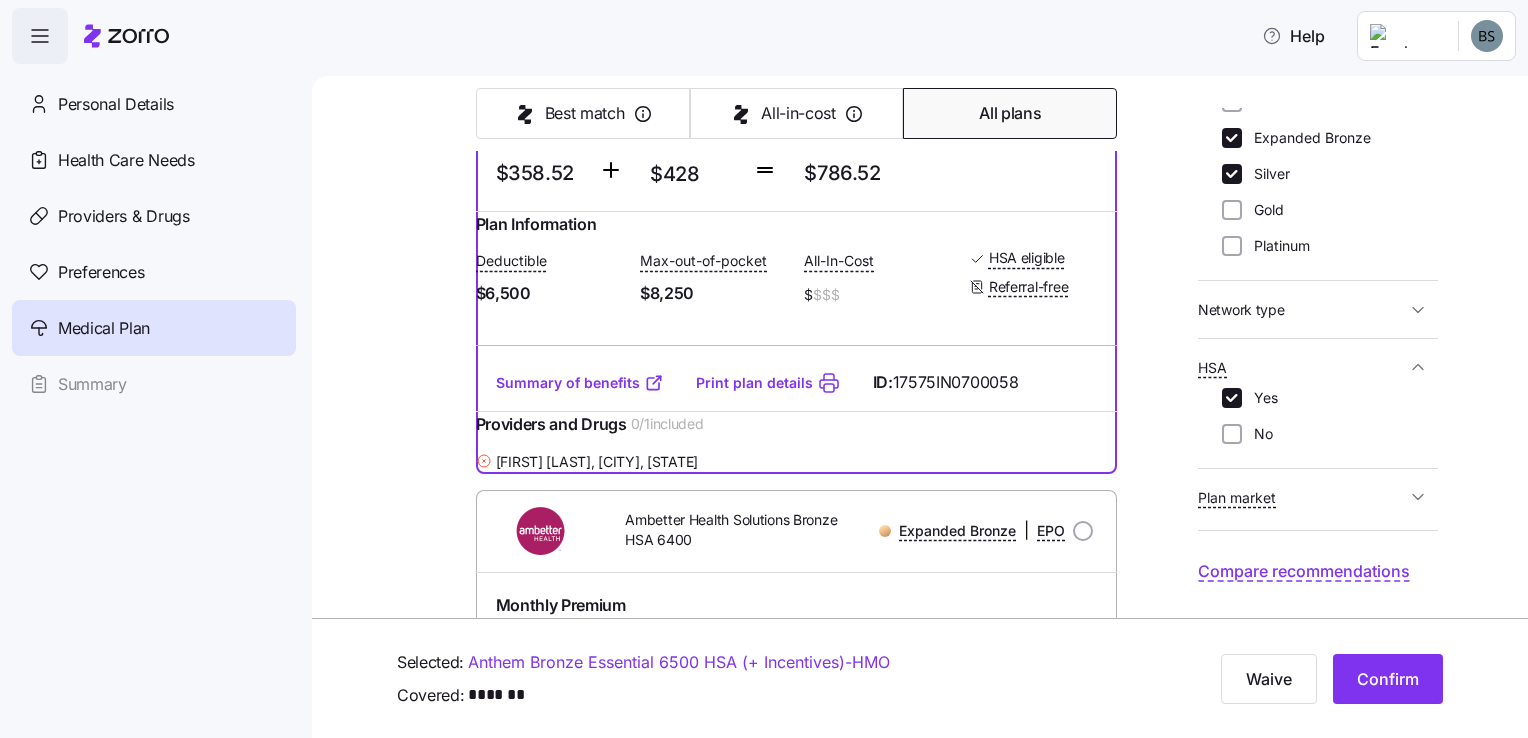 click on "Summary of benefits" at bounding box center [580, 383] 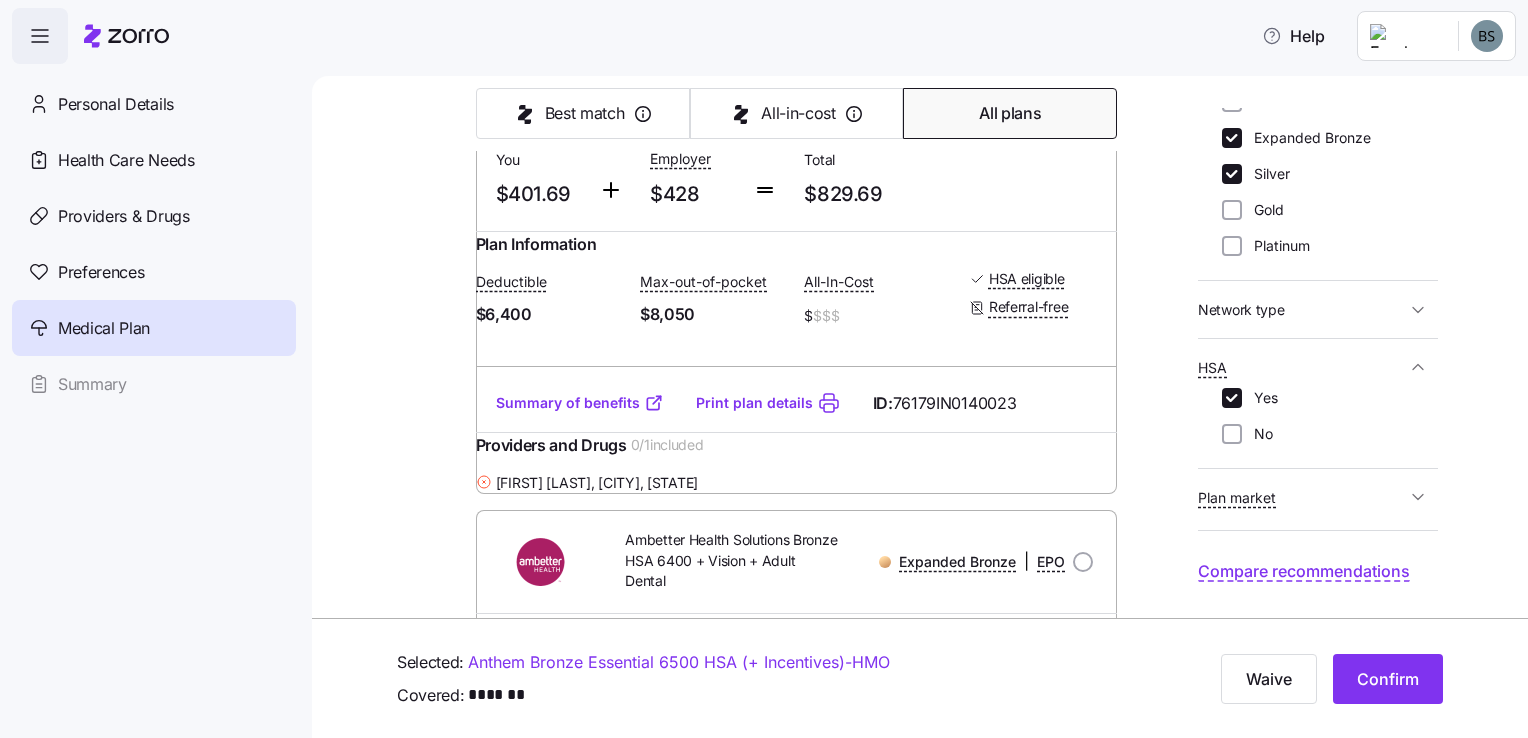 scroll, scrollTop: 900, scrollLeft: 0, axis: vertical 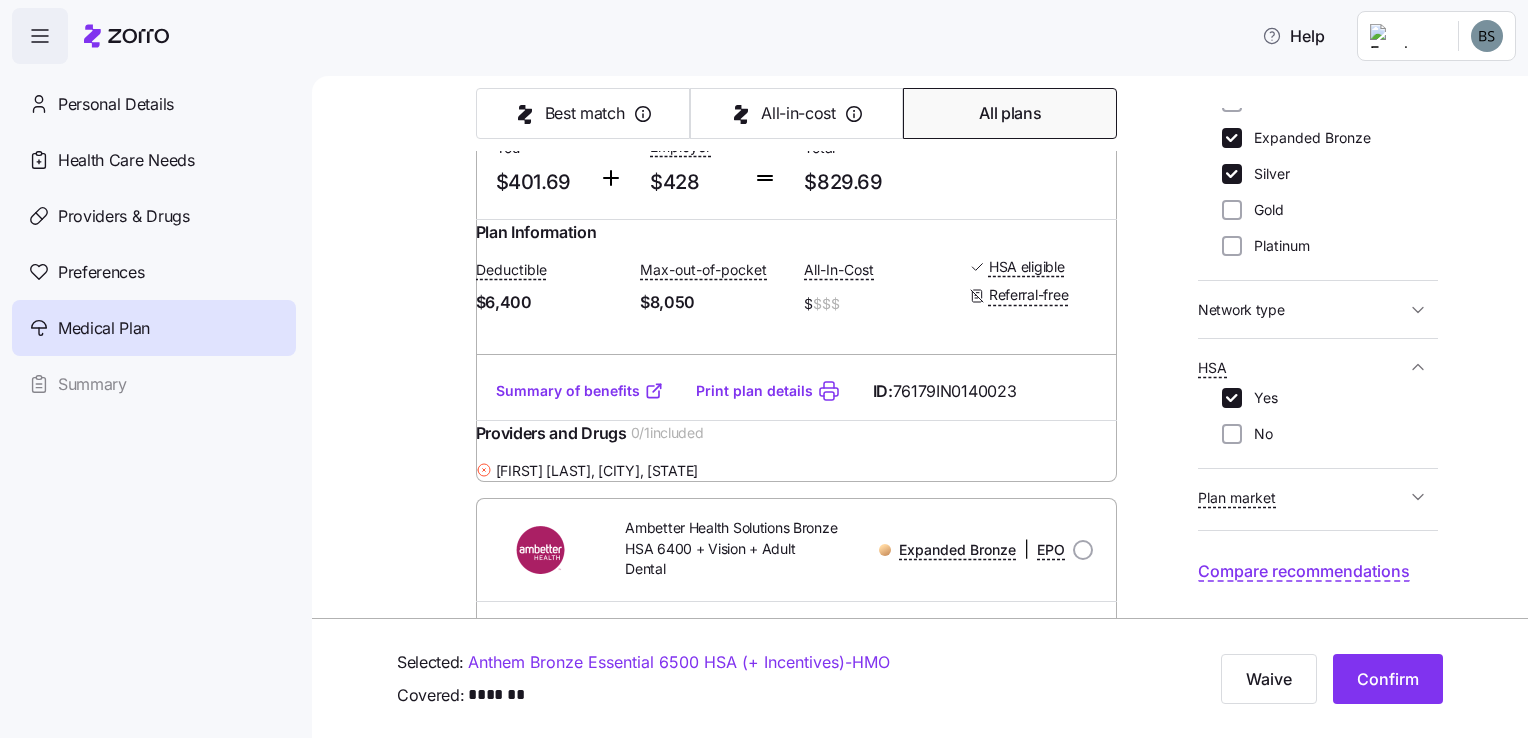click on "Summary of benefits" at bounding box center (580, 391) 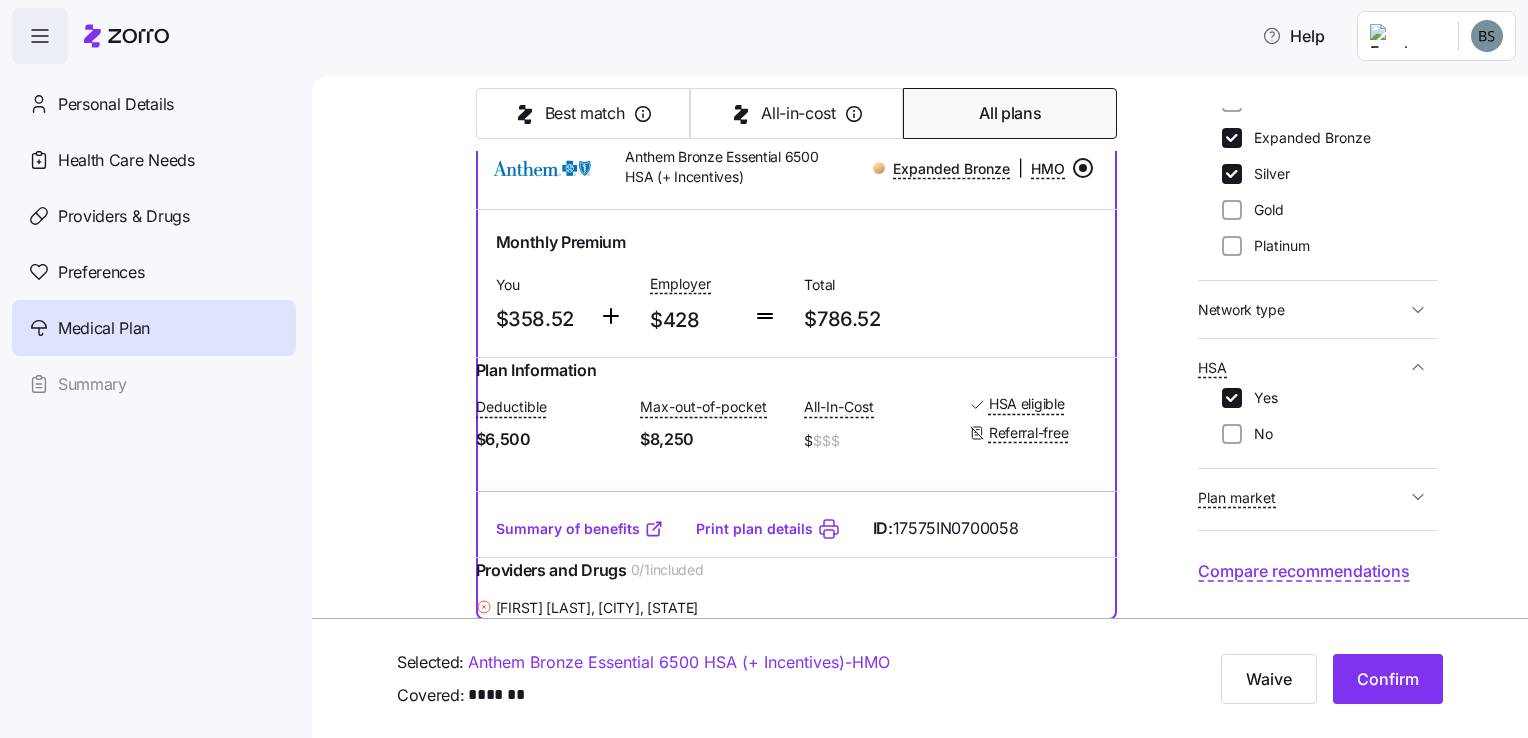 scroll, scrollTop: 200, scrollLeft: 0, axis: vertical 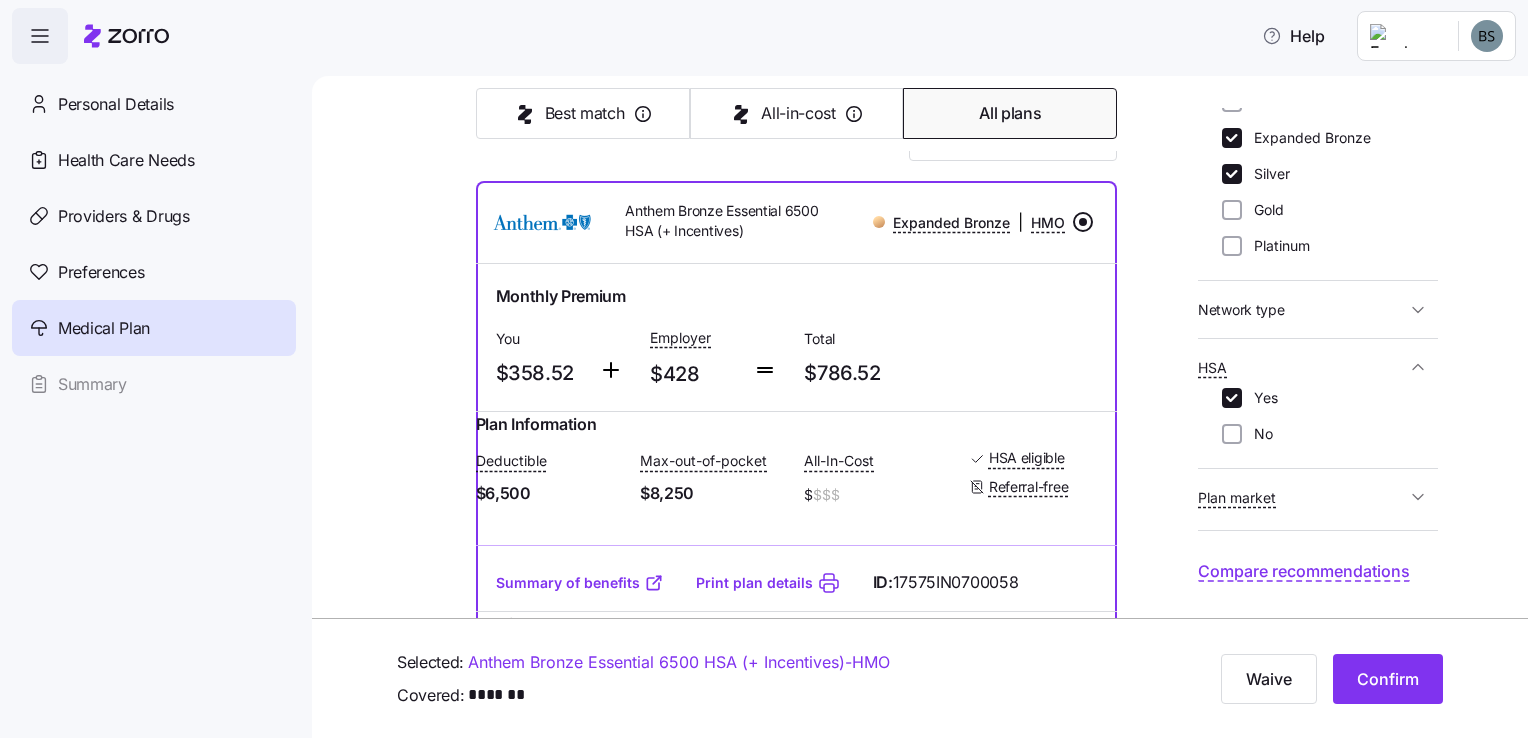 click on "Summary of benefits" at bounding box center [580, 583] 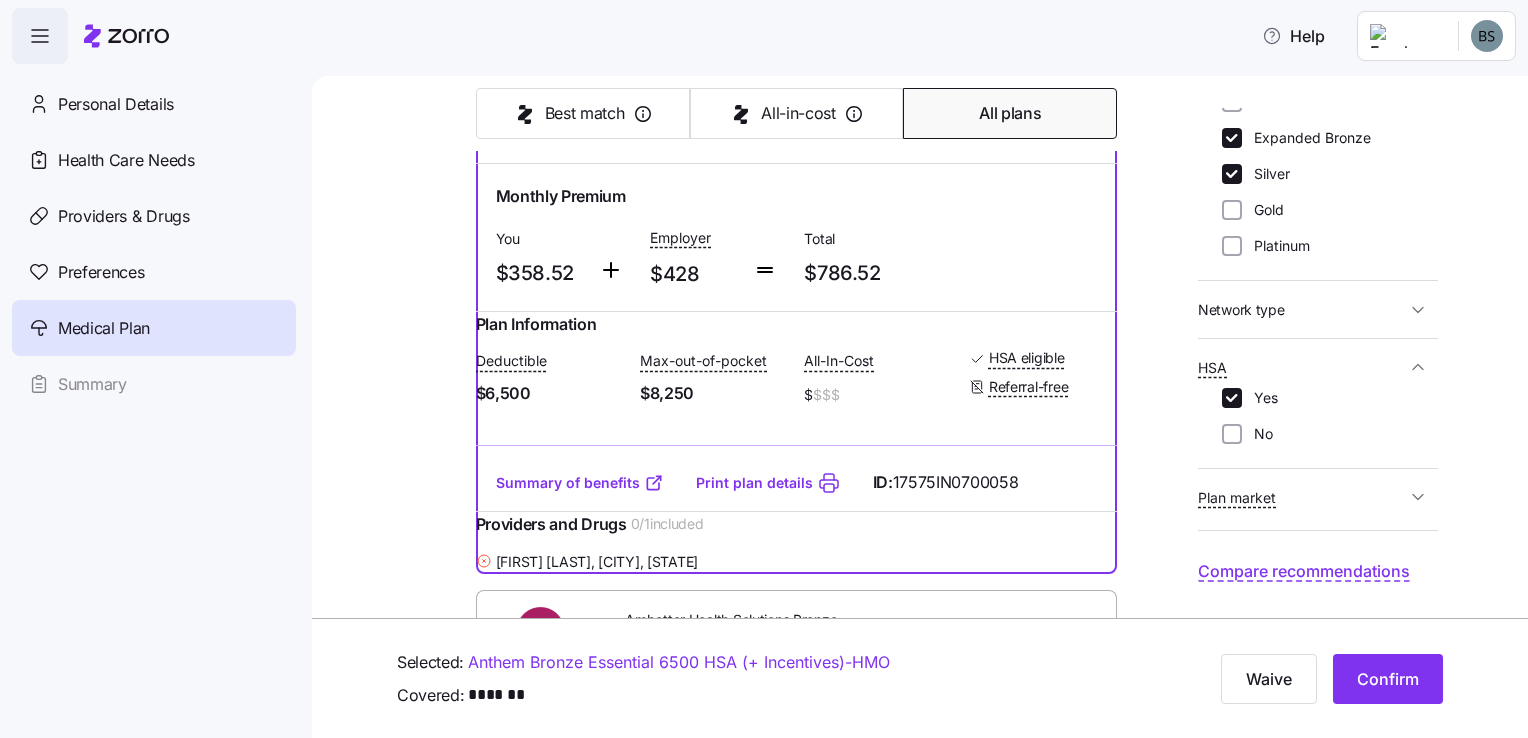 scroll, scrollTop: 0, scrollLeft: 0, axis: both 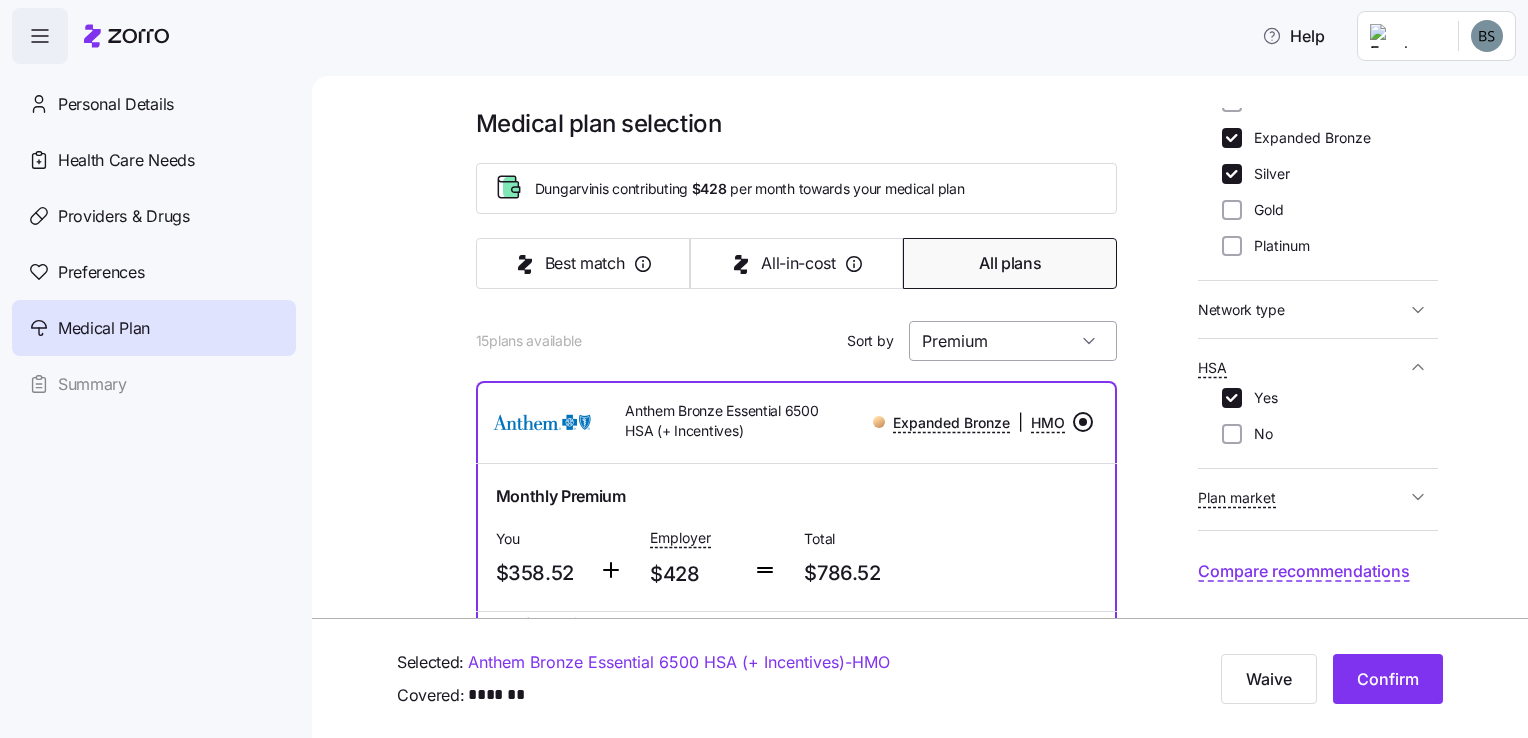 click on "Premium" at bounding box center (1013, 341) 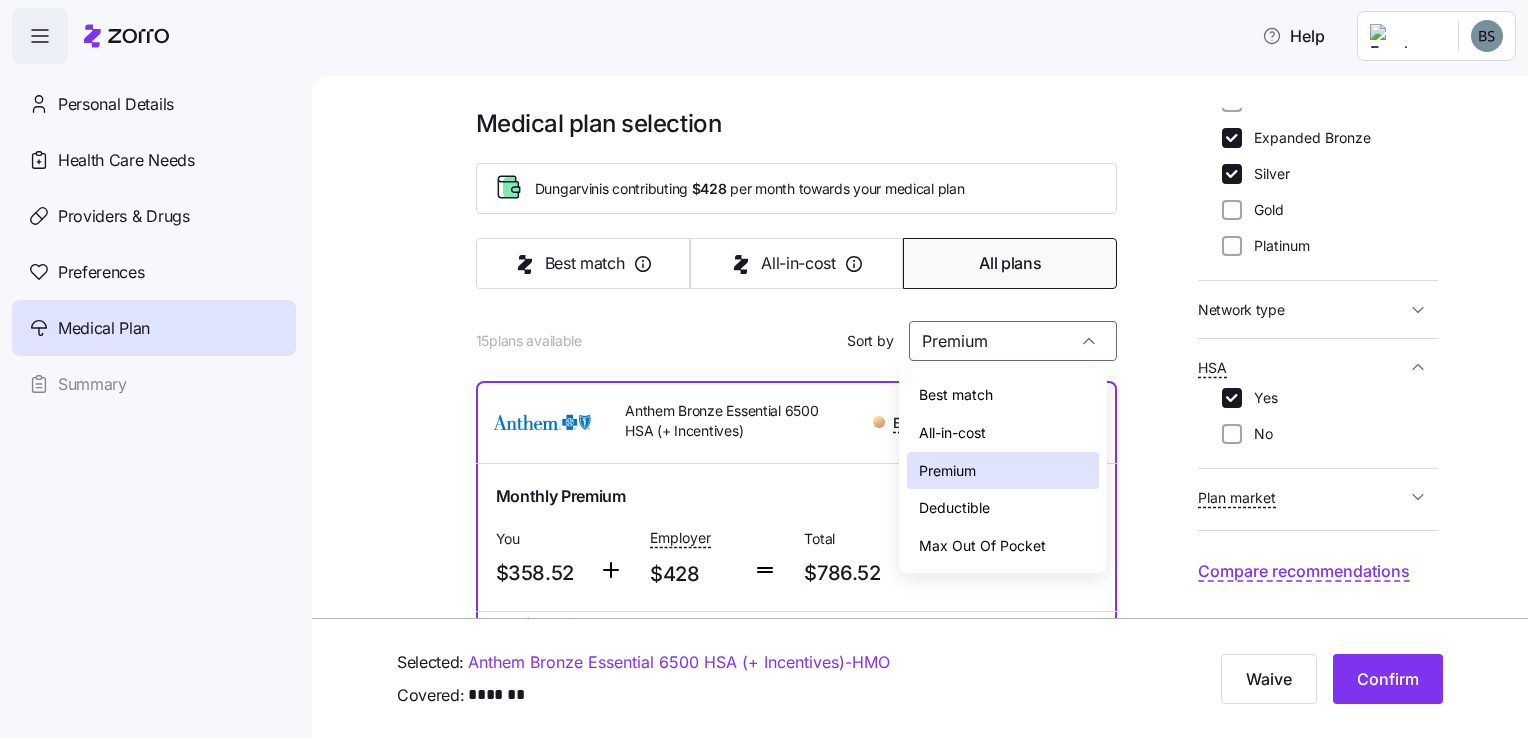 click on "Deductible" at bounding box center (954, 508) 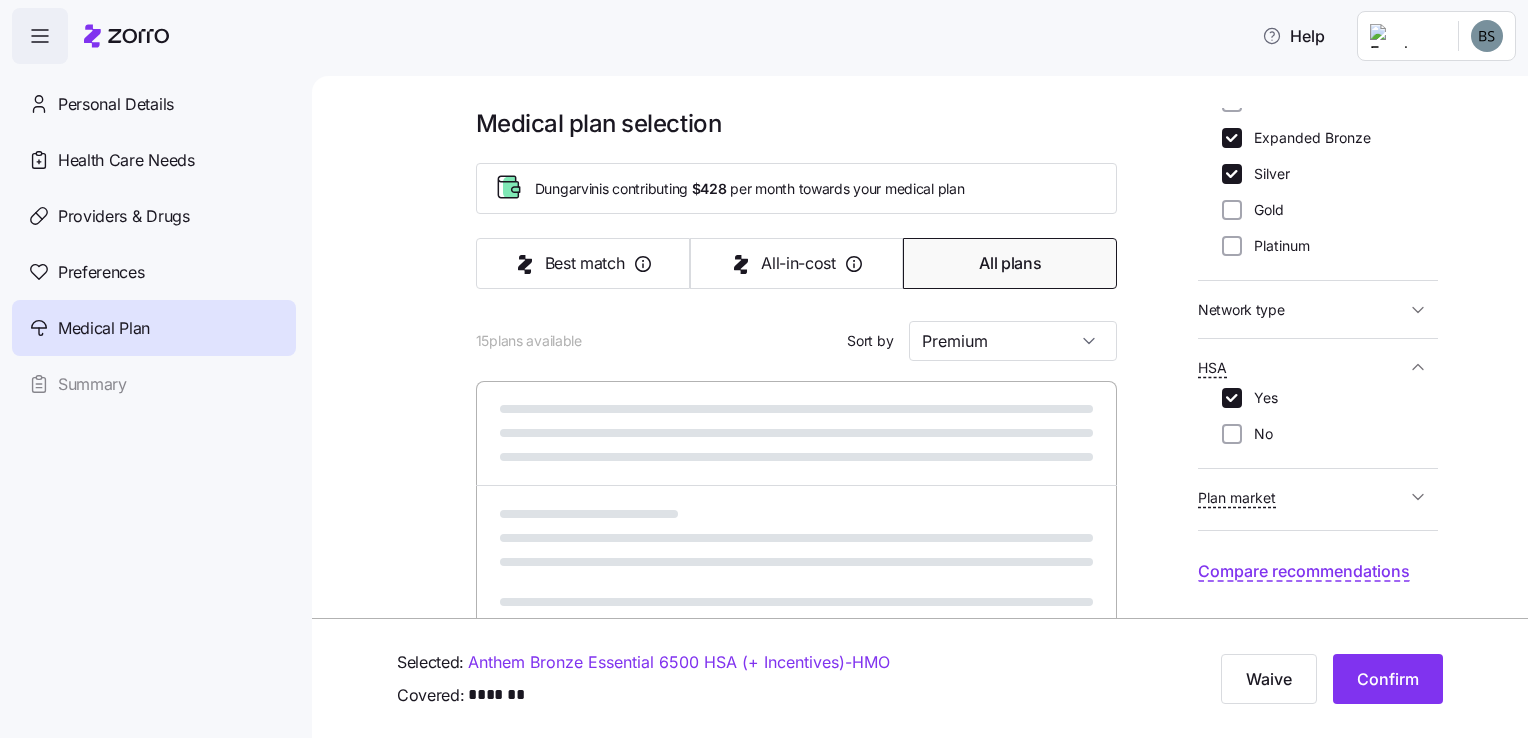 type on "Deductible" 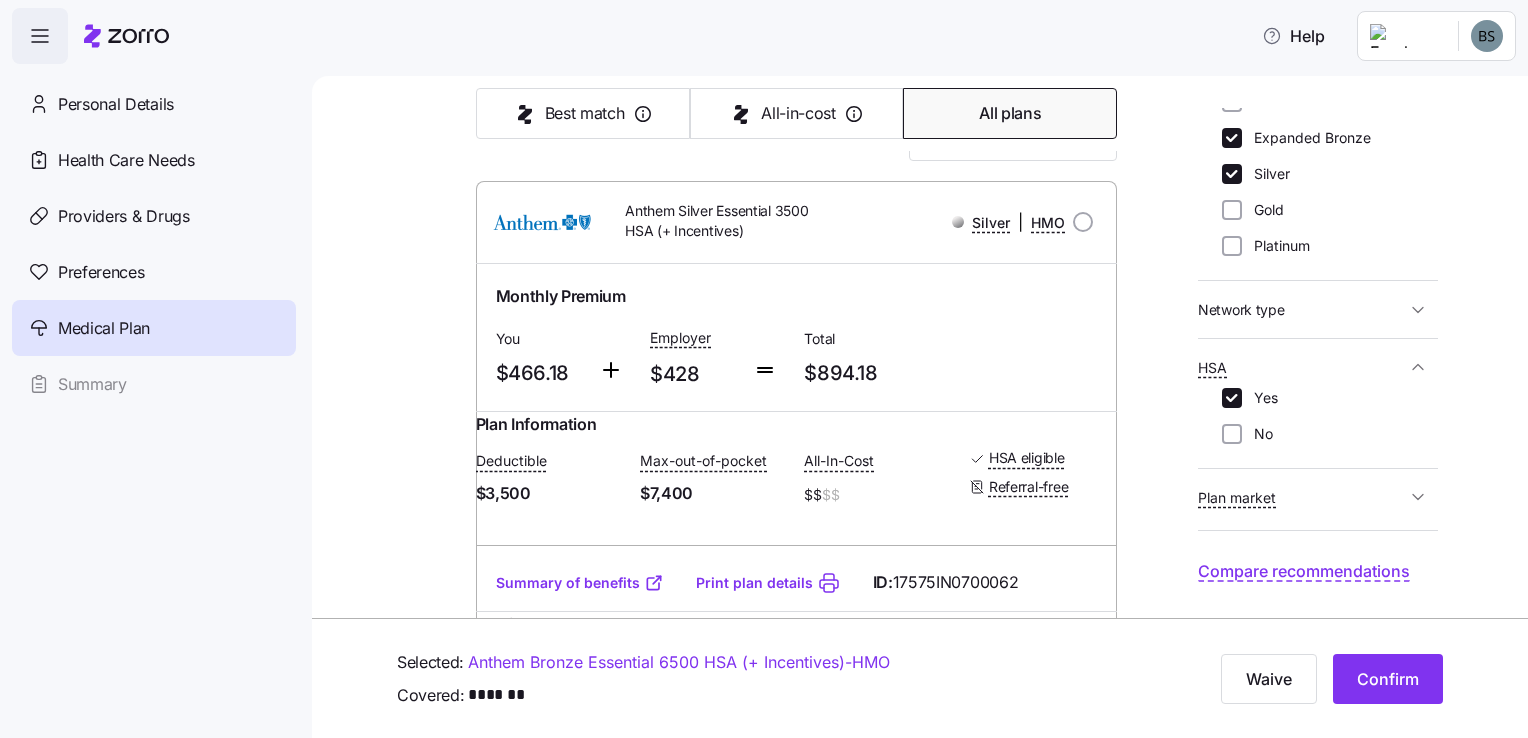 scroll, scrollTop: 300, scrollLeft: 0, axis: vertical 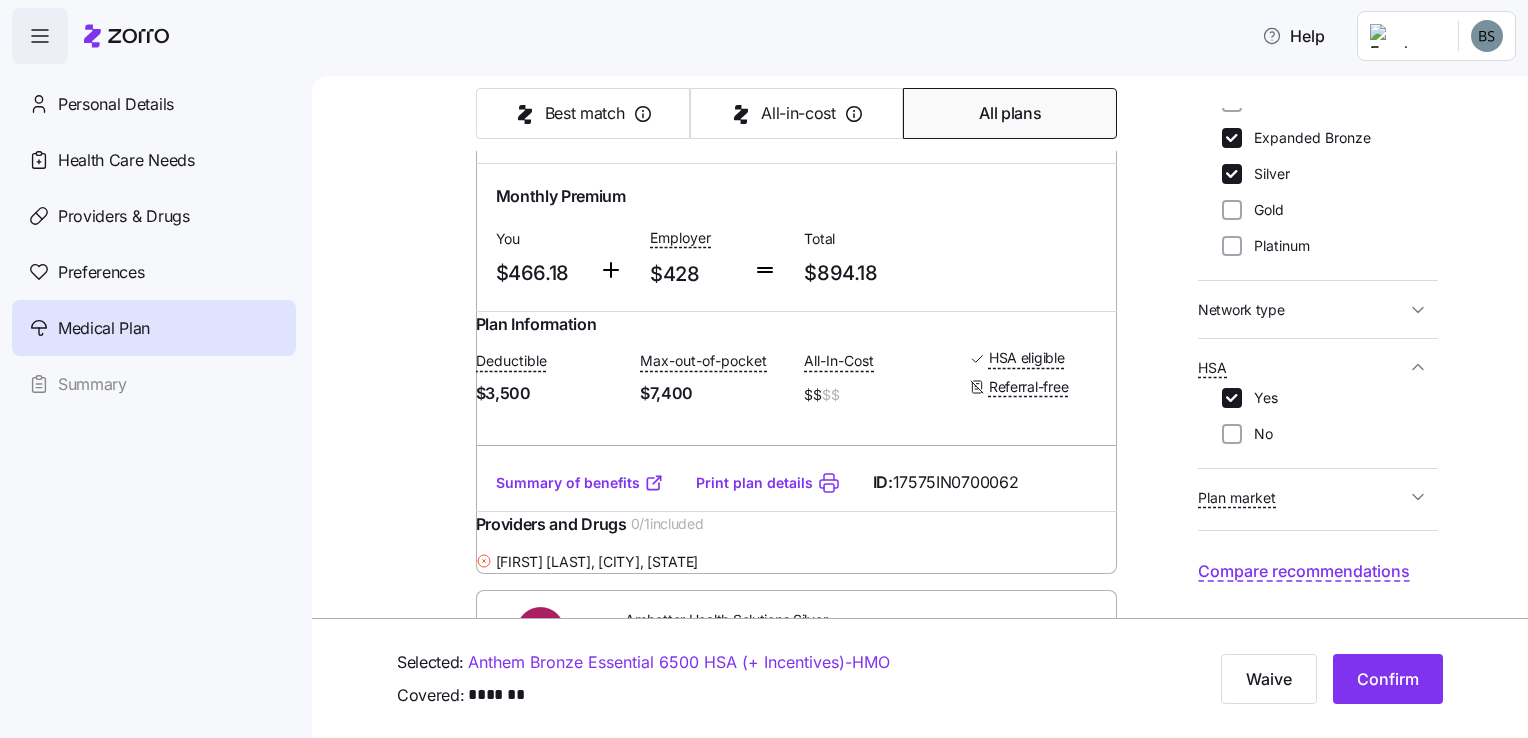 click on "Summary of benefits" at bounding box center [580, 483] 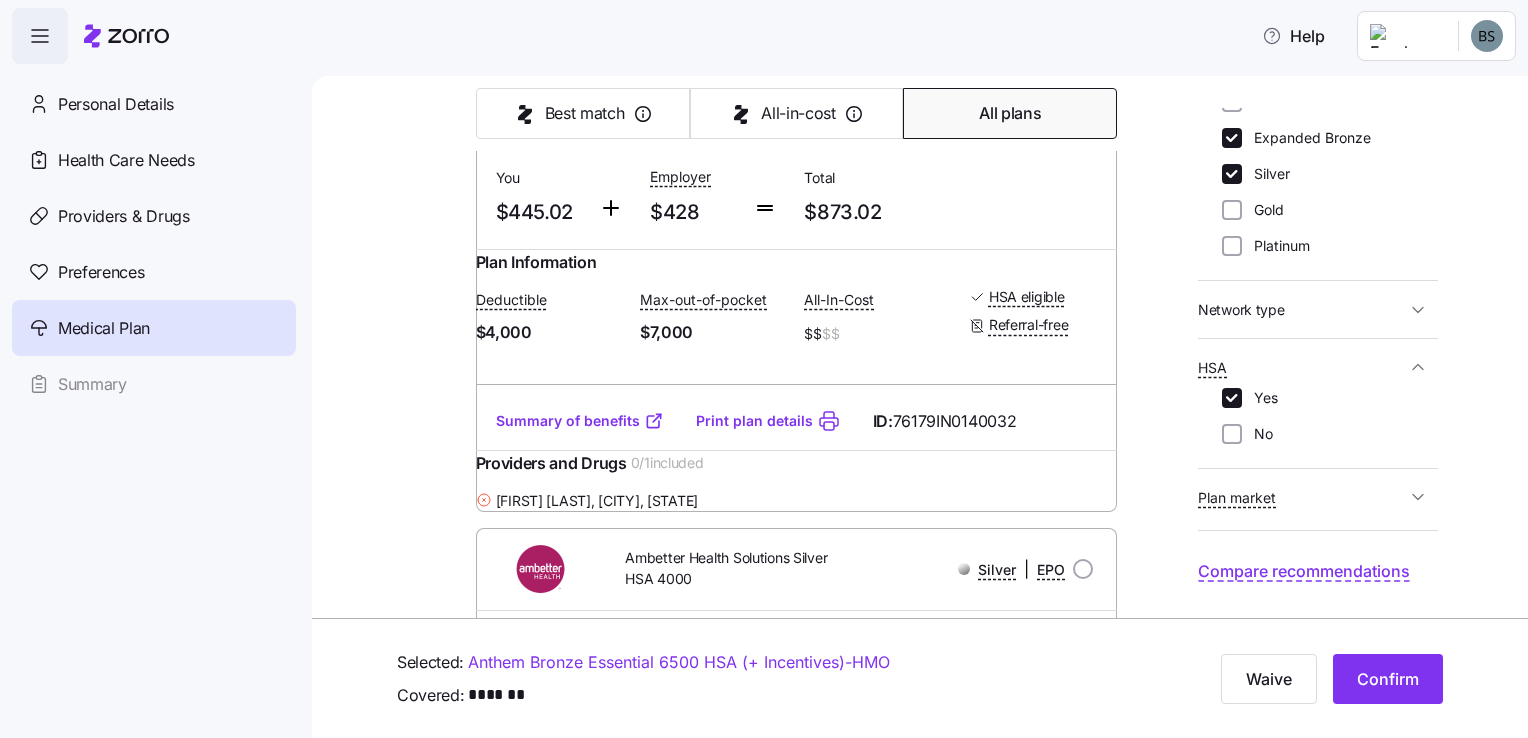 scroll, scrollTop: 900, scrollLeft: 0, axis: vertical 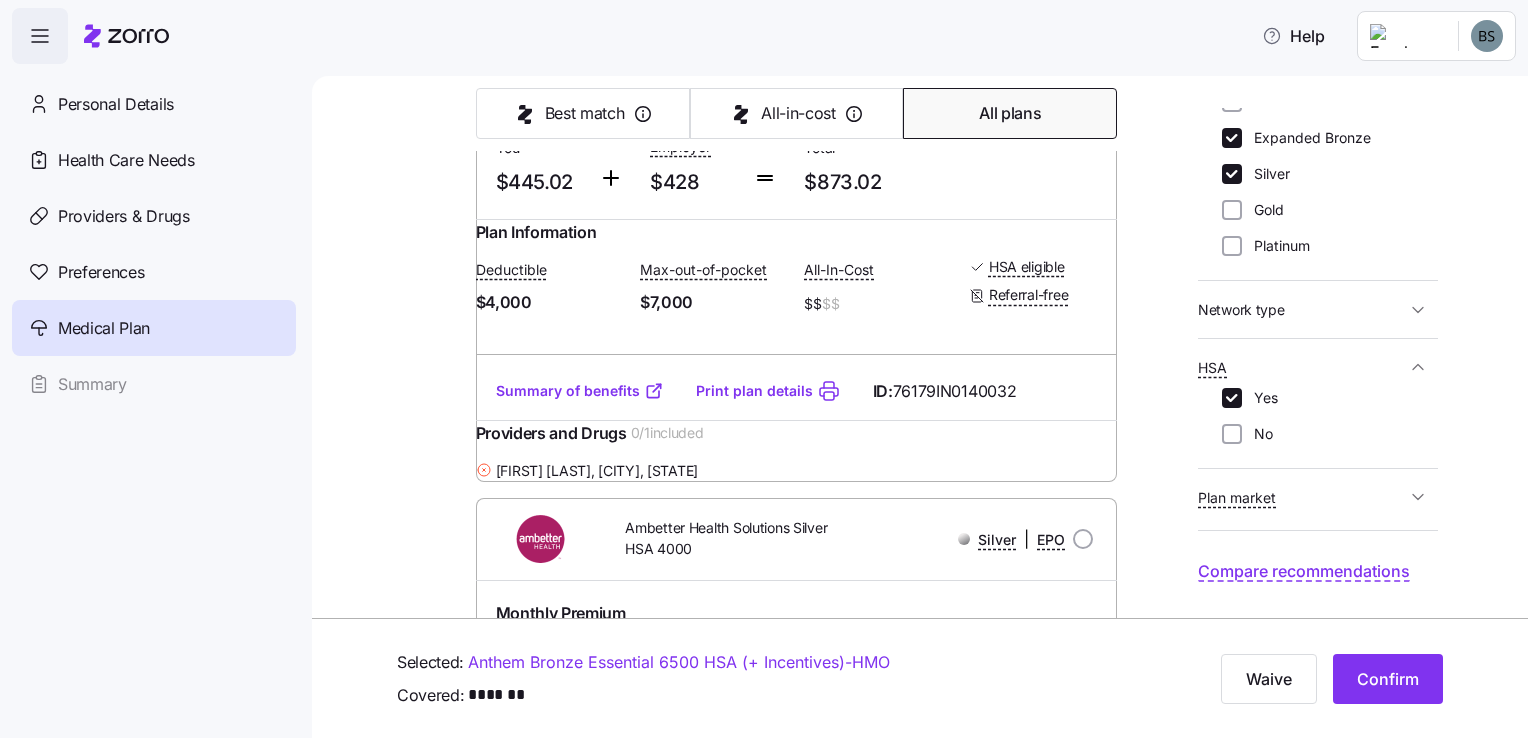 click on "Summary of benefits" at bounding box center (580, 391) 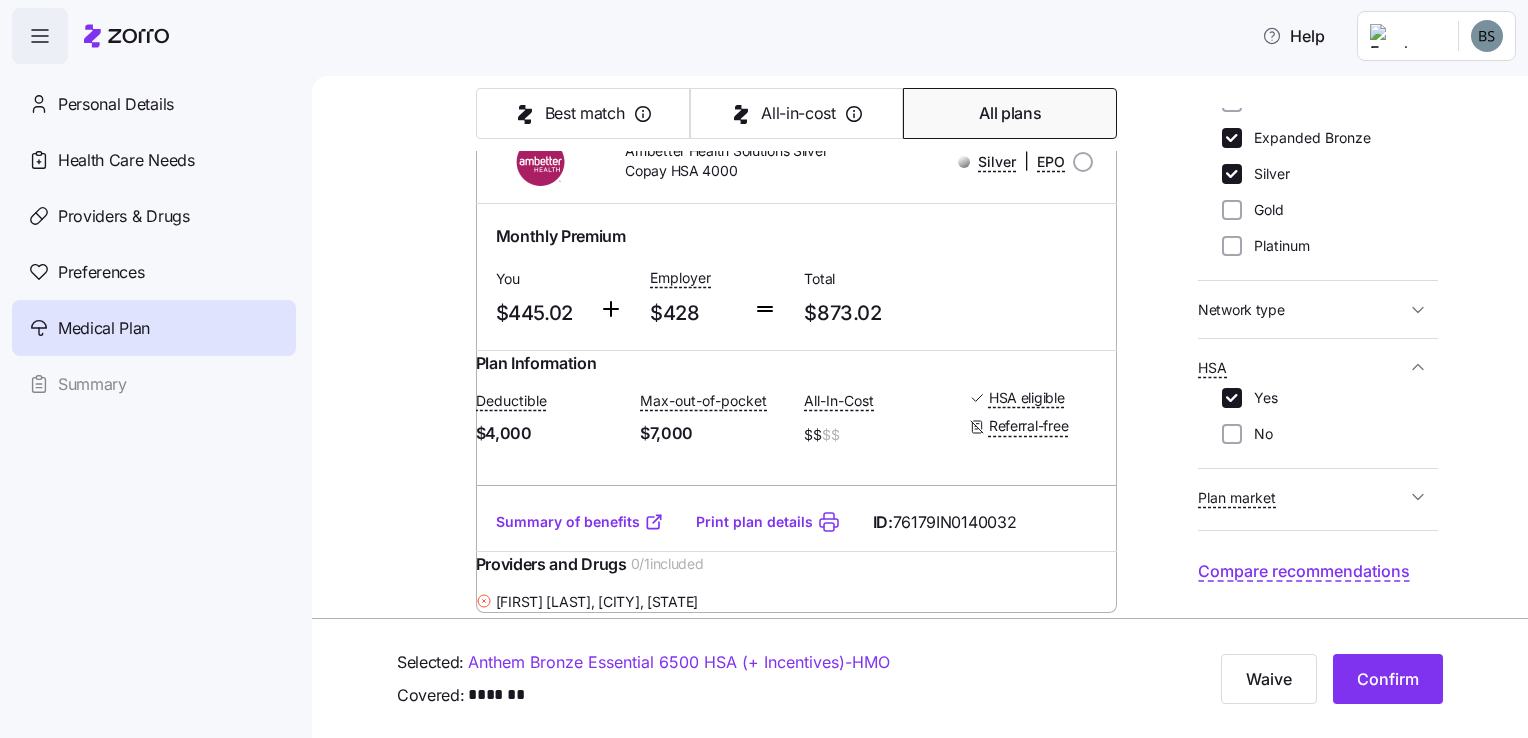 scroll, scrollTop: 800, scrollLeft: 0, axis: vertical 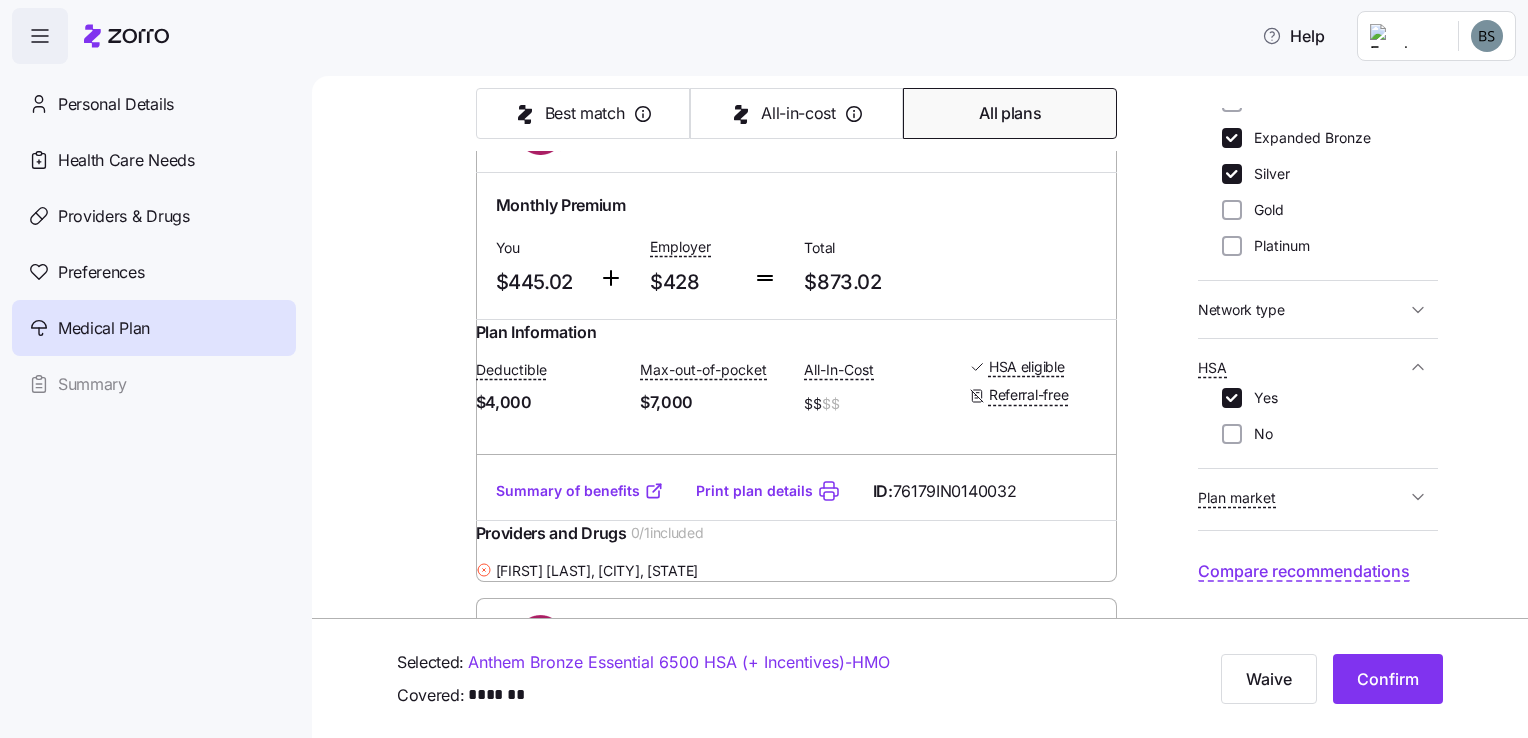 click on "Summary of benefits" at bounding box center [580, 491] 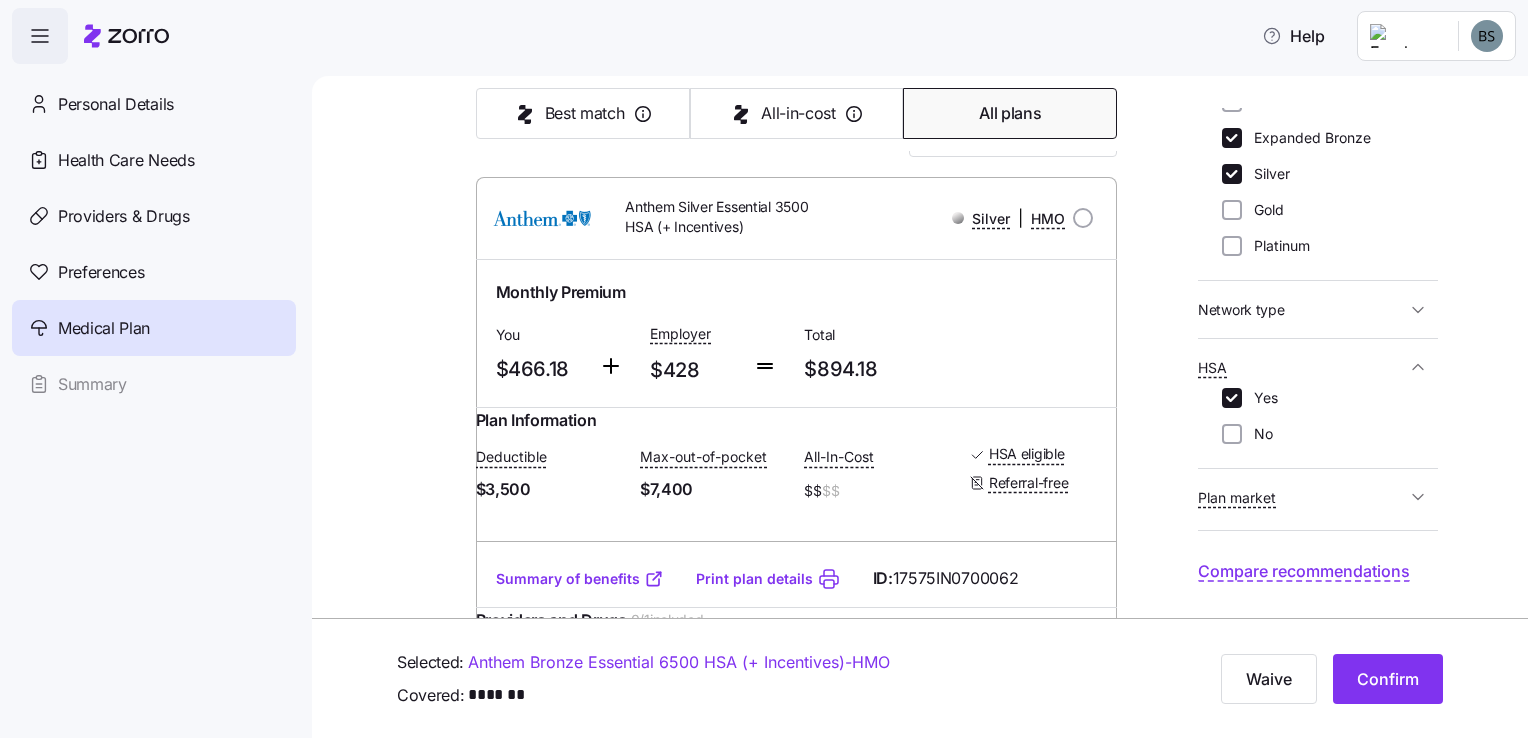 scroll, scrollTop: 200, scrollLeft: 0, axis: vertical 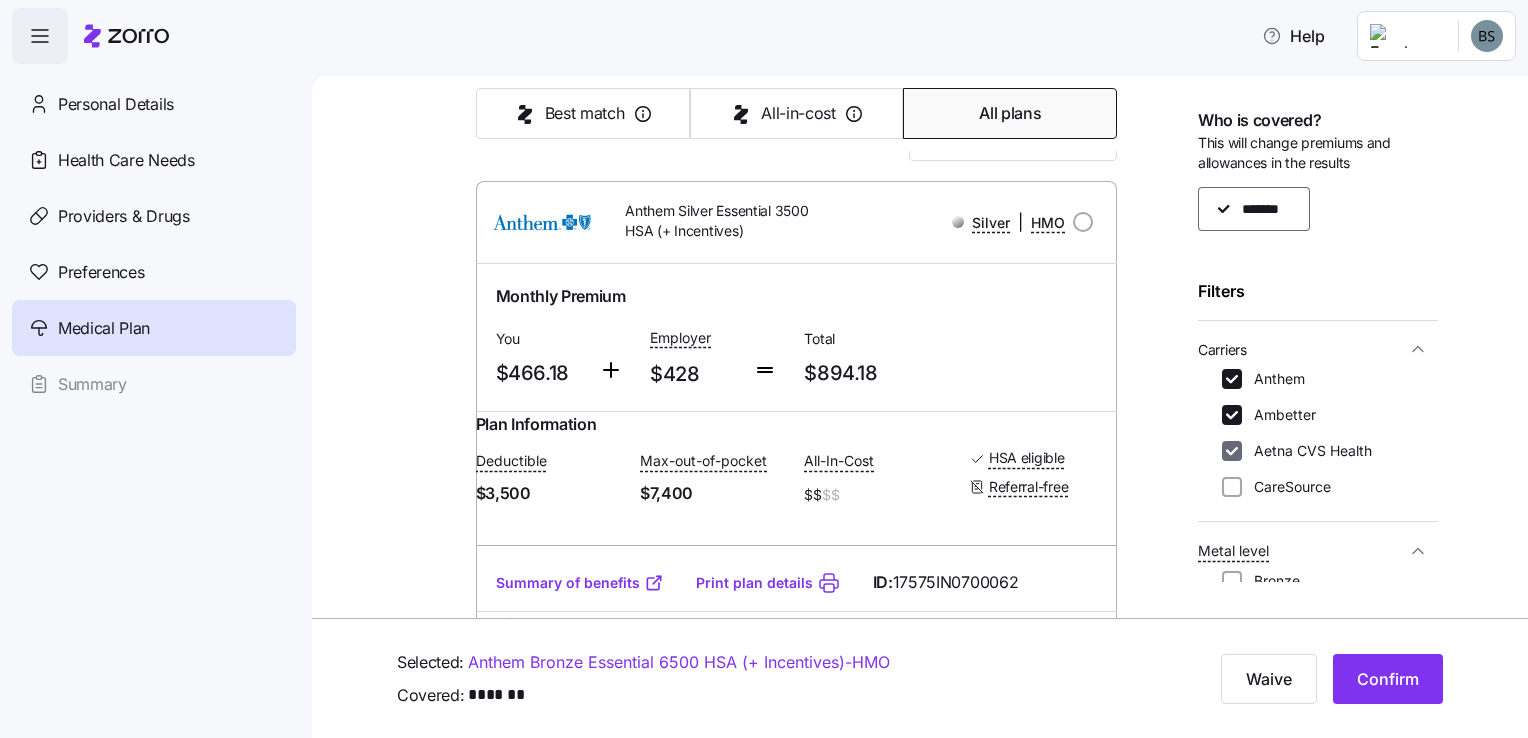 click on "Aetna CVS Health" at bounding box center [1232, 451] 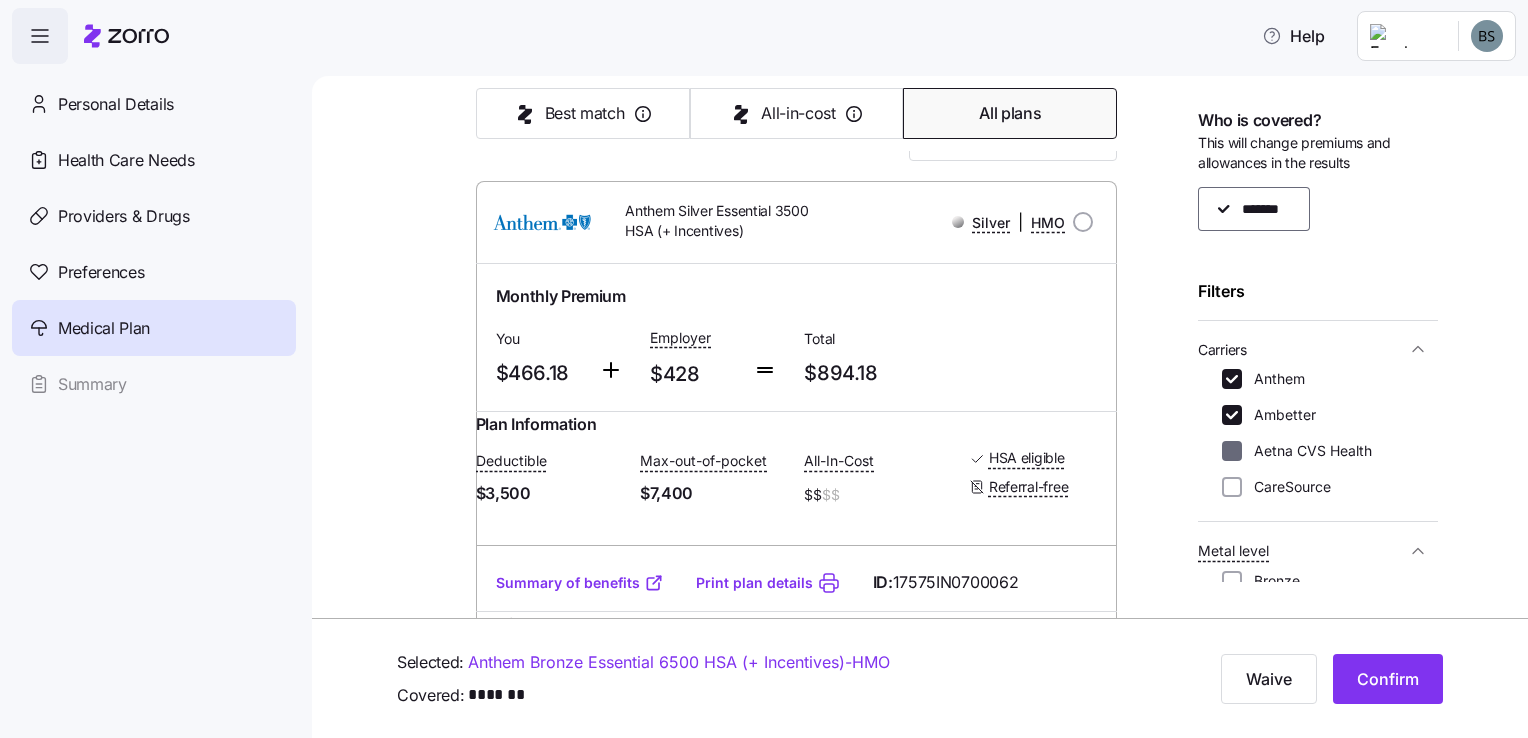 checkbox on "false" 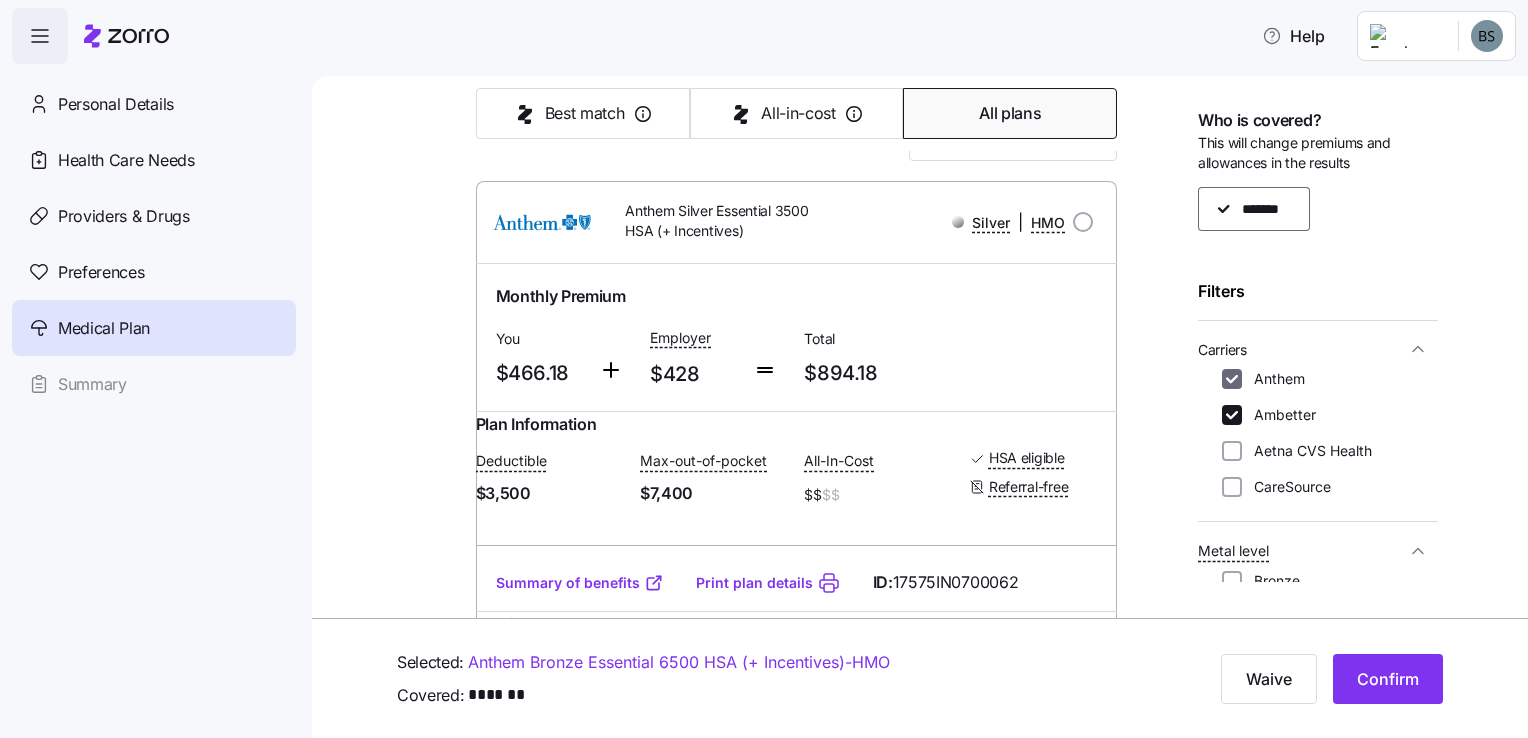 click on "Anthem" at bounding box center (1232, 379) 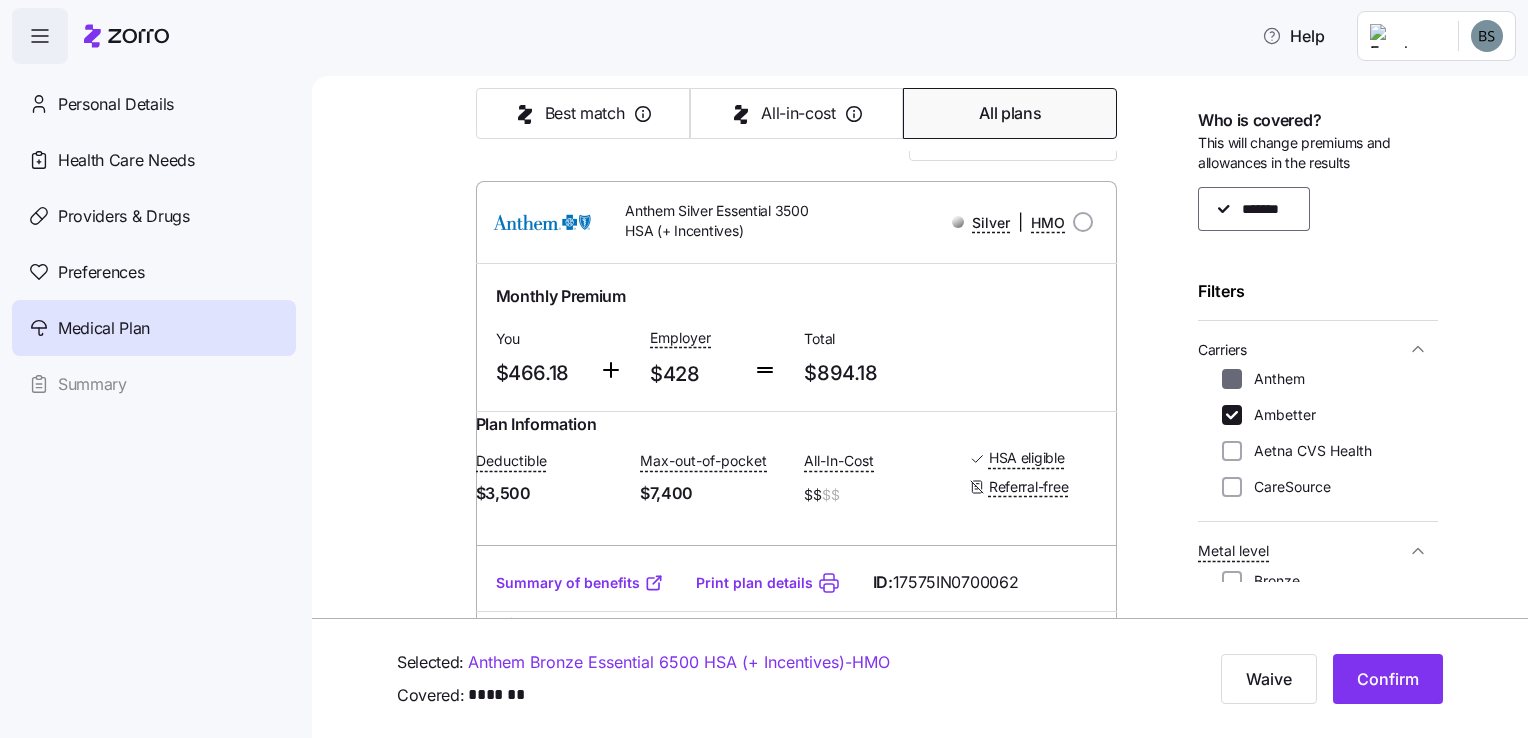 checkbox on "false" 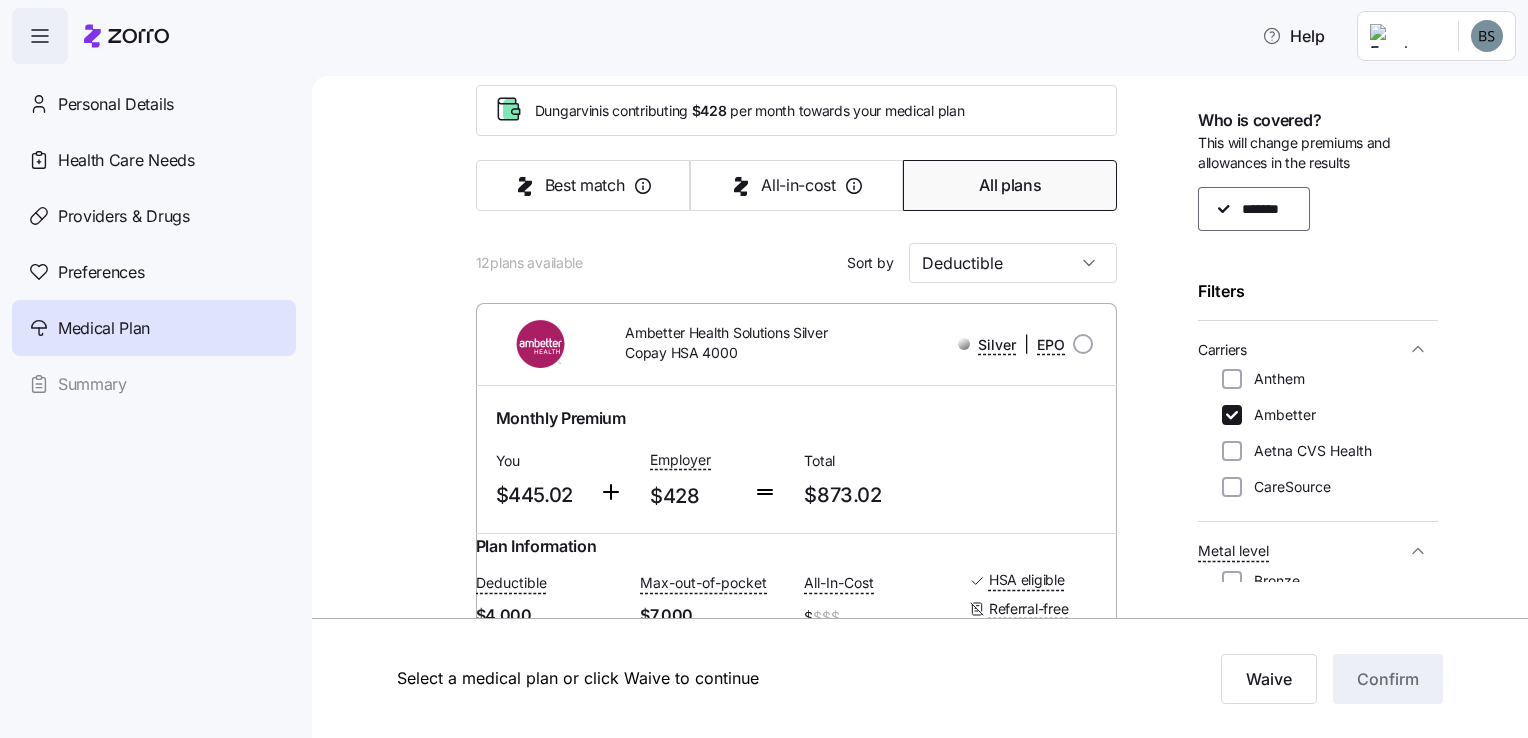 scroll, scrollTop: 0, scrollLeft: 0, axis: both 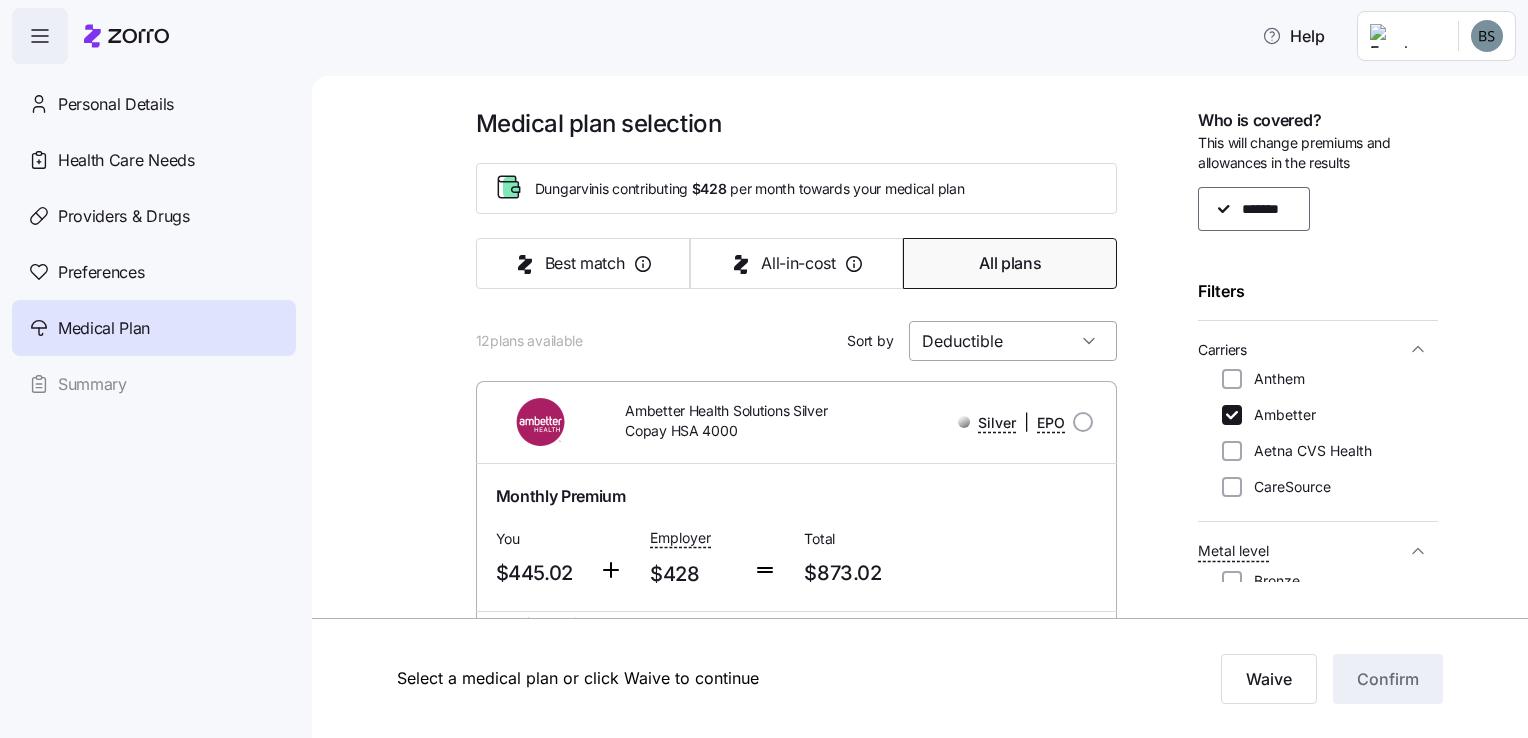 click on "Deductible" at bounding box center (1013, 341) 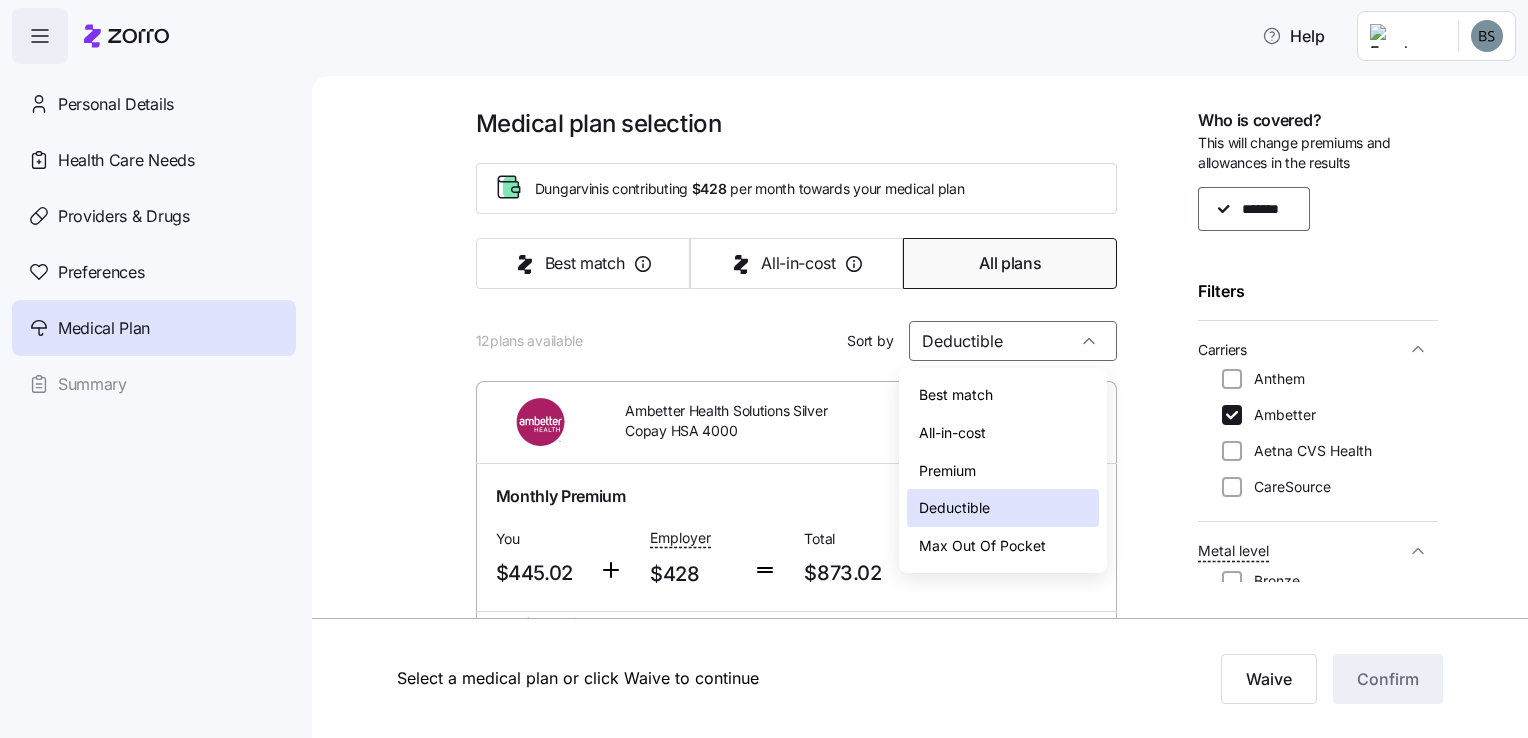 click on "Best match" at bounding box center (956, 395) 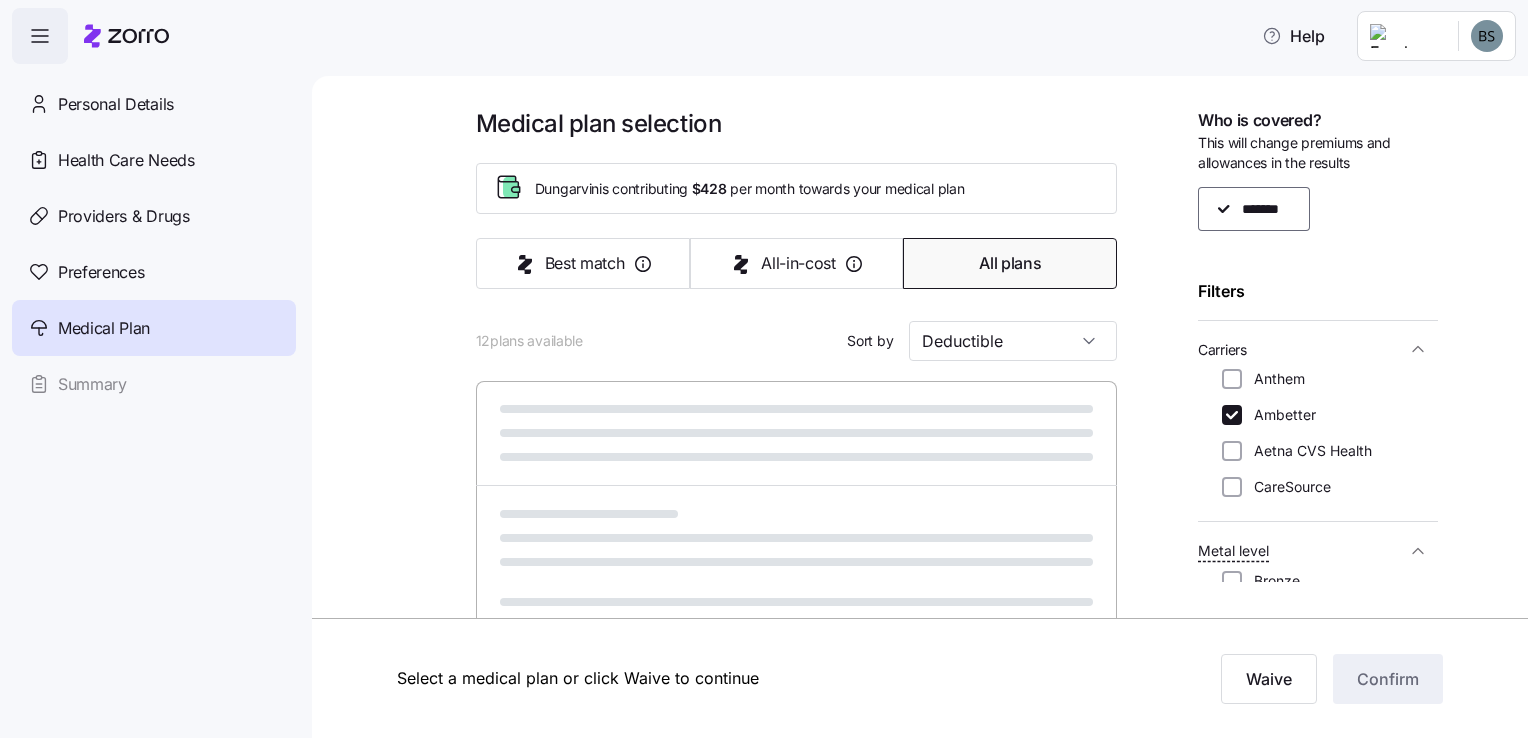 type on "Best match" 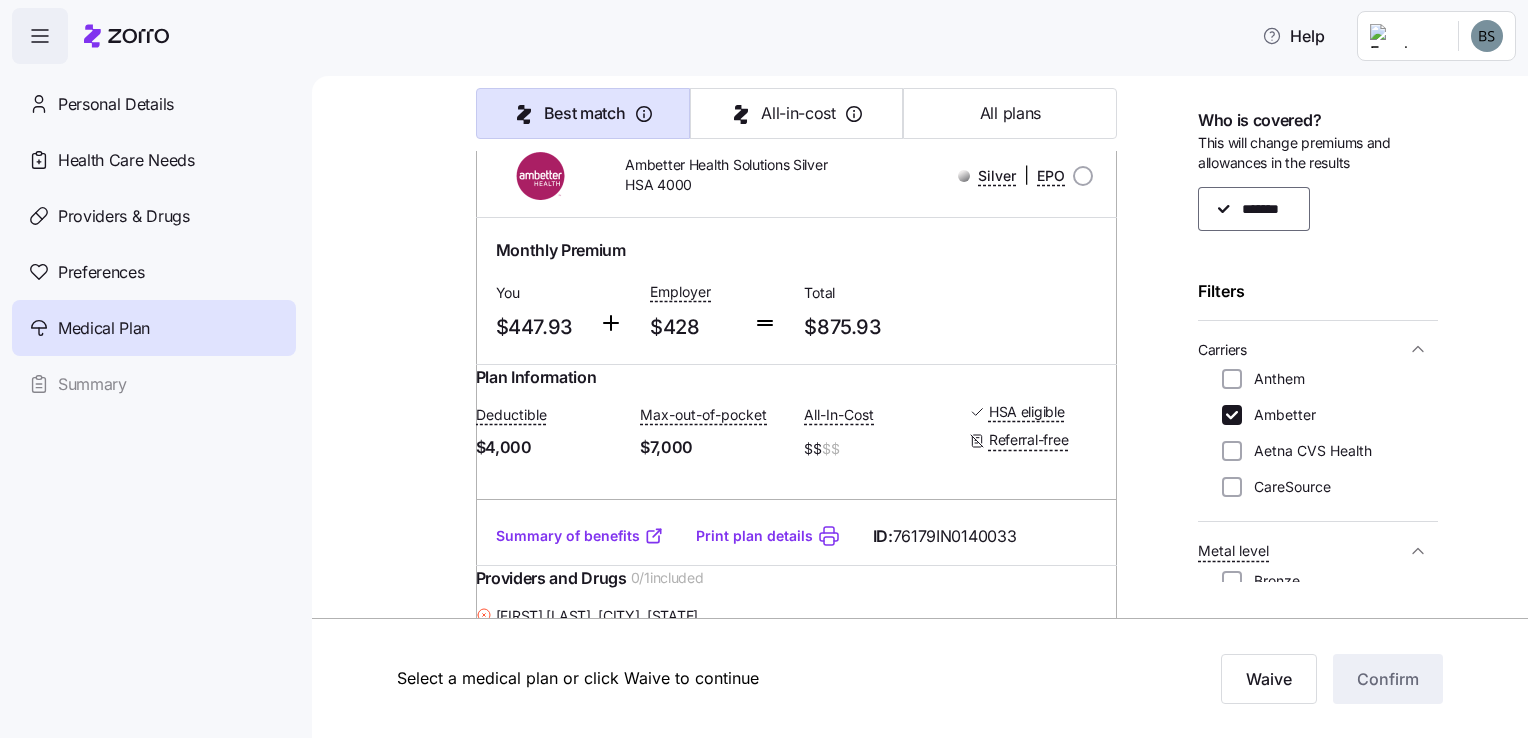 scroll, scrollTop: 800, scrollLeft: 0, axis: vertical 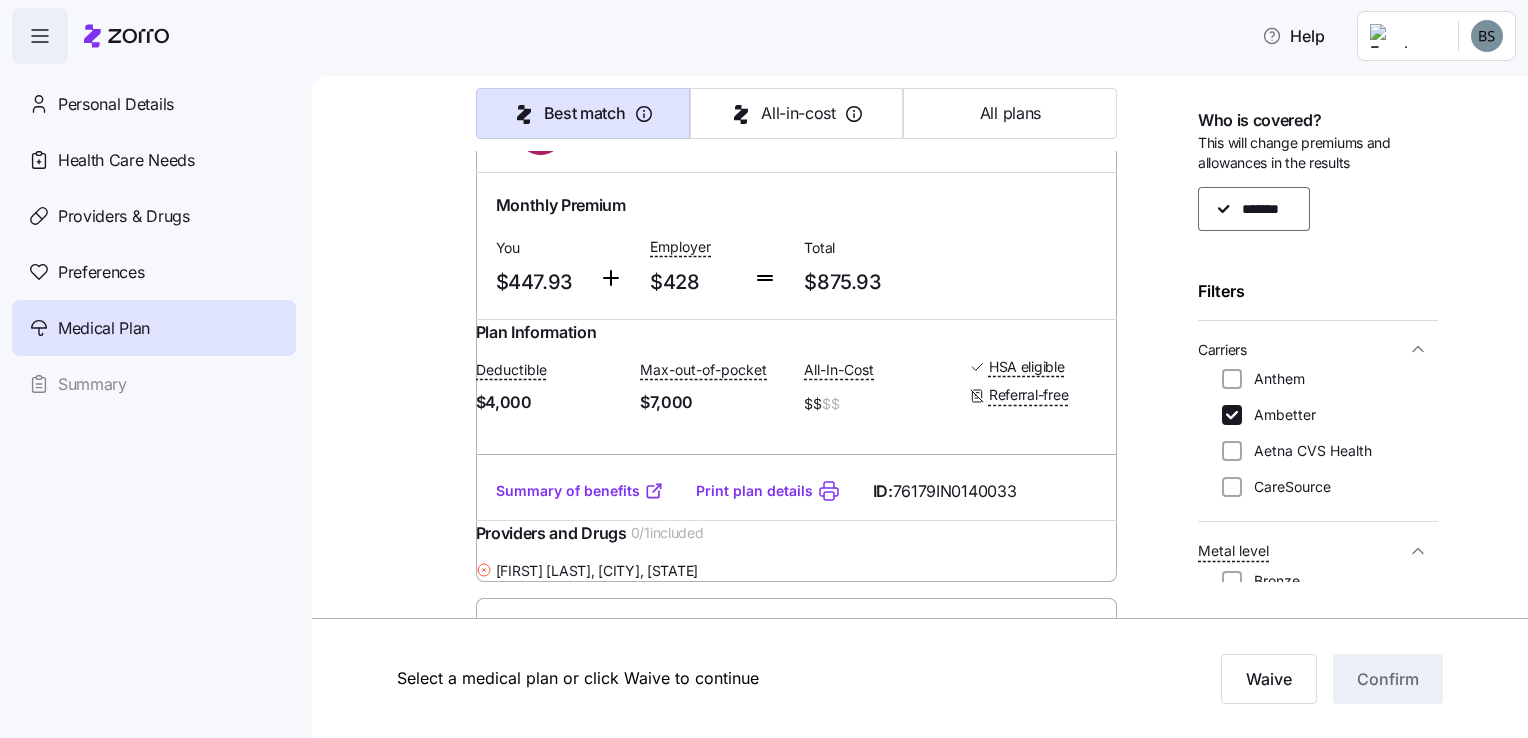 click on "Summary of benefits" at bounding box center [580, 491] 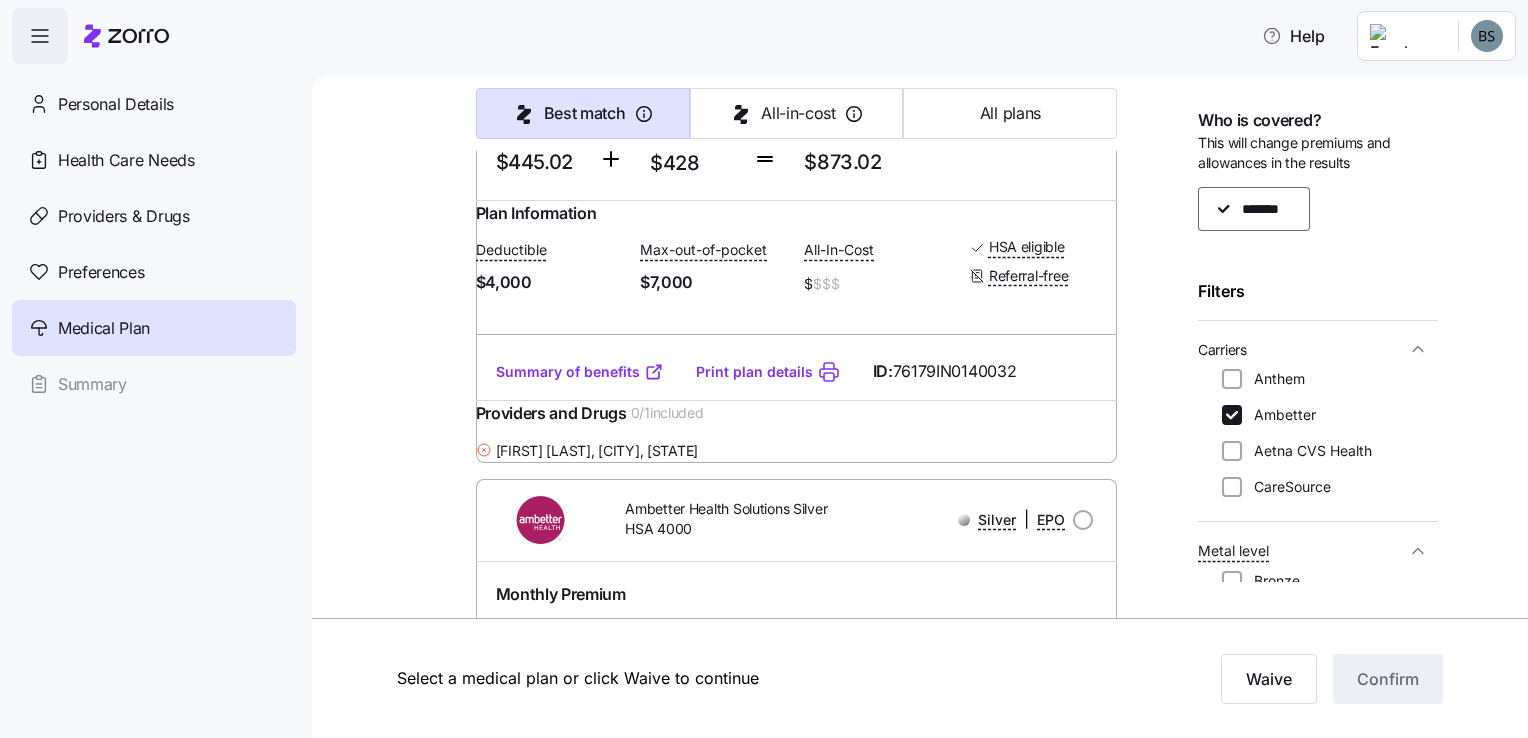 scroll, scrollTop: 400, scrollLeft: 0, axis: vertical 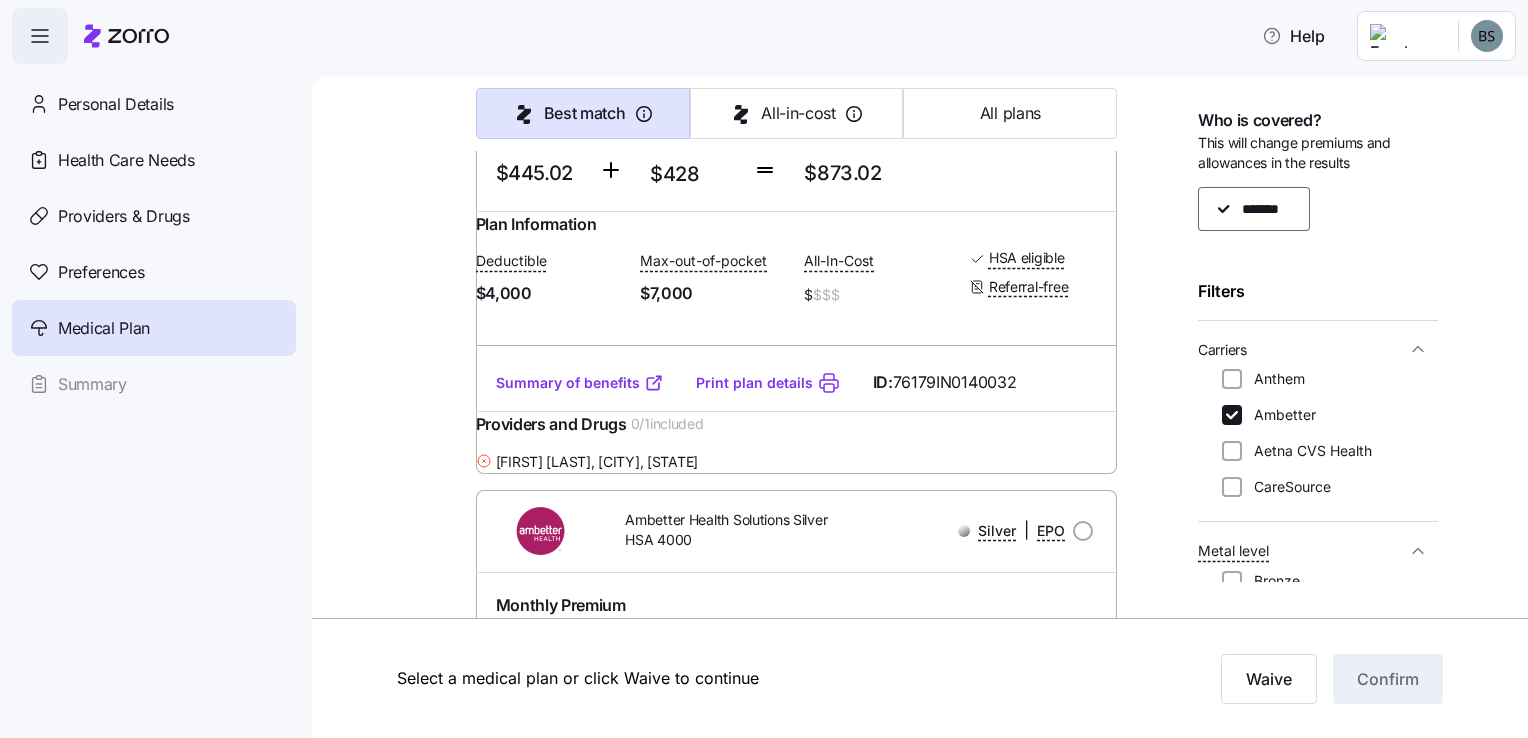 click on "Summary of benefits" at bounding box center [580, 383] 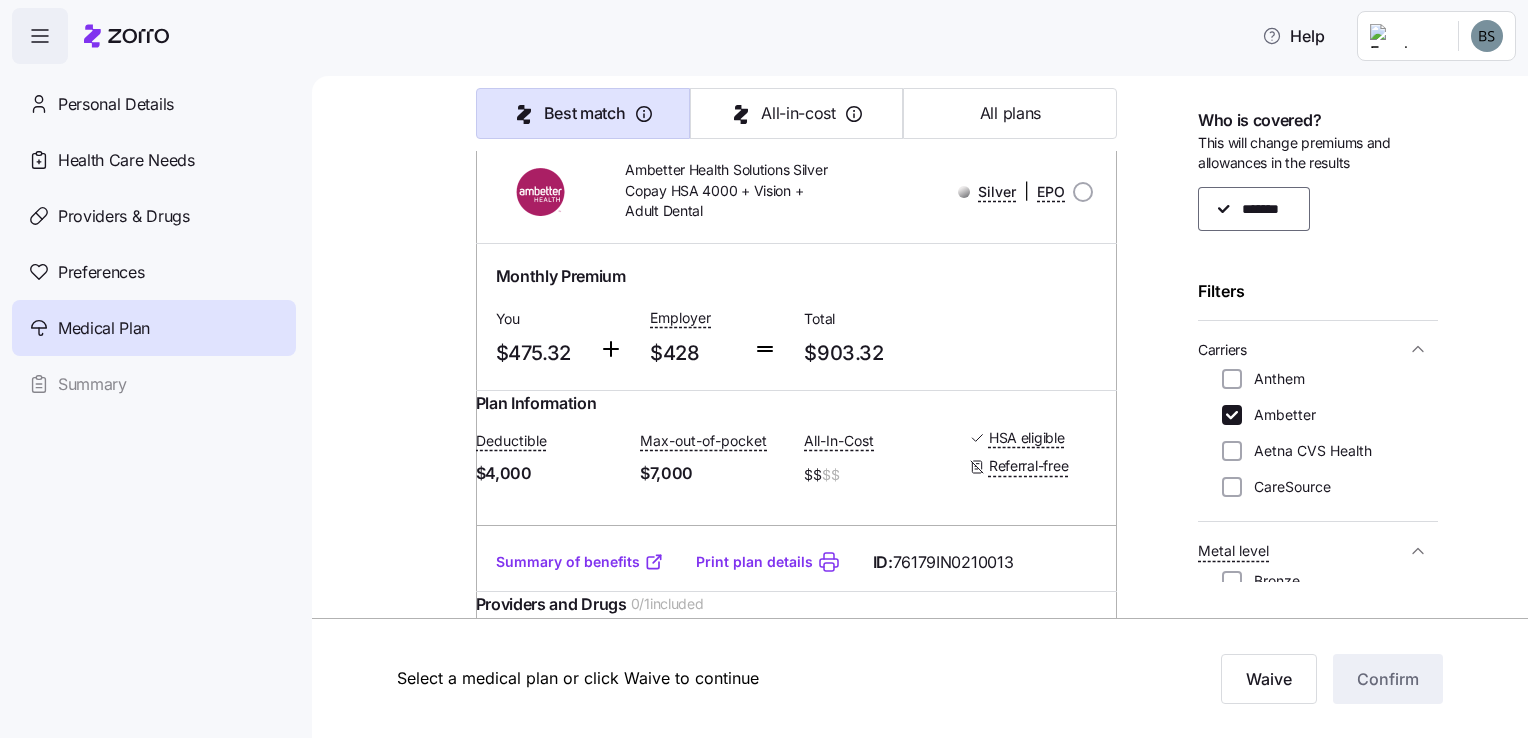 scroll, scrollTop: 1300, scrollLeft: 0, axis: vertical 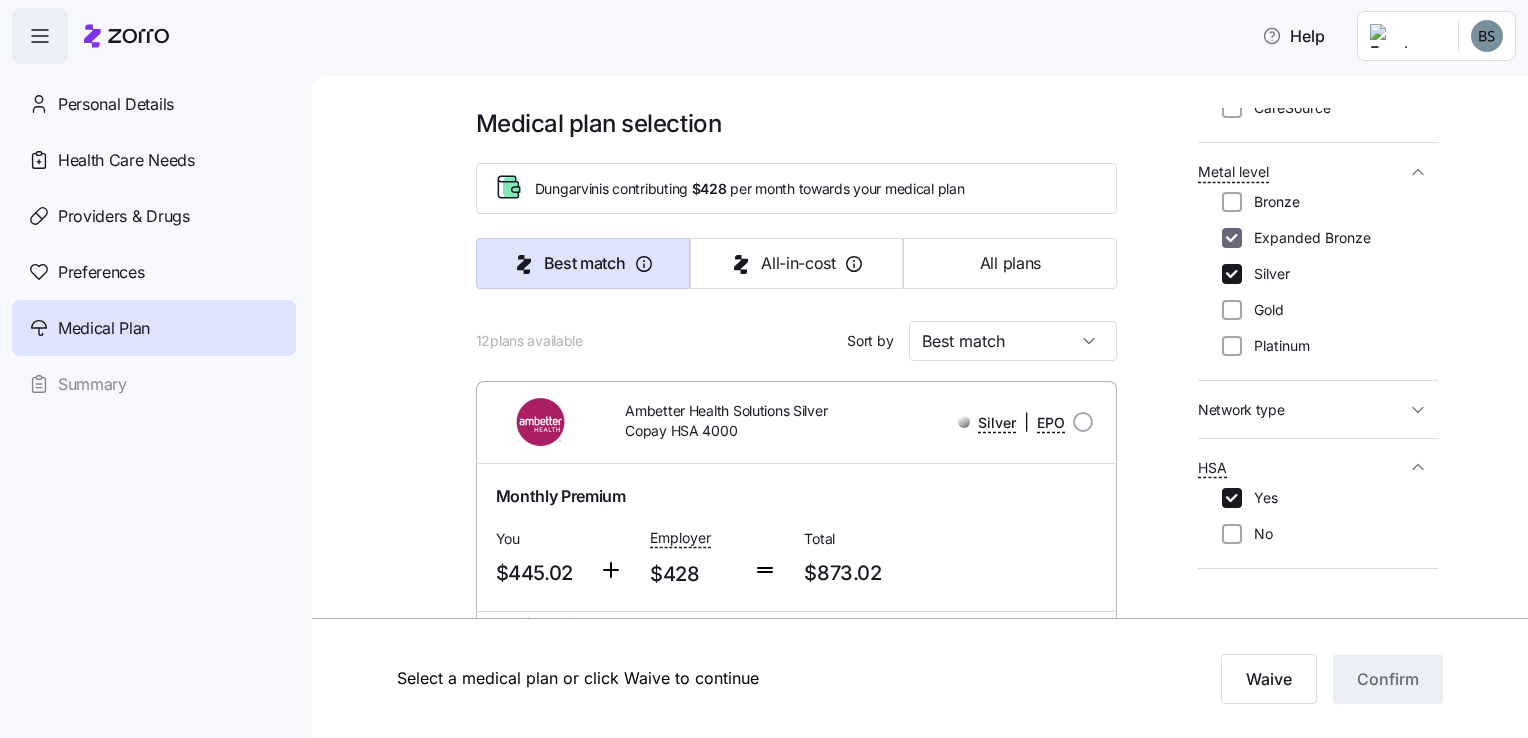 click on "Expanded Bronze" at bounding box center (1232, 238) 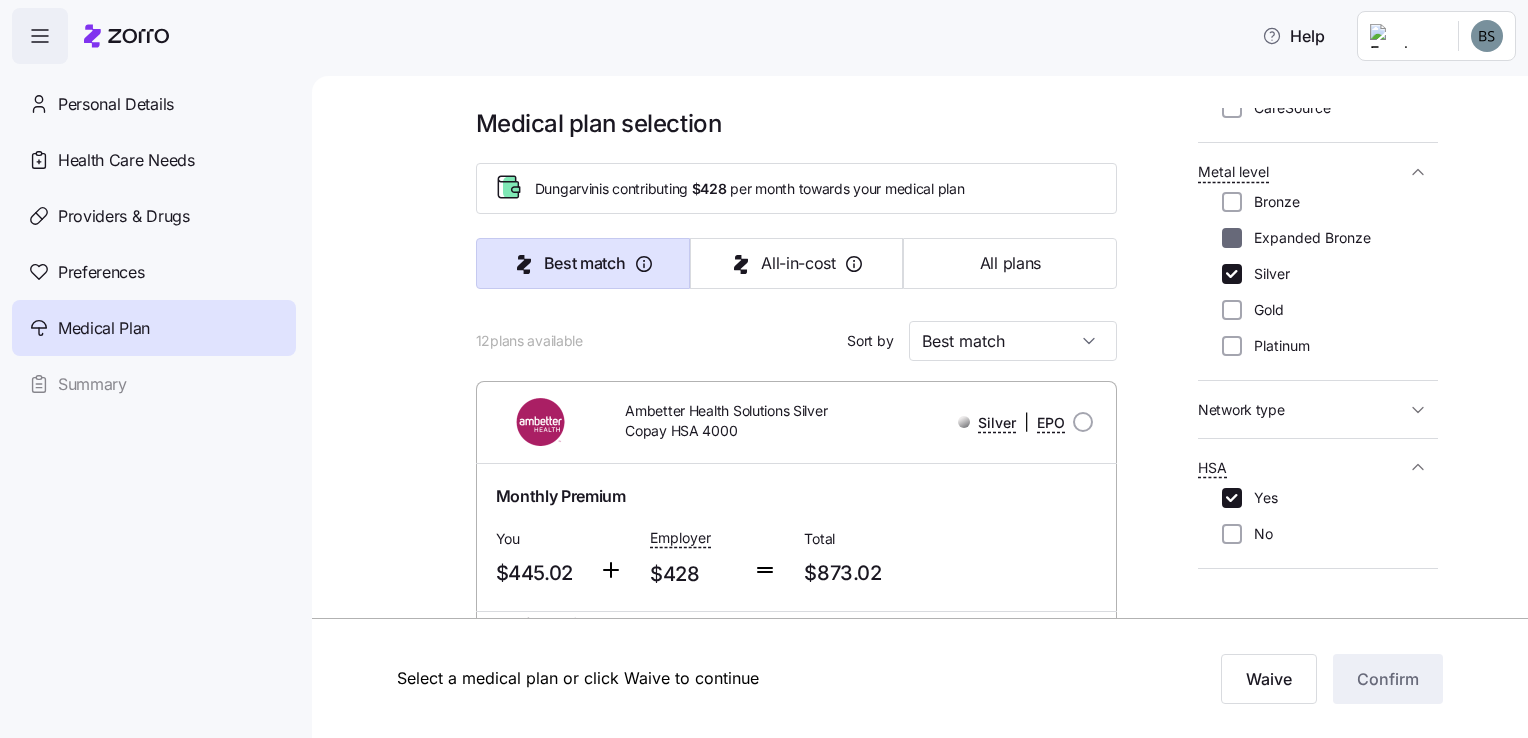 checkbox on "false" 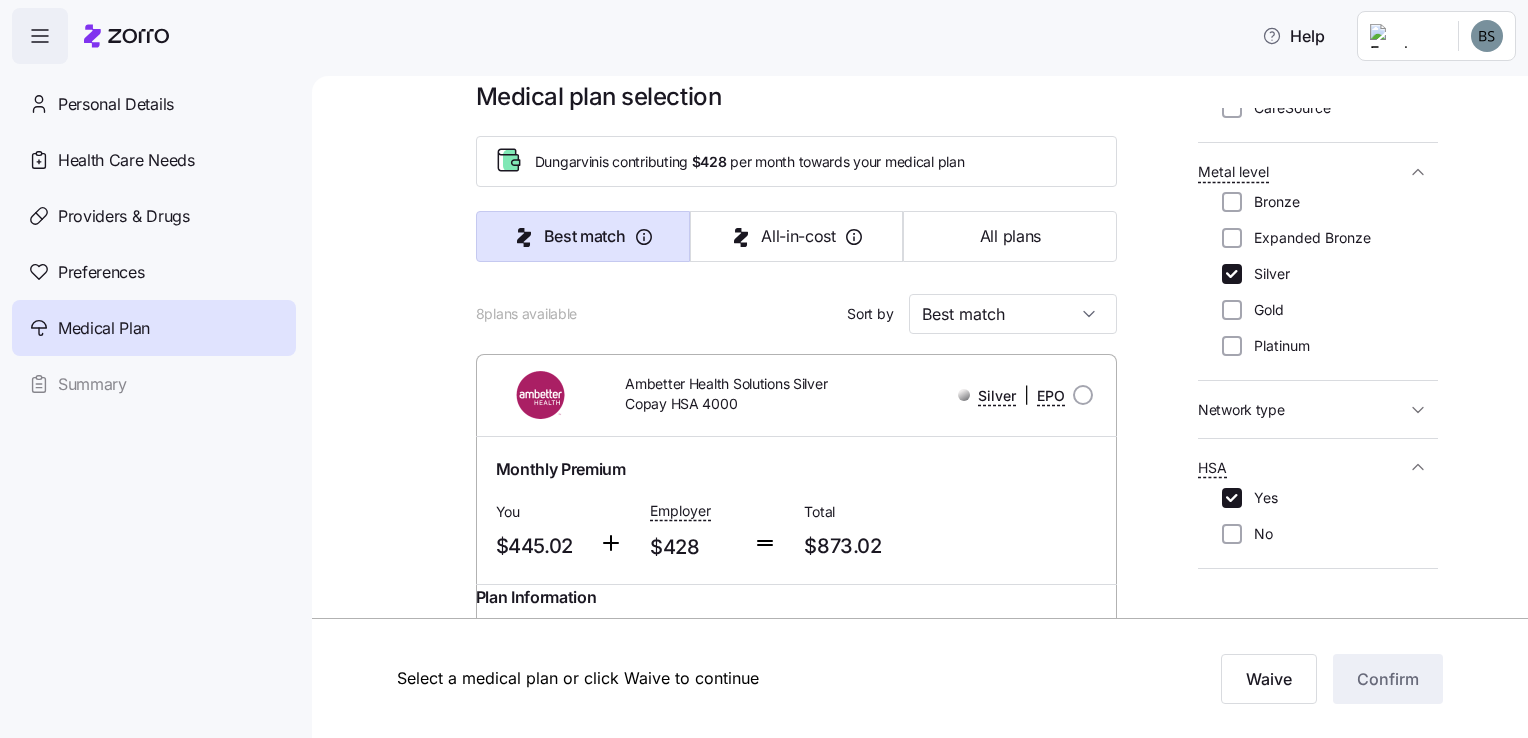 scroll, scrollTop: 0, scrollLeft: 0, axis: both 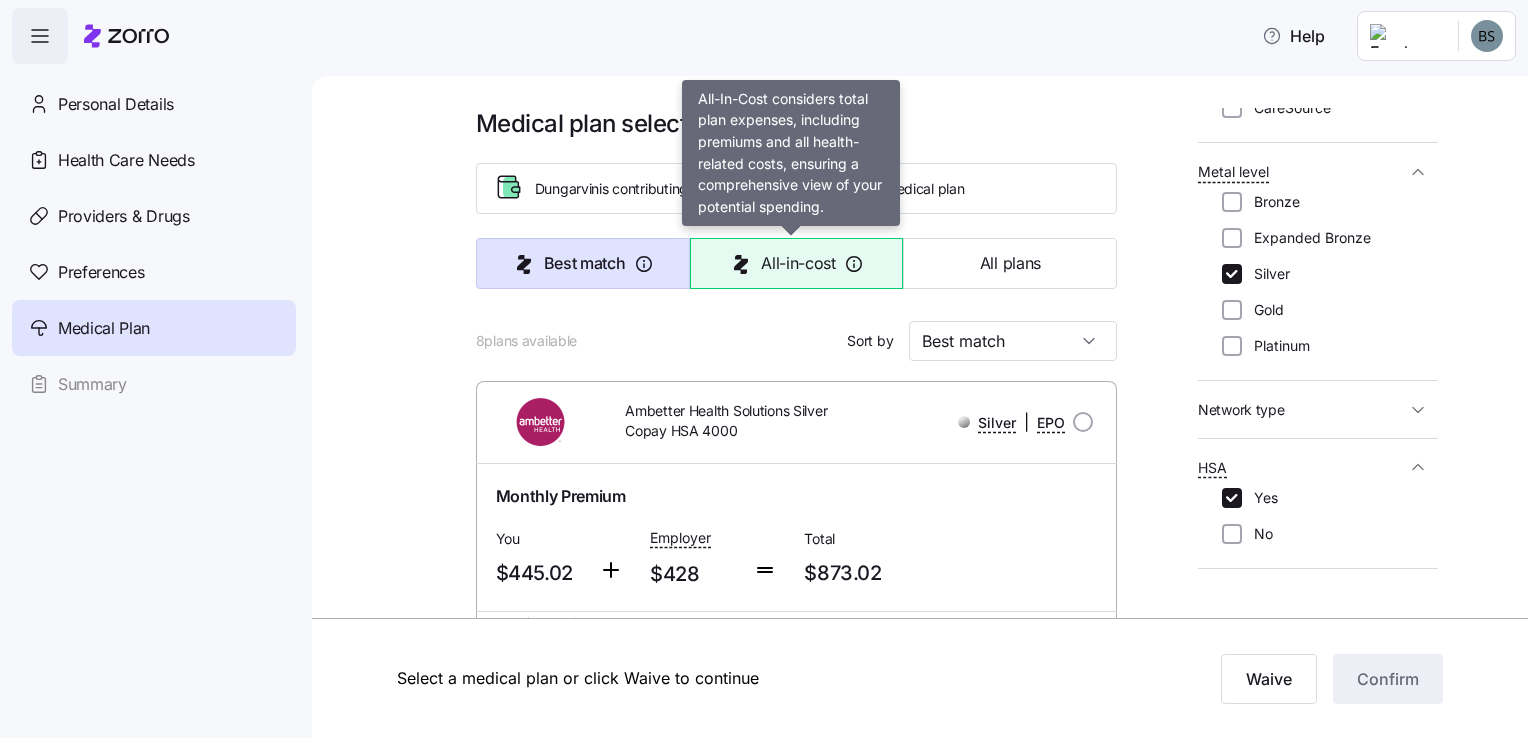 click on "All-in-cost" at bounding box center (798, 263) 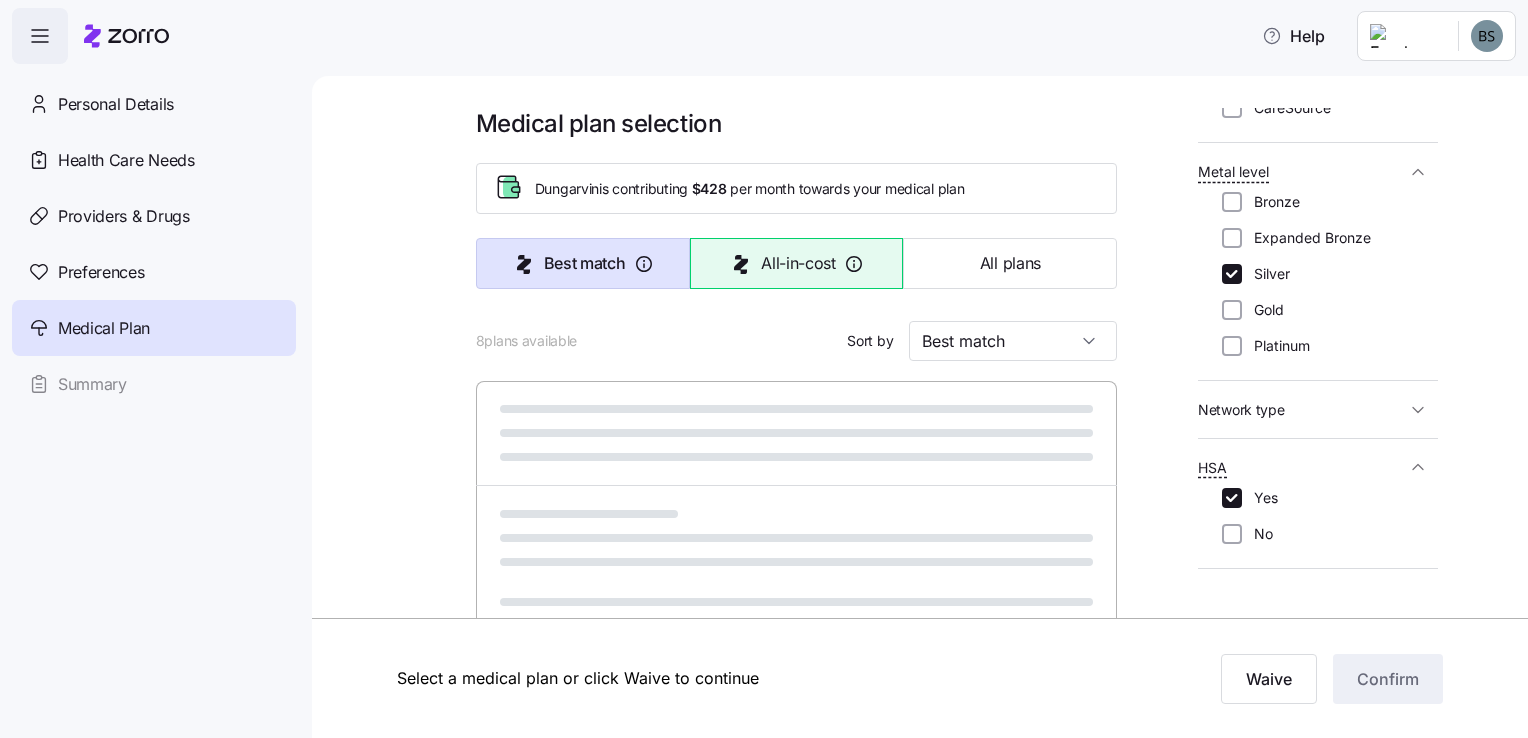 type on "All-in-cost" 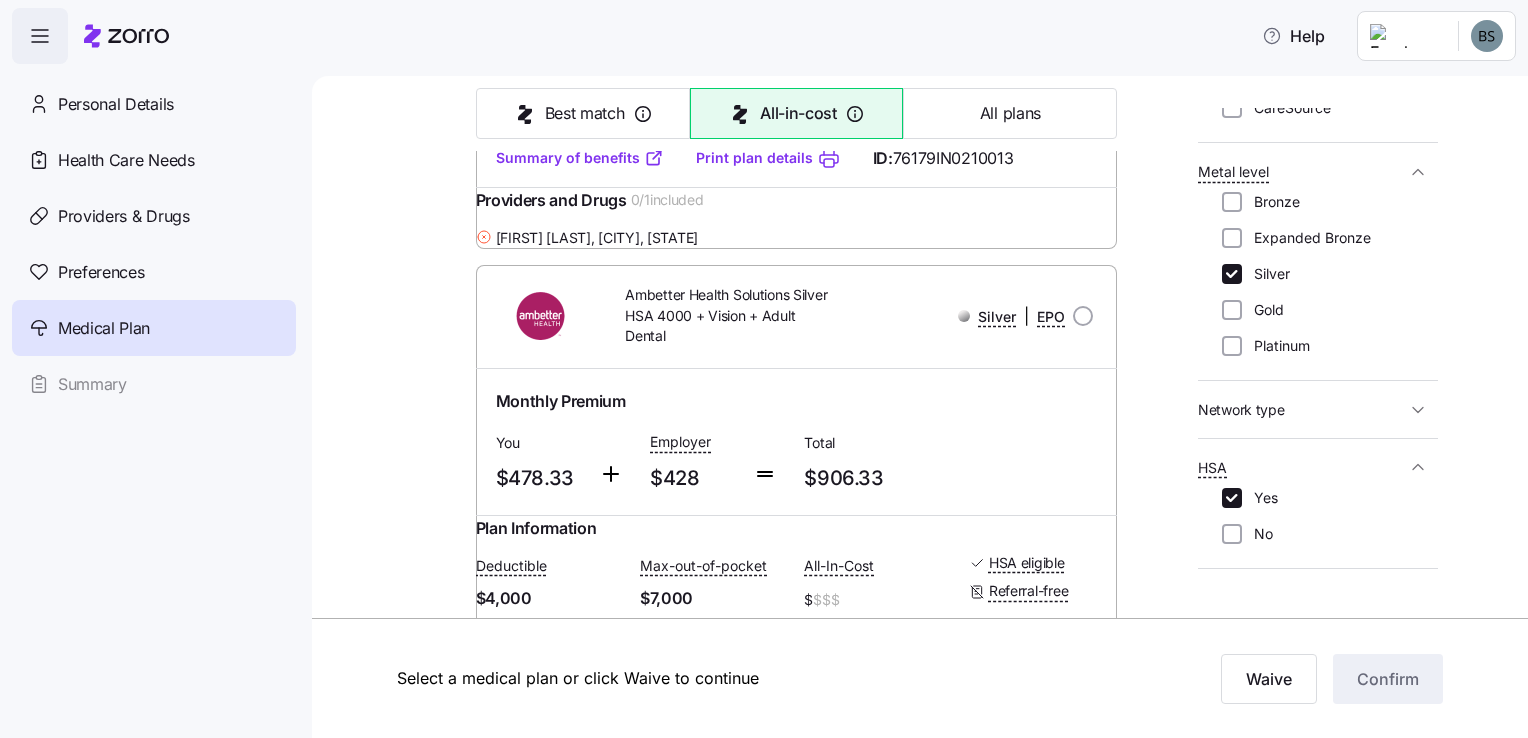 scroll, scrollTop: 1700, scrollLeft: 0, axis: vertical 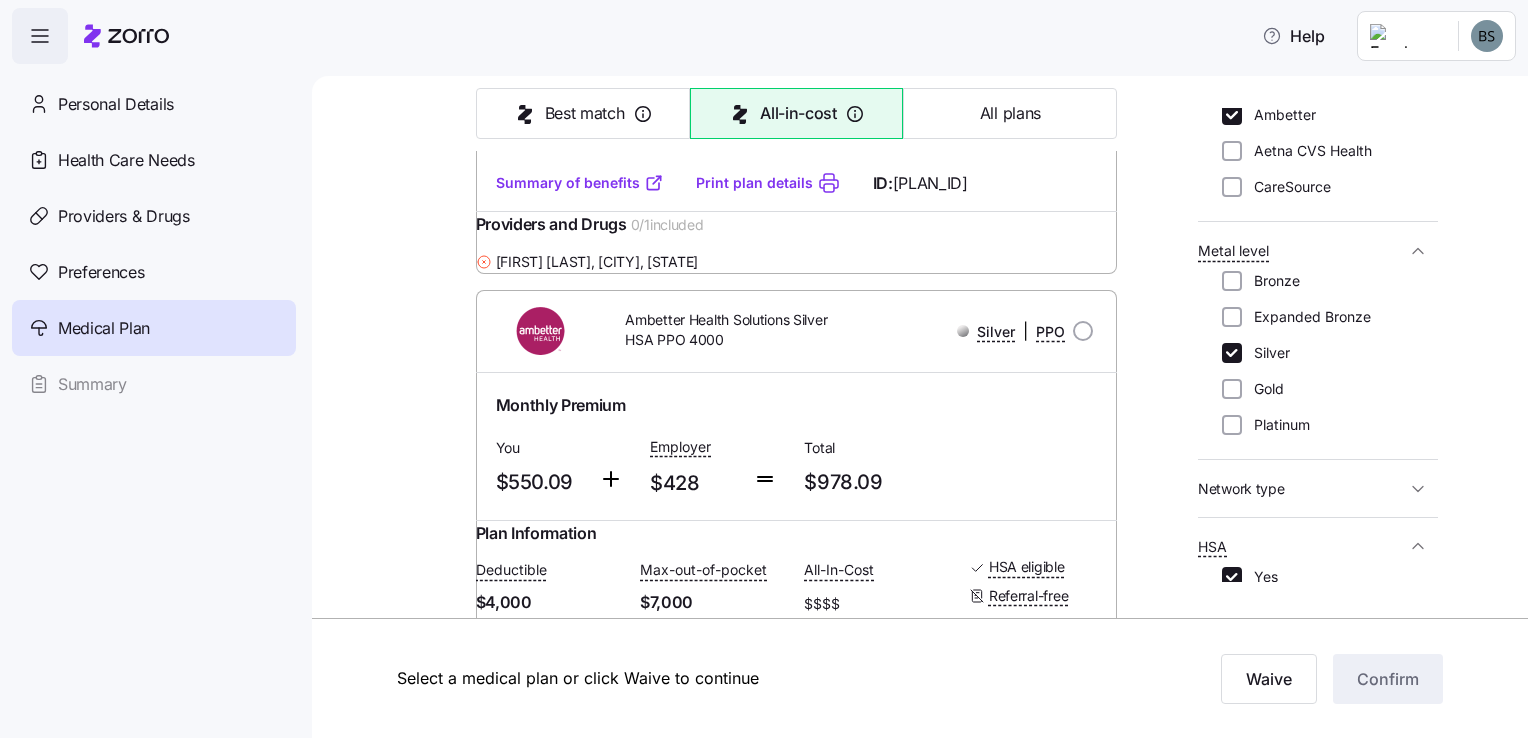click on "Summary of benefits" at bounding box center [580, 183] 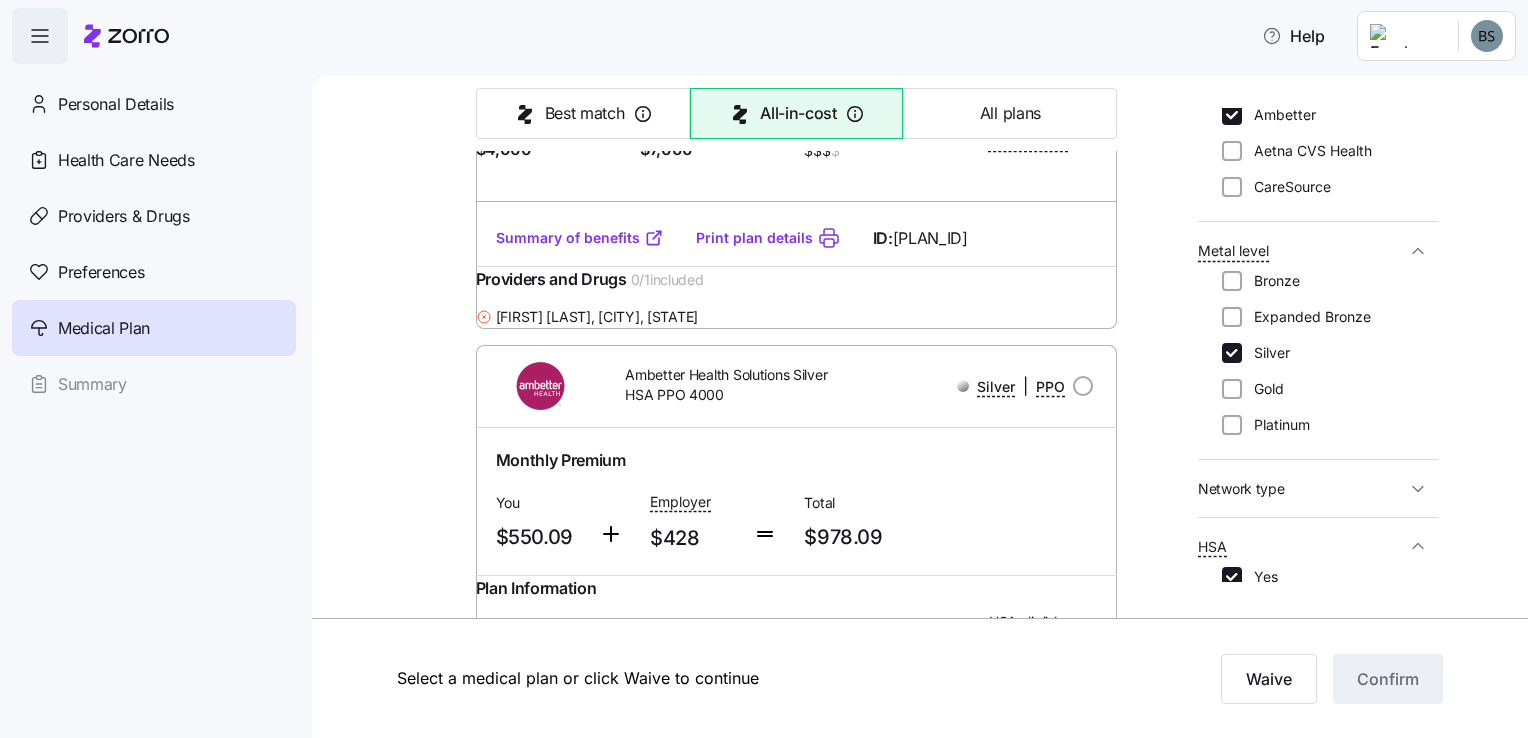 scroll, scrollTop: 2575, scrollLeft: 0, axis: vertical 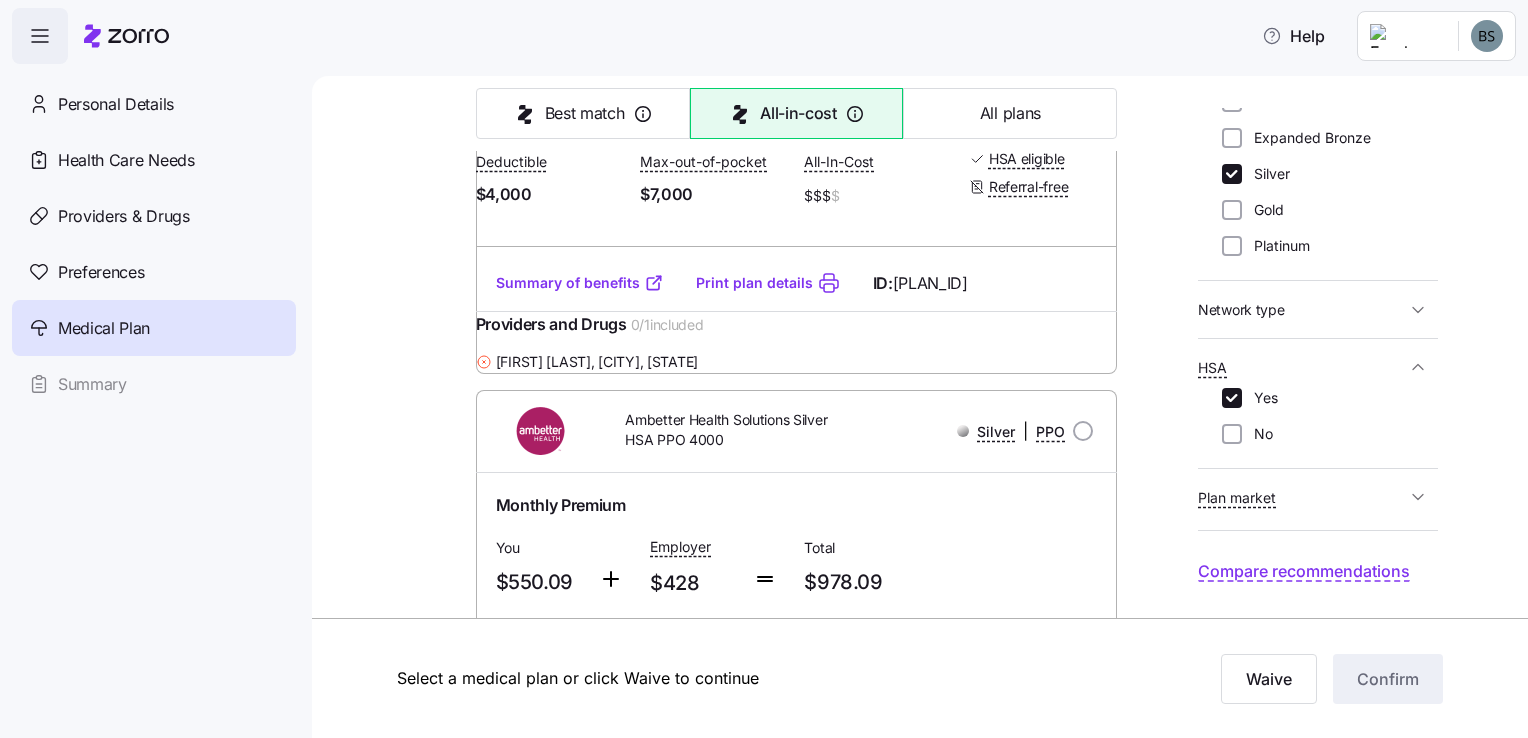 click 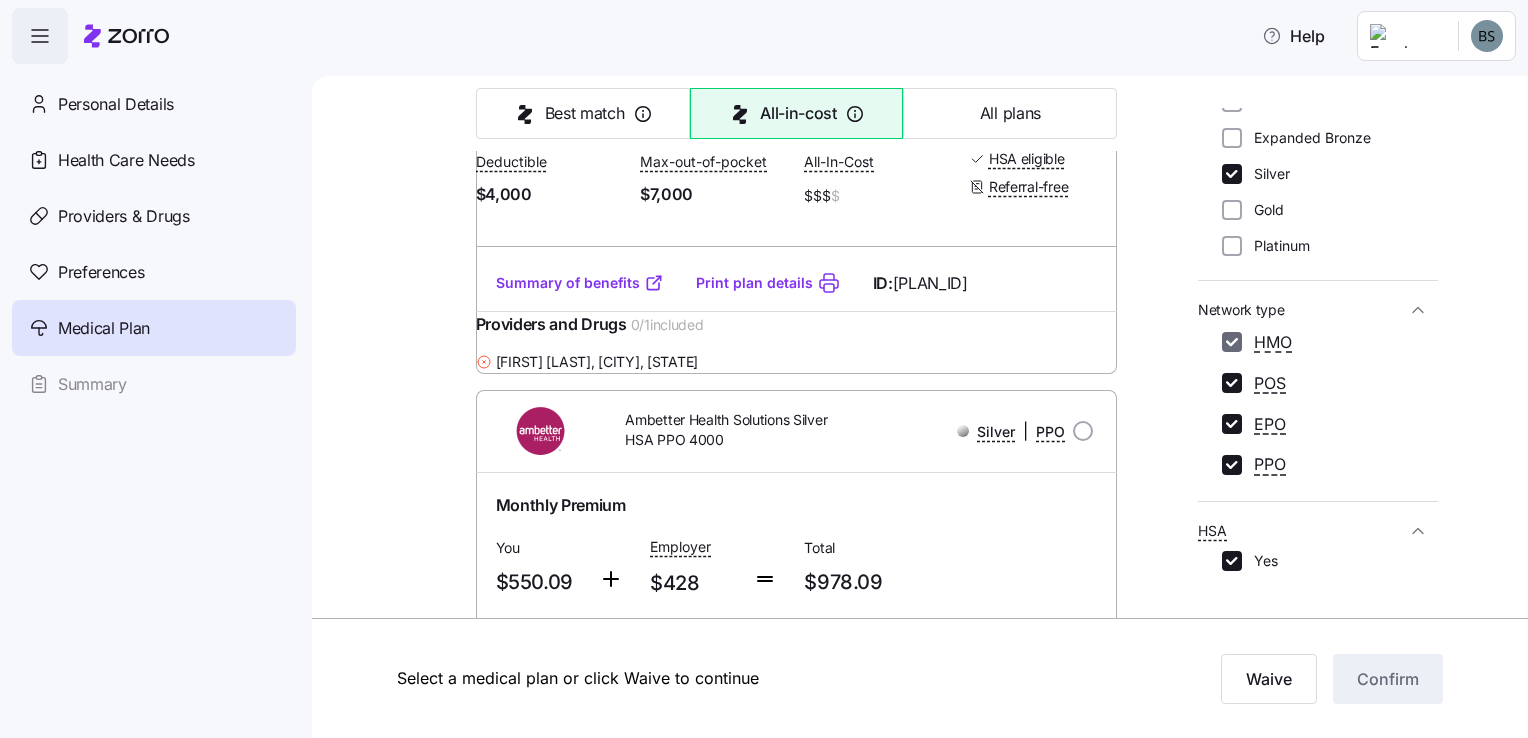 click on "HMO" at bounding box center (1232, 342) 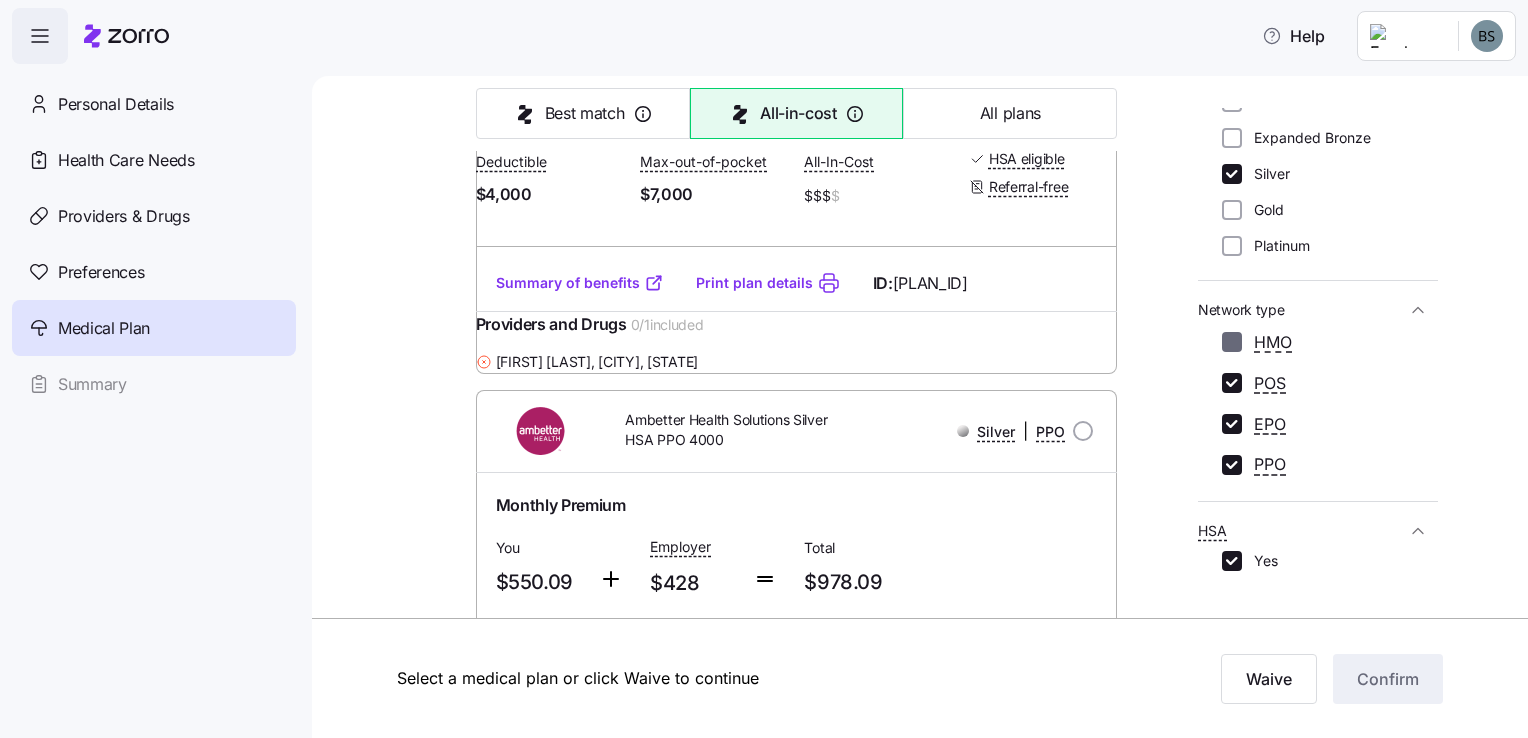 checkbox on "false" 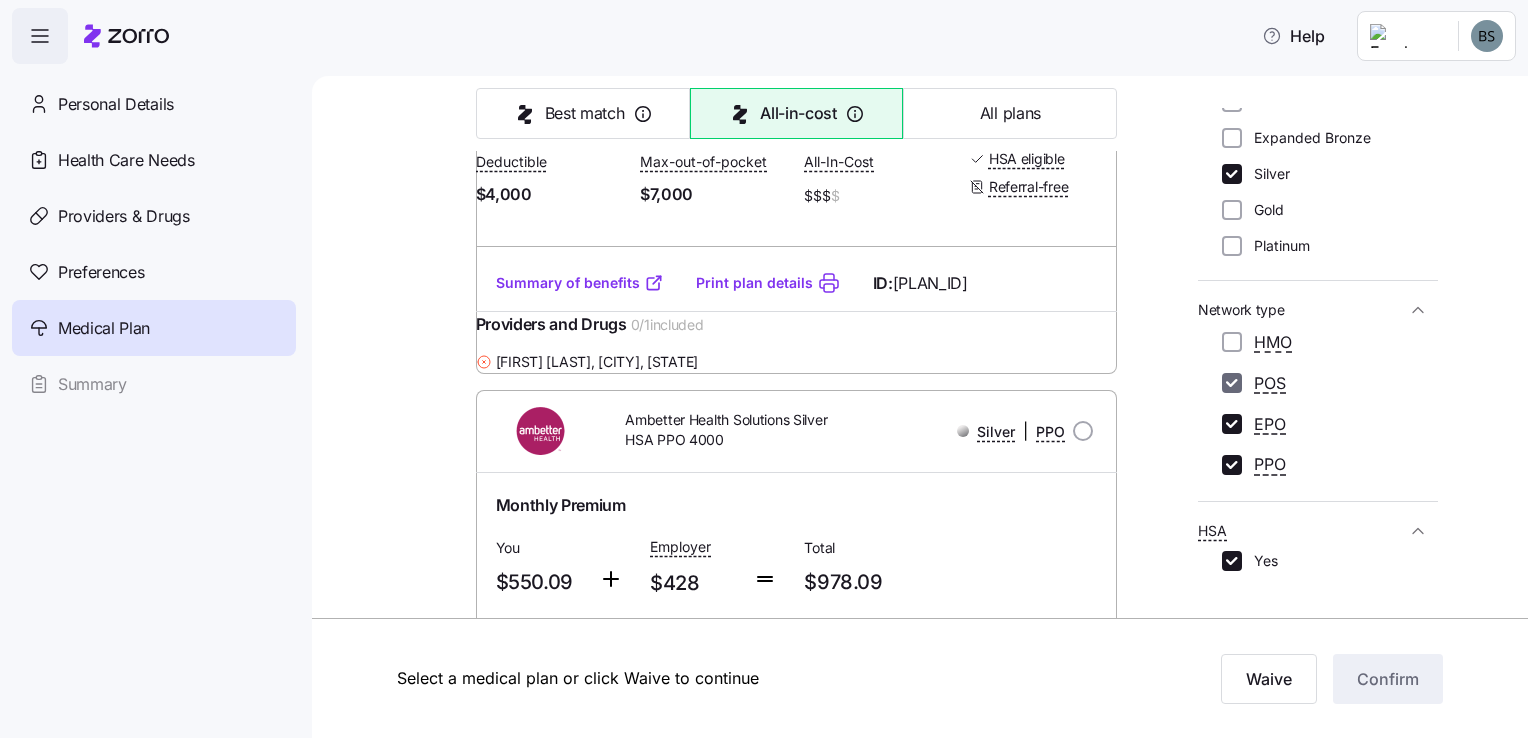 click on "POS" at bounding box center [1232, 383] 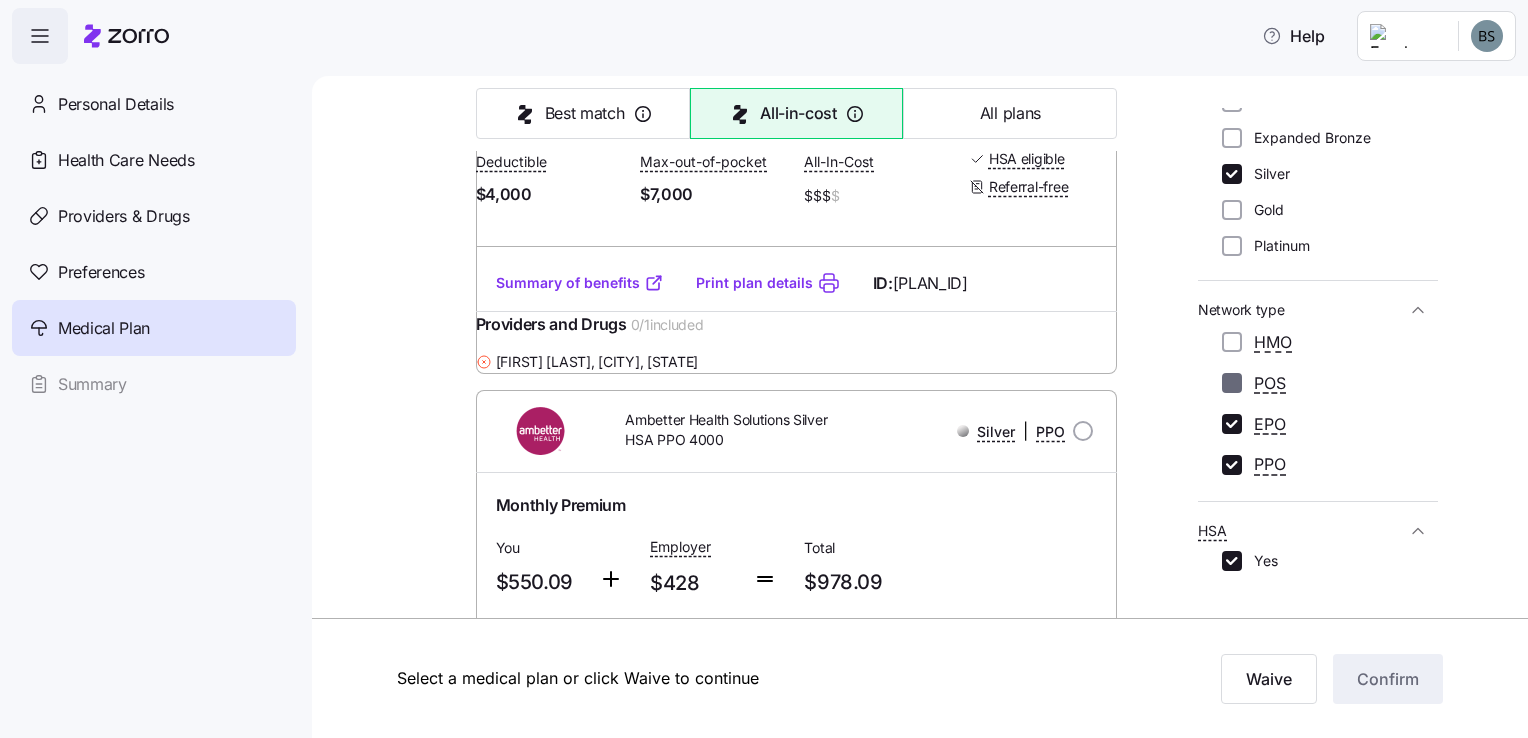 checkbox on "false" 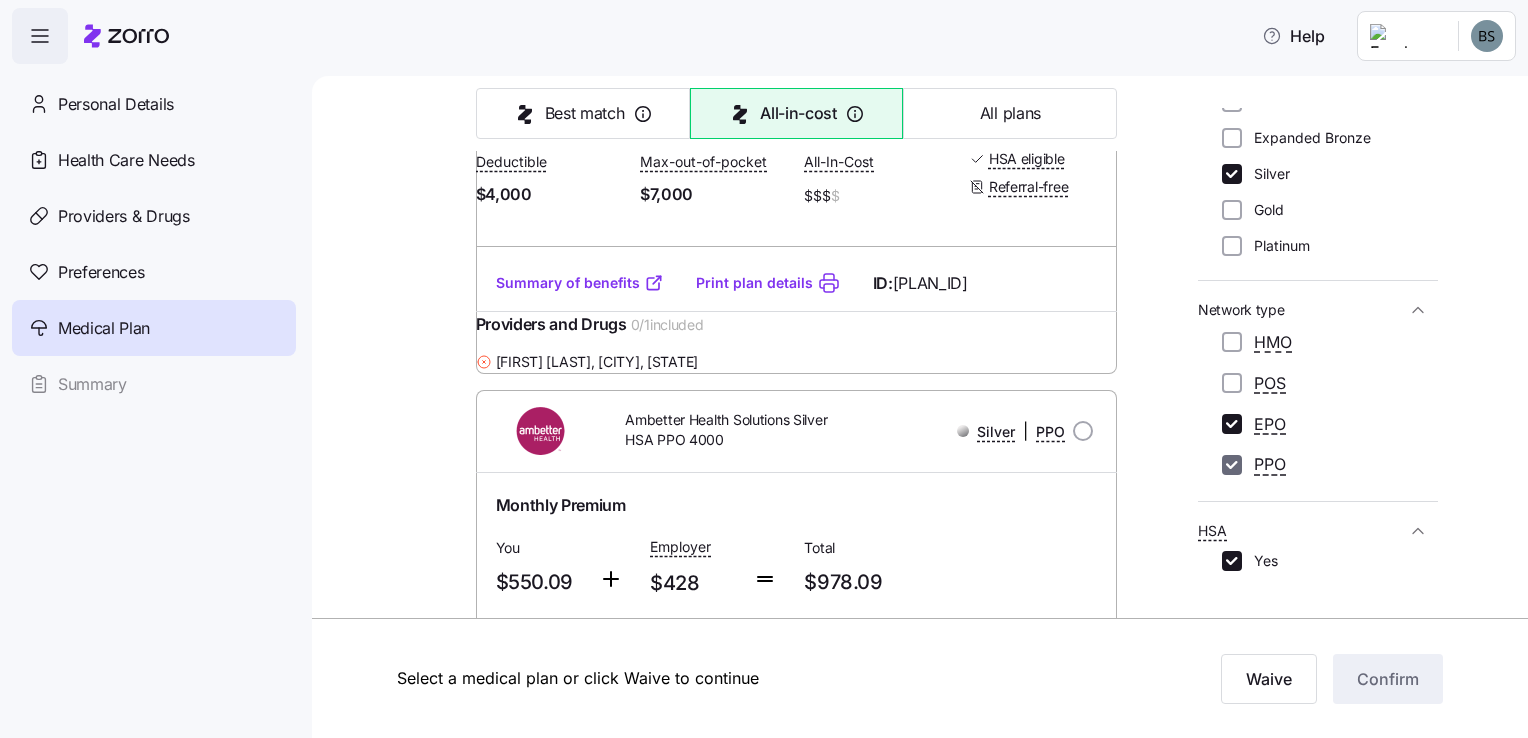 click on "PPO" at bounding box center [1232, 465] 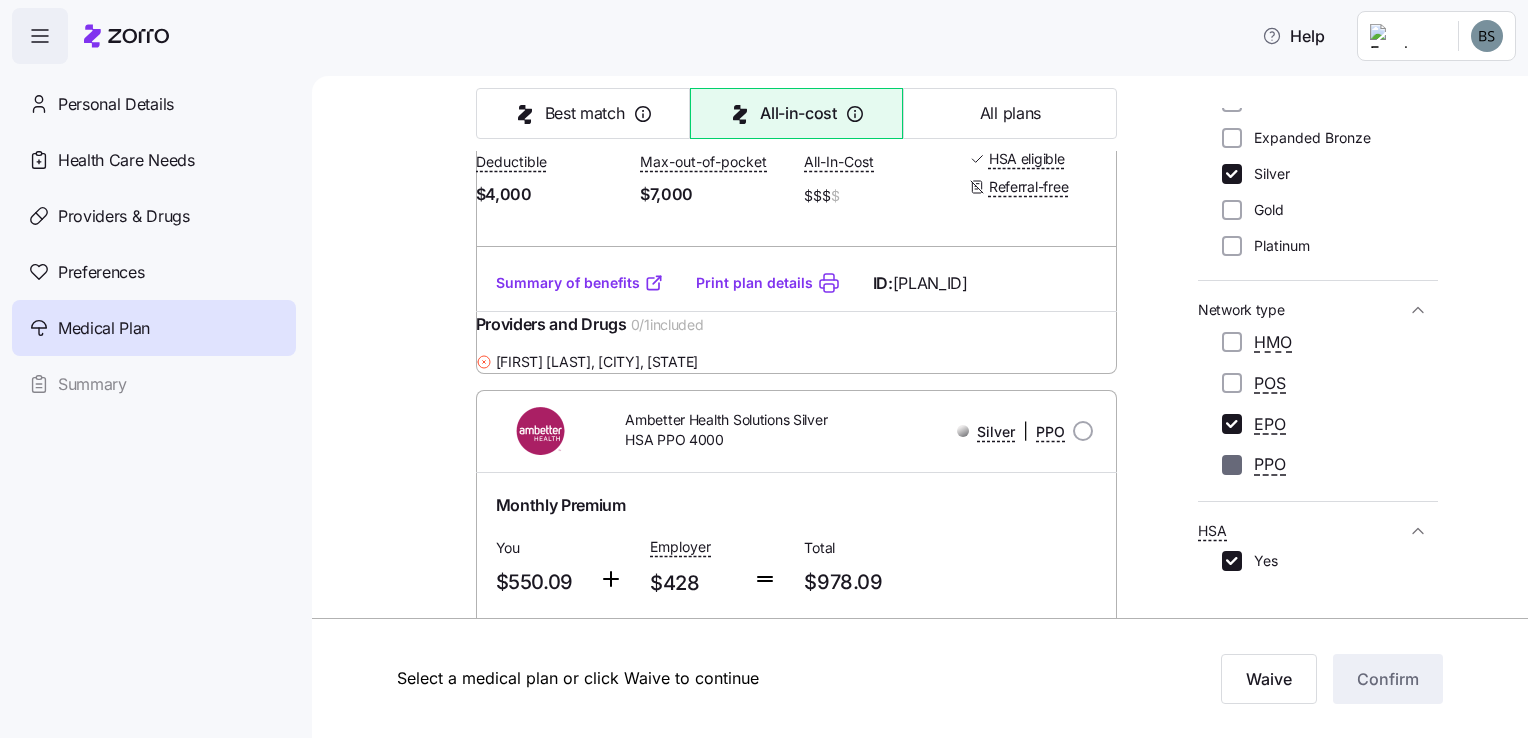 checkbox on "false" 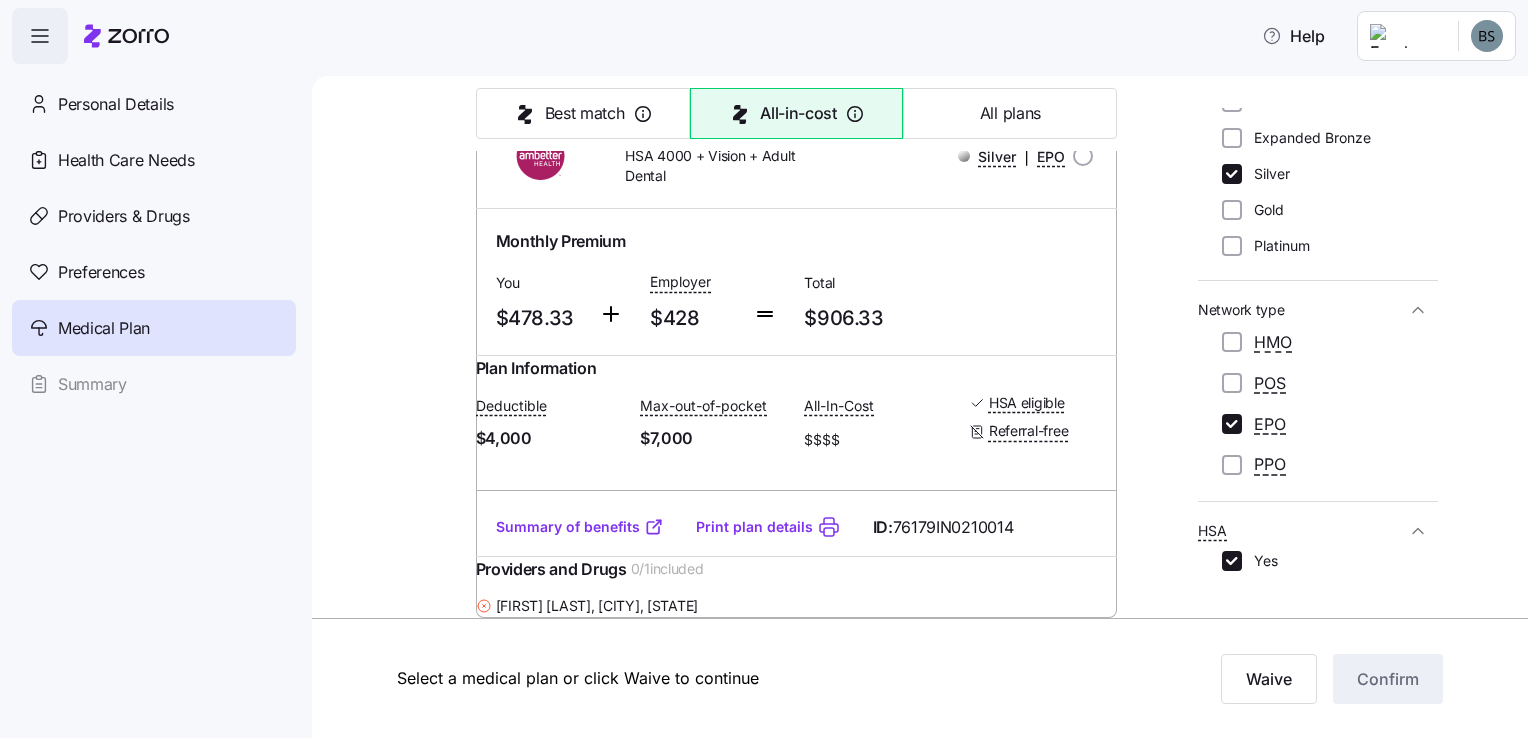 scroll, scrollTop: 2060, scrollLeft: 0, axis: vertical 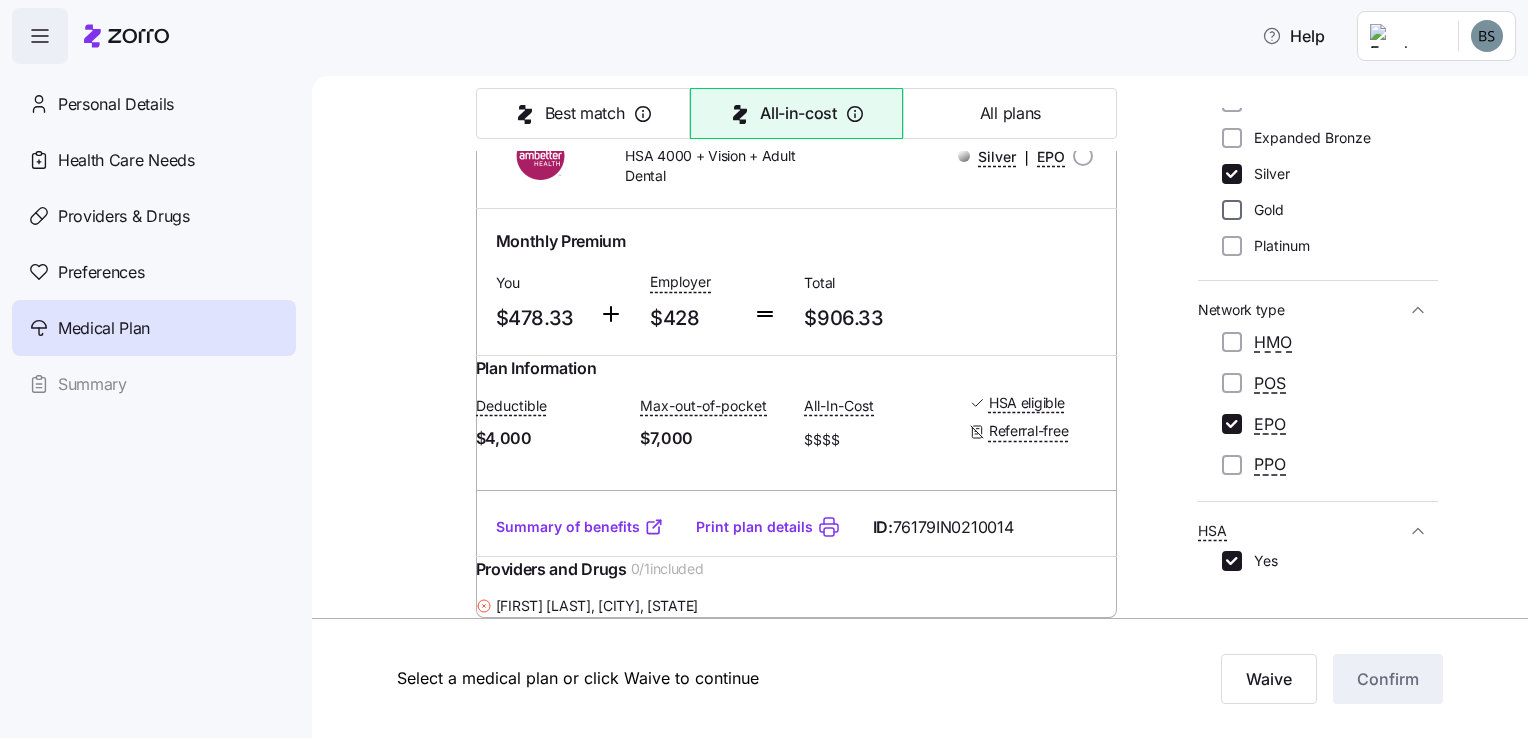 click on "Gold" at bounding box center [1232, 210] 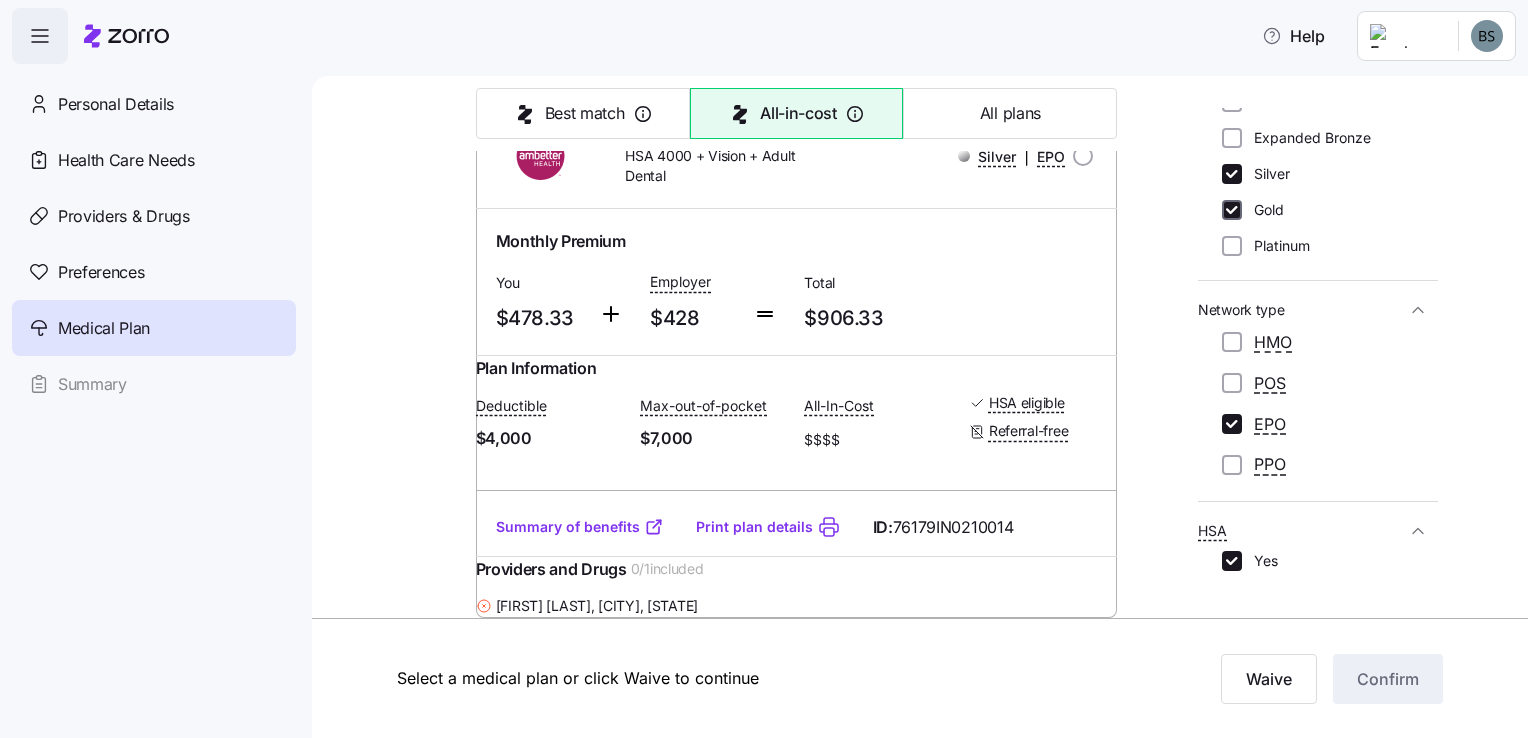 checkbox on "true" 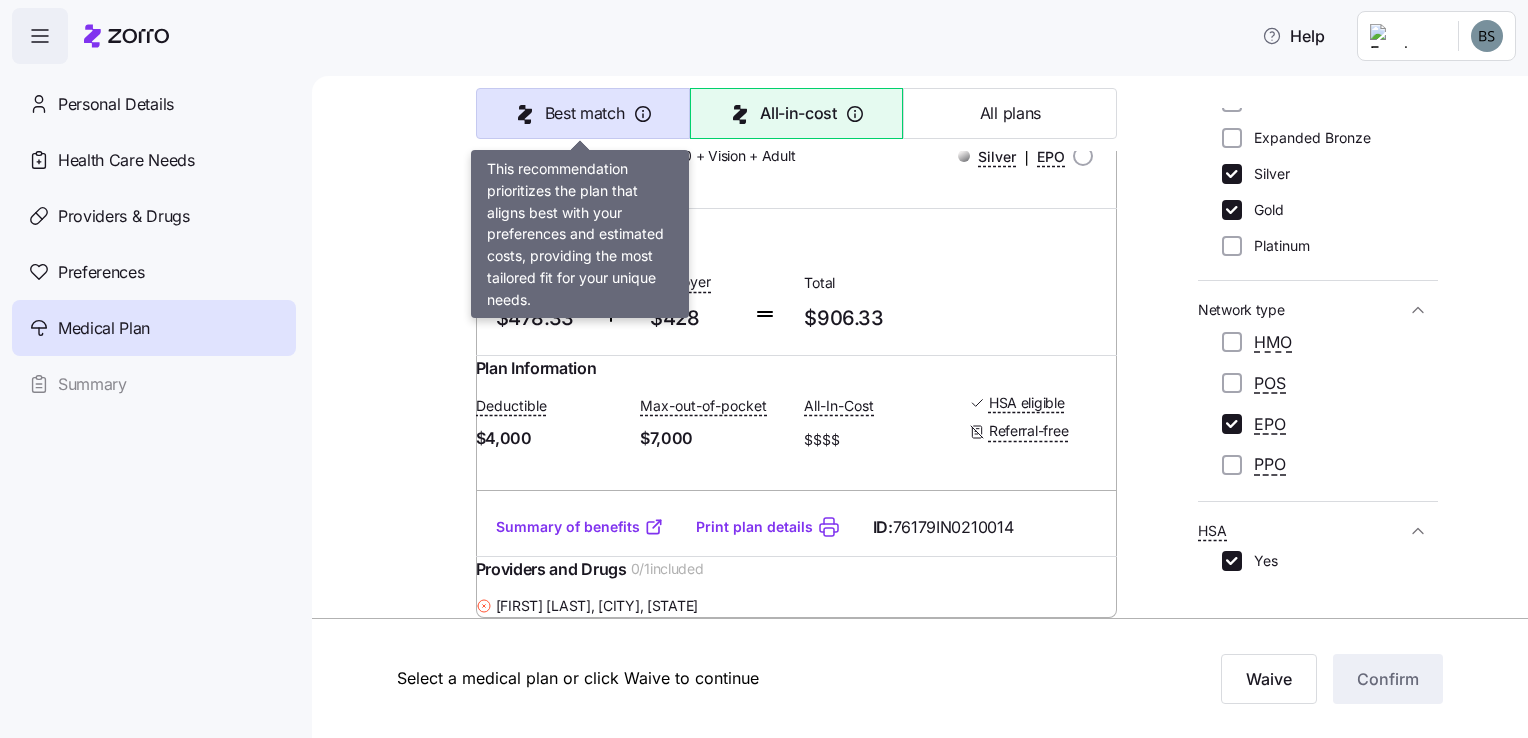 click on "Best match" at bounding box center [583, 113] 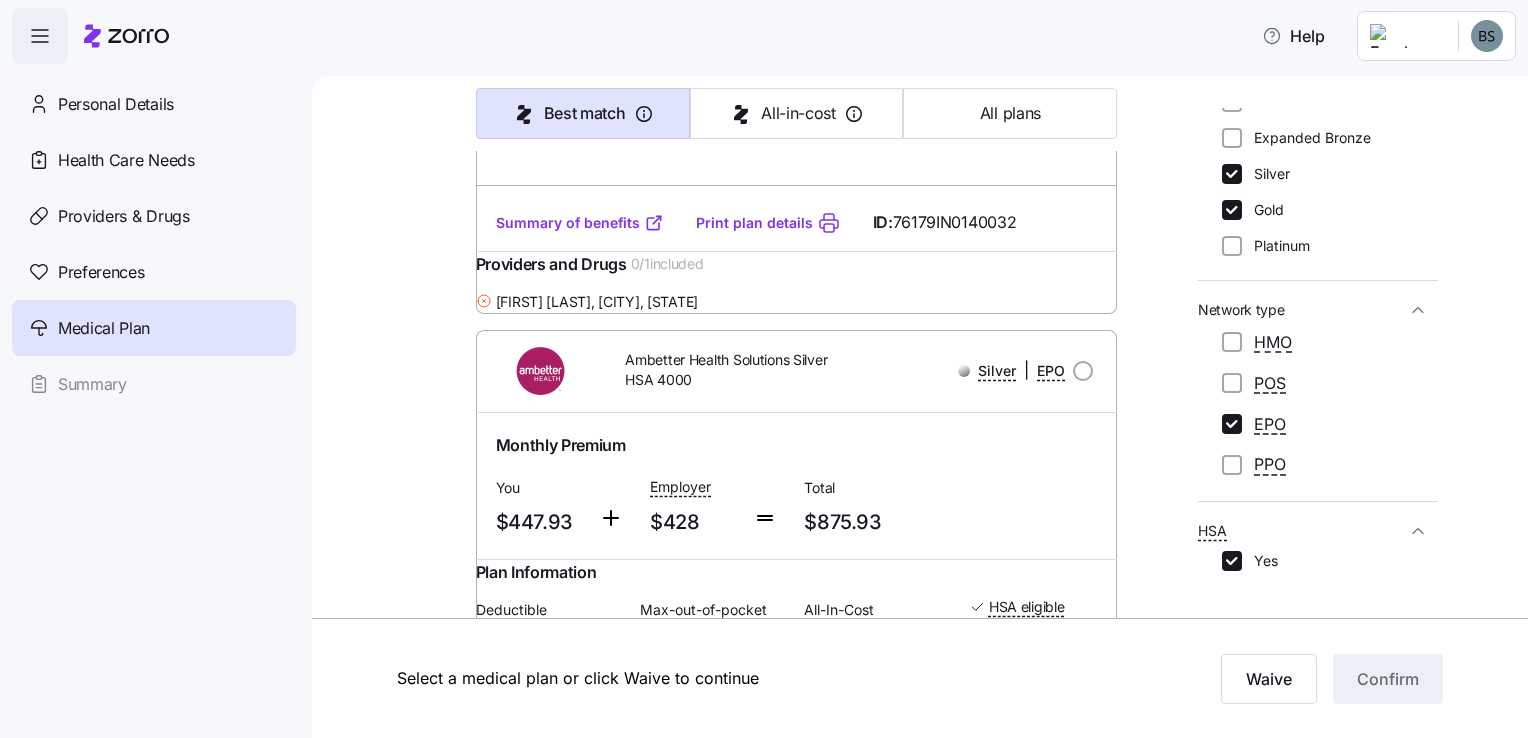 scroll, scrollTop: 0, scrollLeft: 0, axis: both 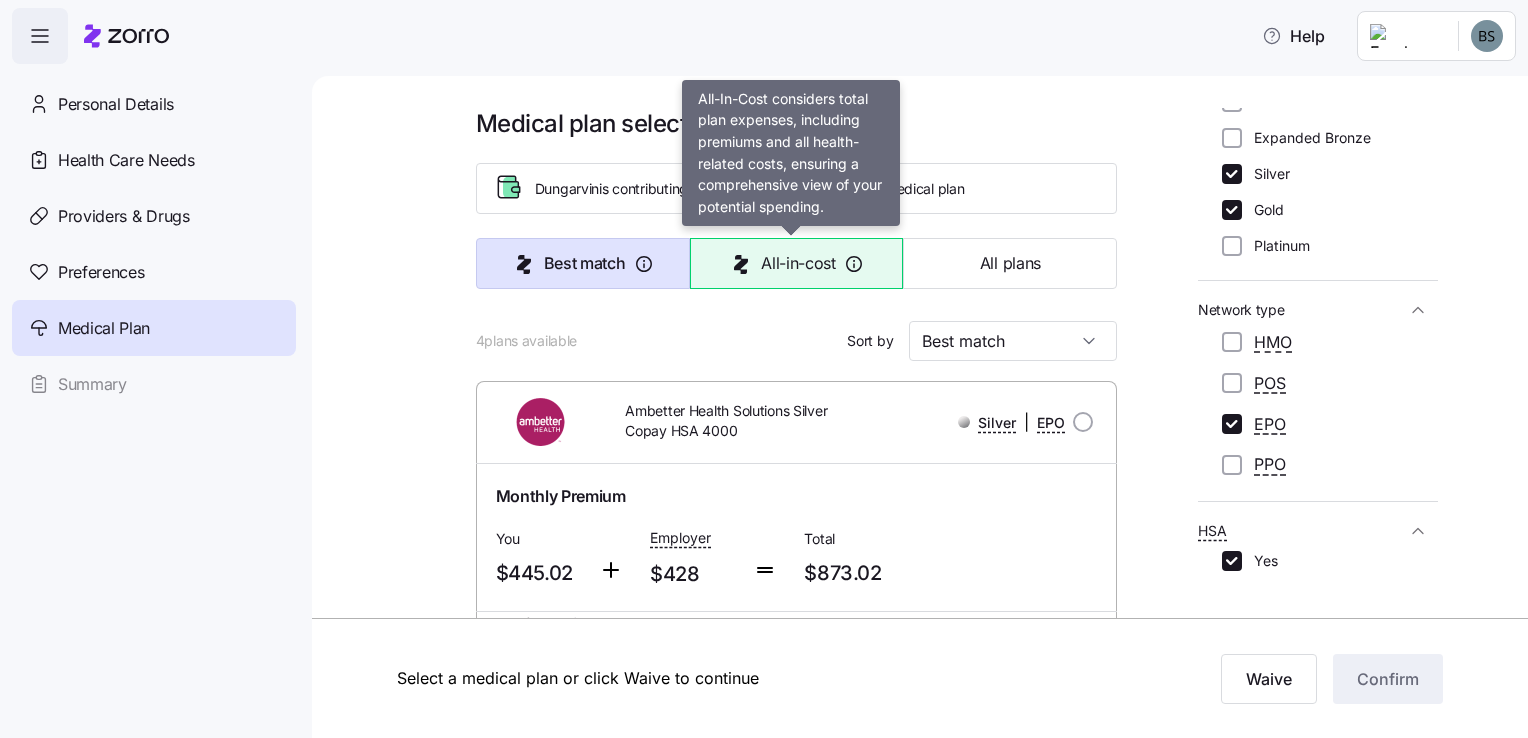 click on "All-in-cost" at bounding box center (798, 263) 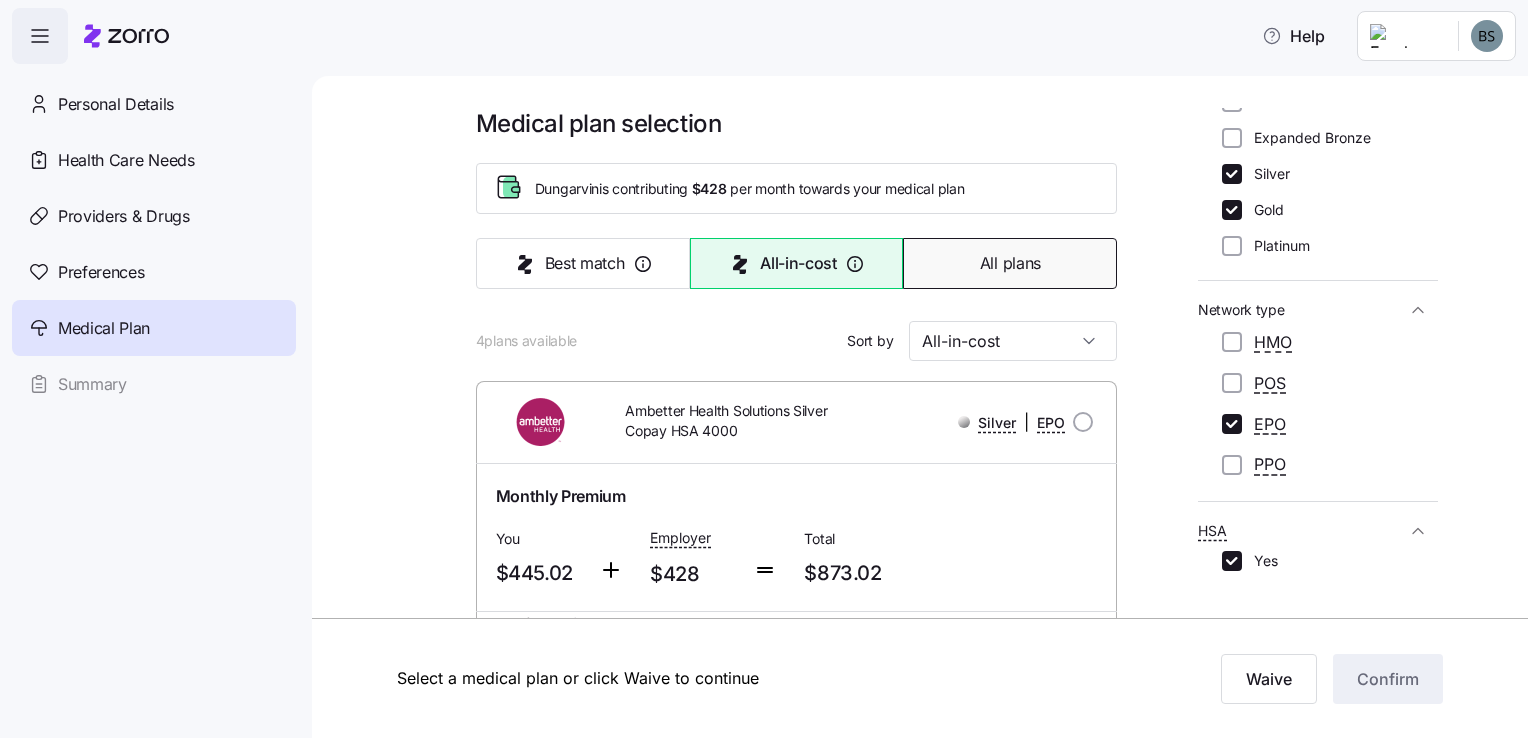 click on "All plans" at bounding box center [1010, 263] 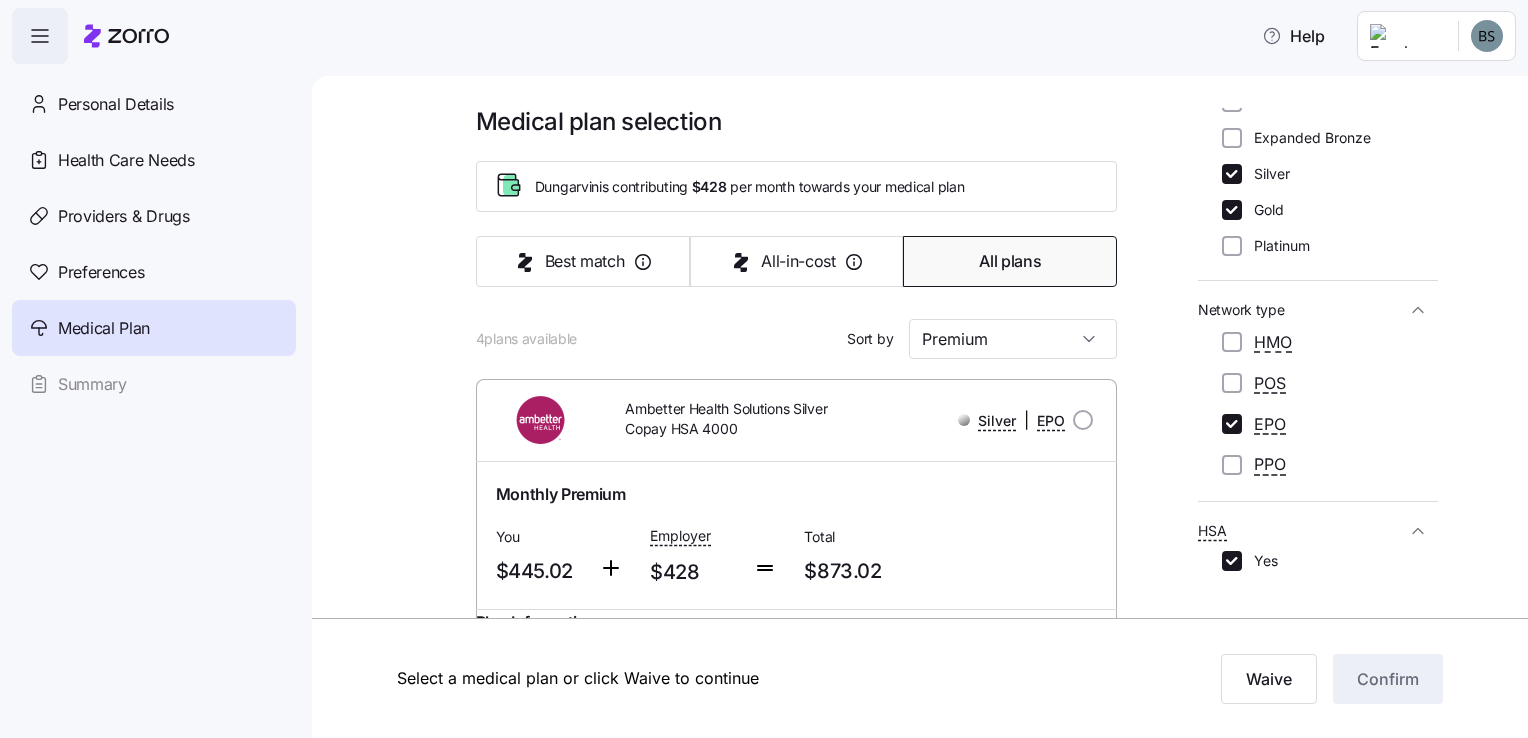 scroll, scrollTop: 0, scrollLeft: 0, axis: both 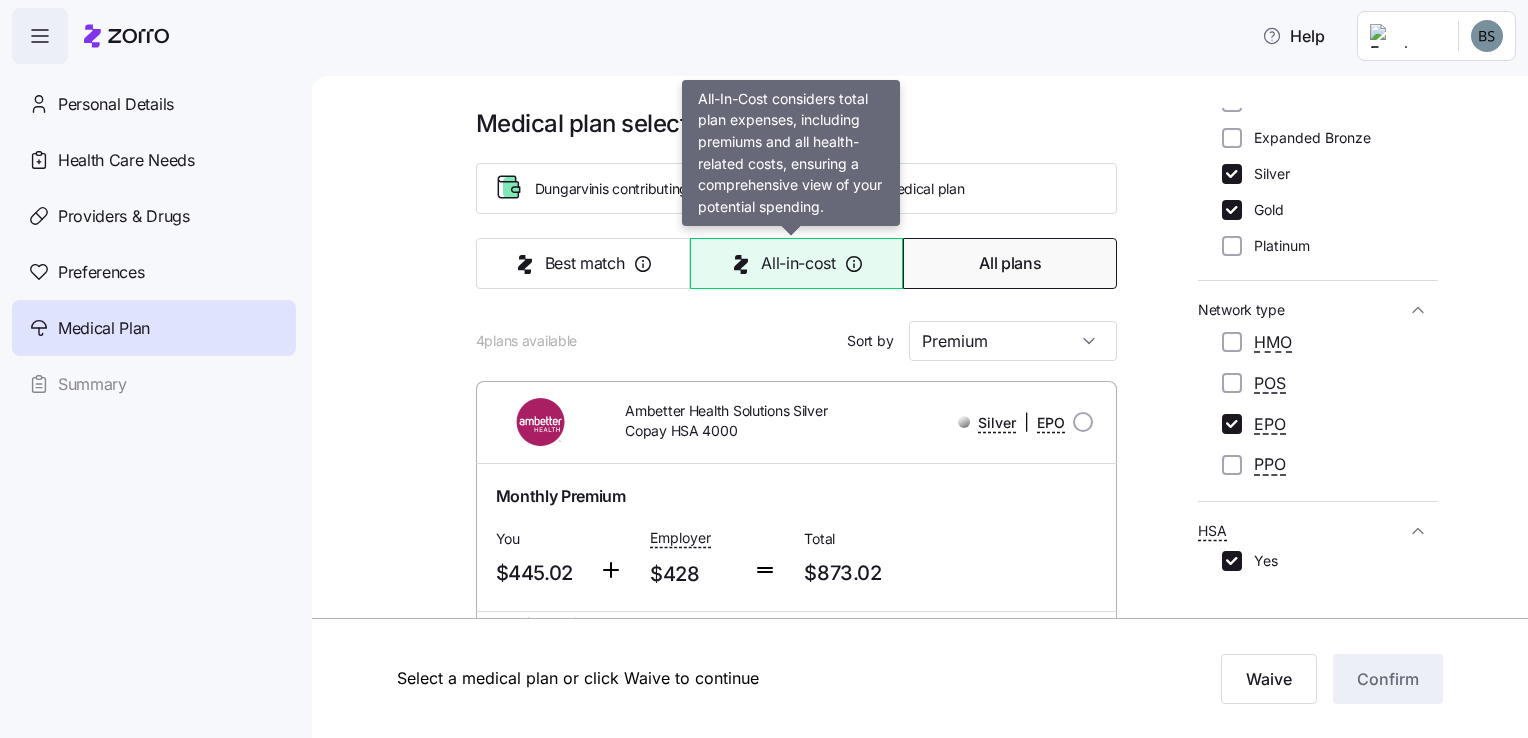 click on "All-in-cost" at bounding box center [798, 263] 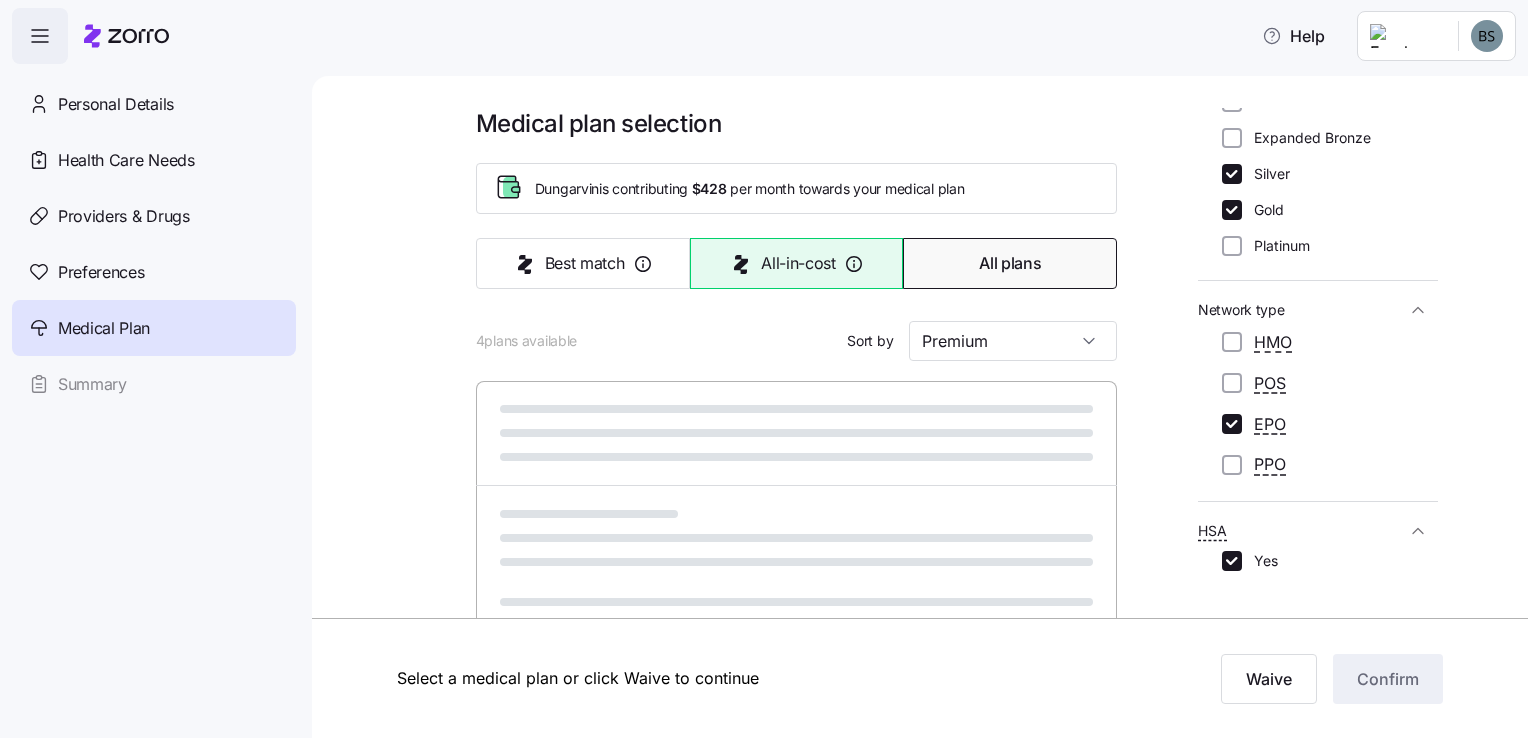 type on "All-in-cost" 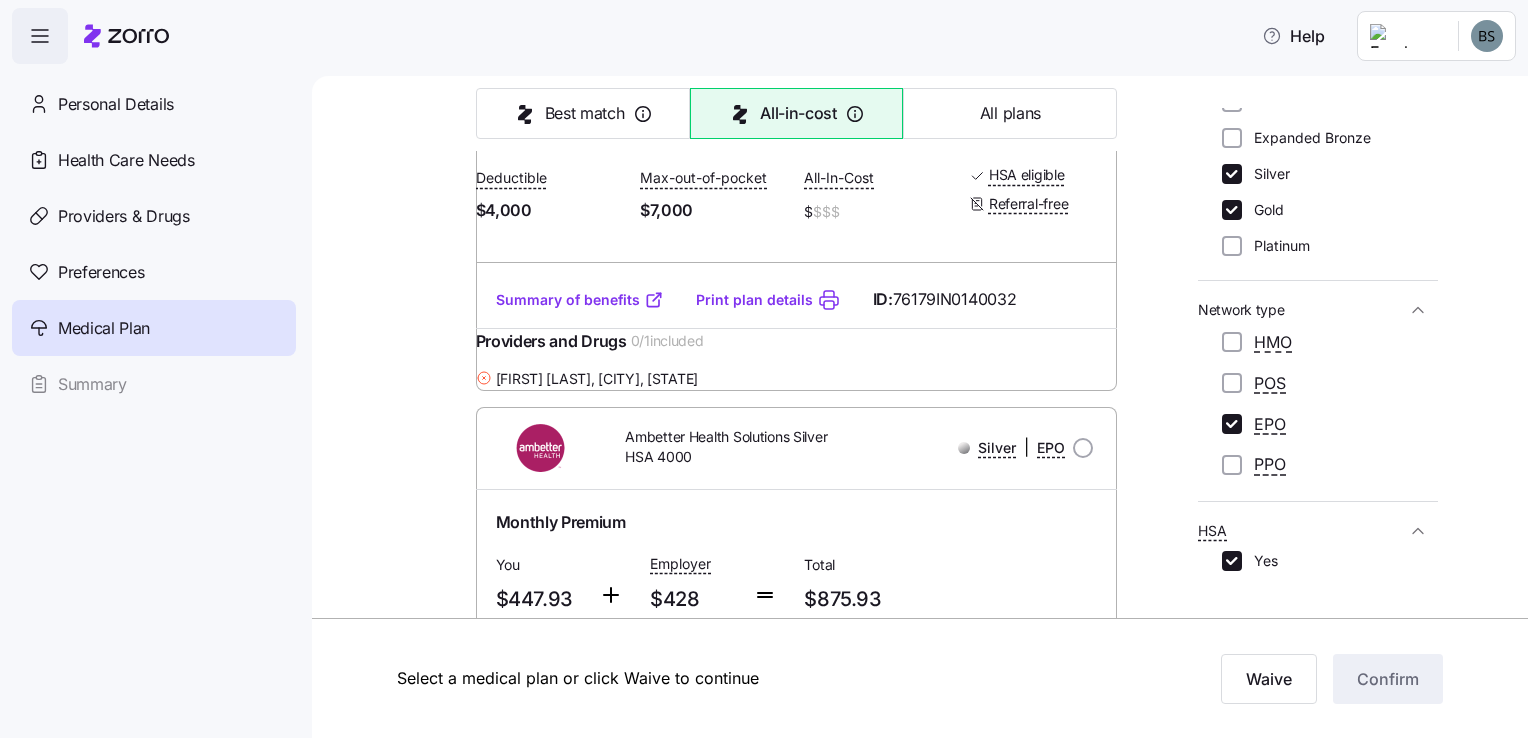 scroll, scrollTop: 500, scrollLeft: 0, axis: vertical 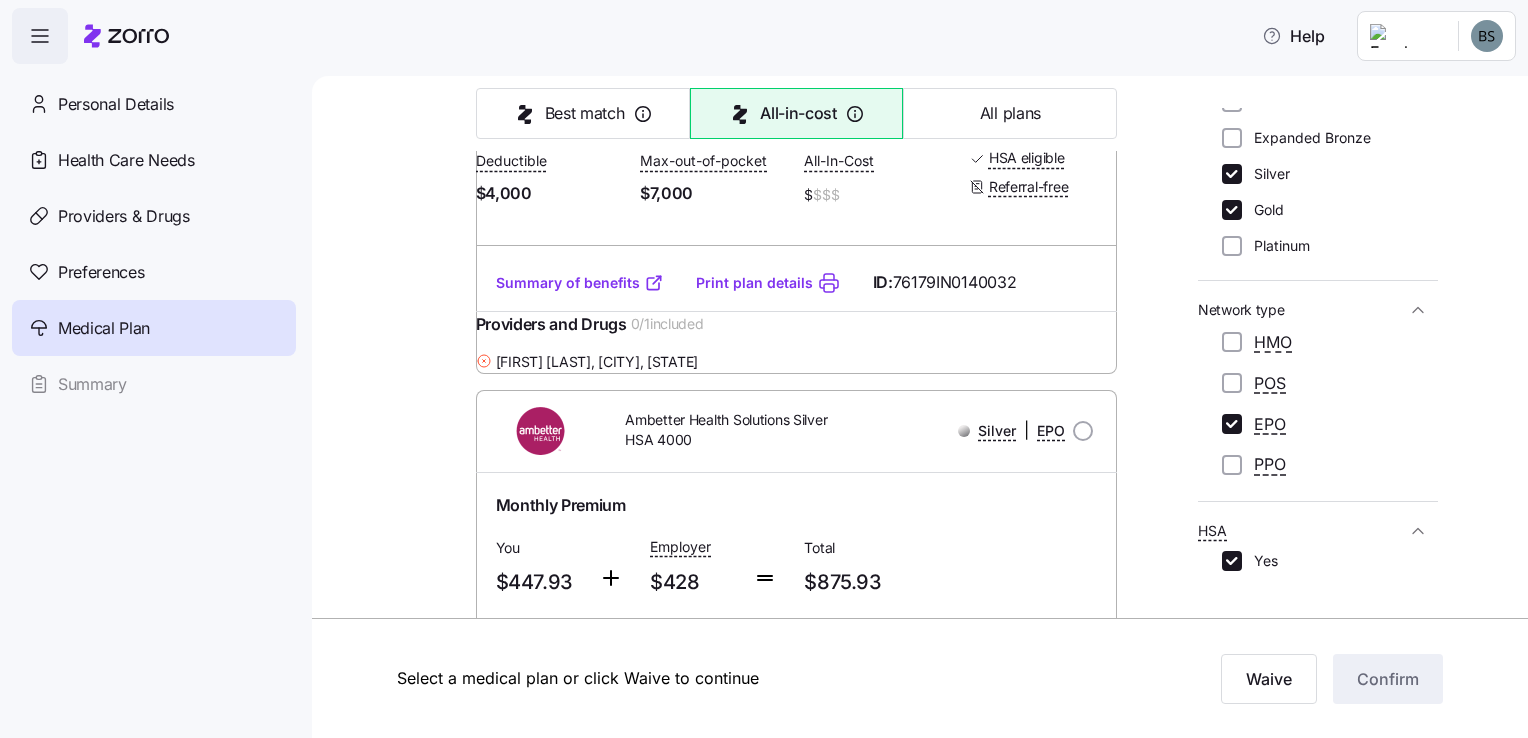 click on "Summary of benefits" at bounding box center (580, 283) 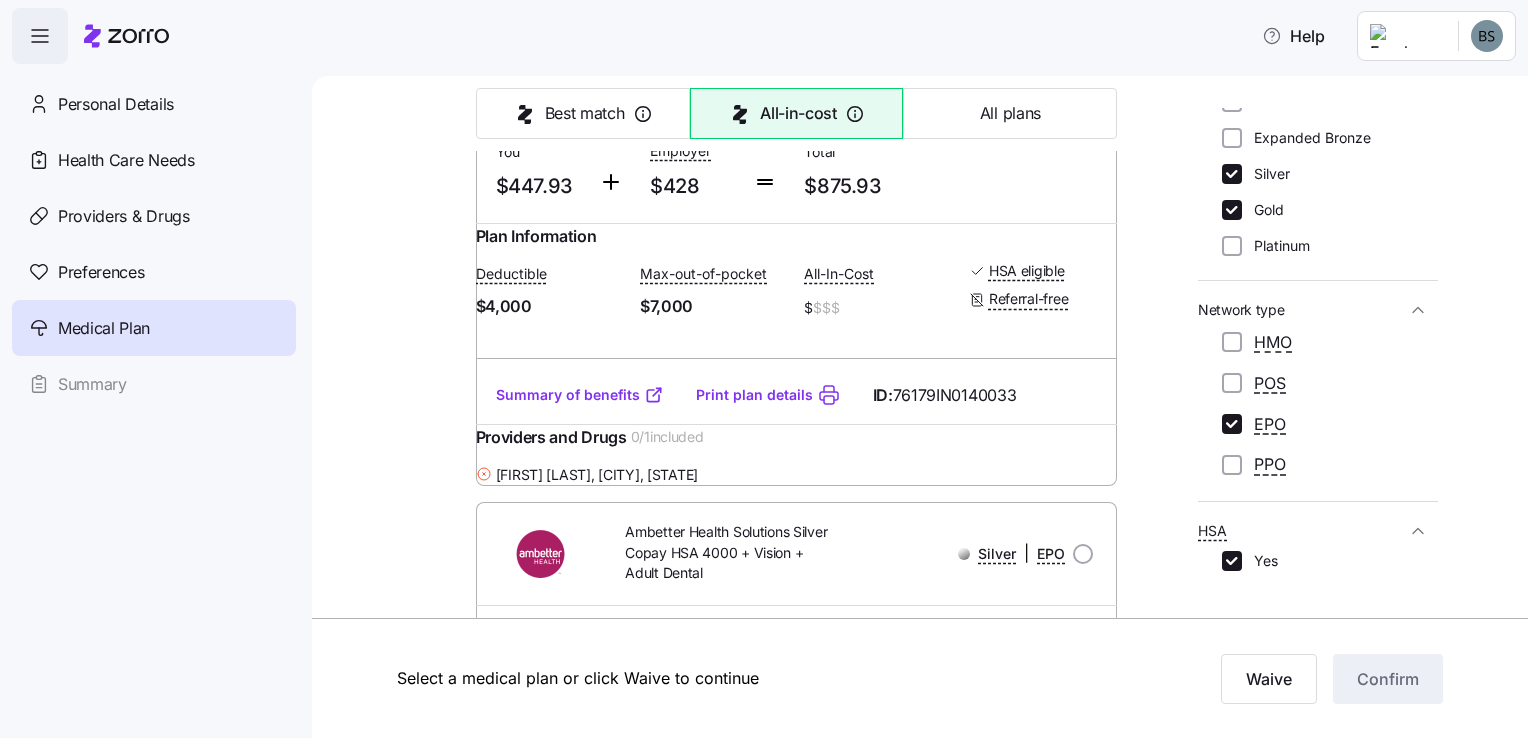 scroll, scrollTop: 900, scrollLeft: 0, axis: vertical 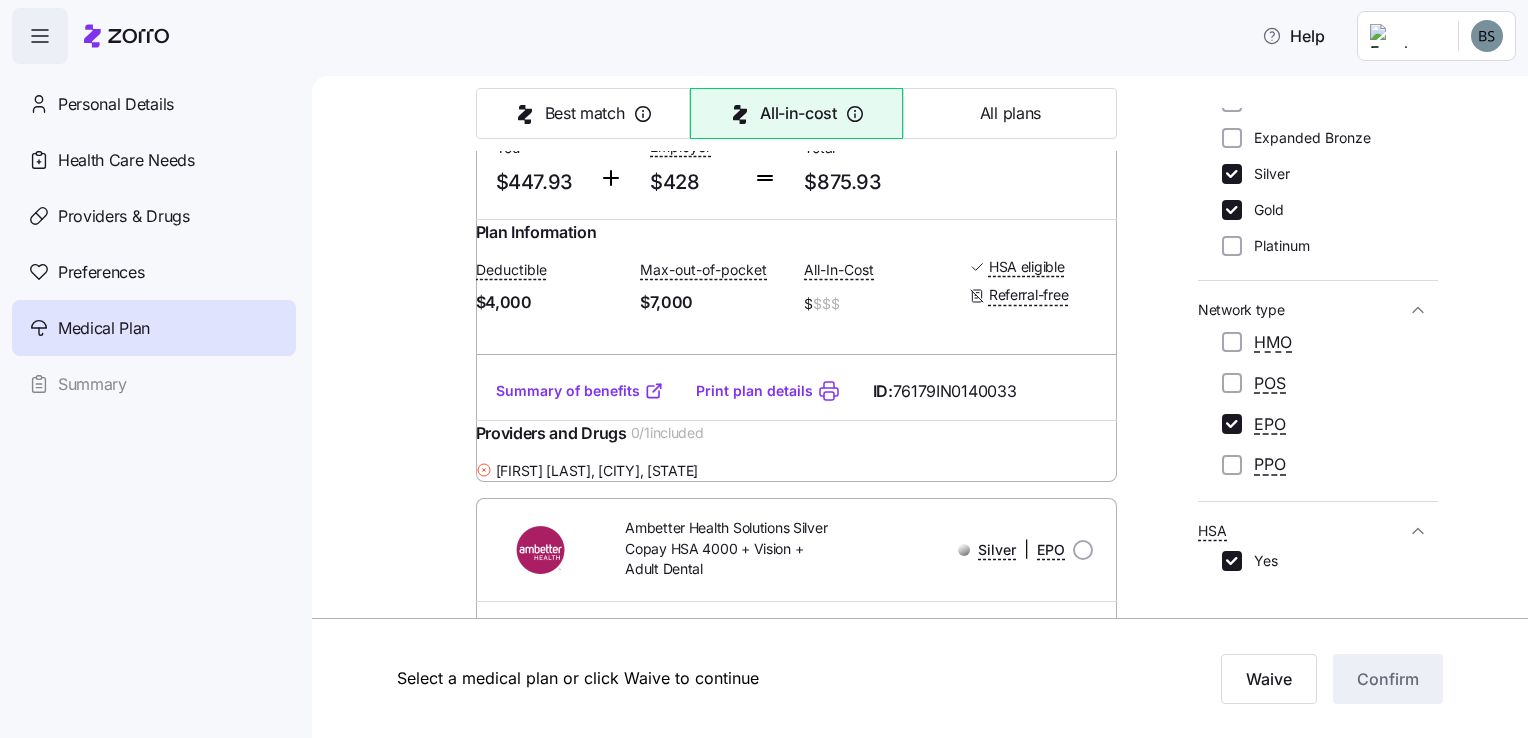 click on "Summary of benefits" at bounding box center (580, 391) 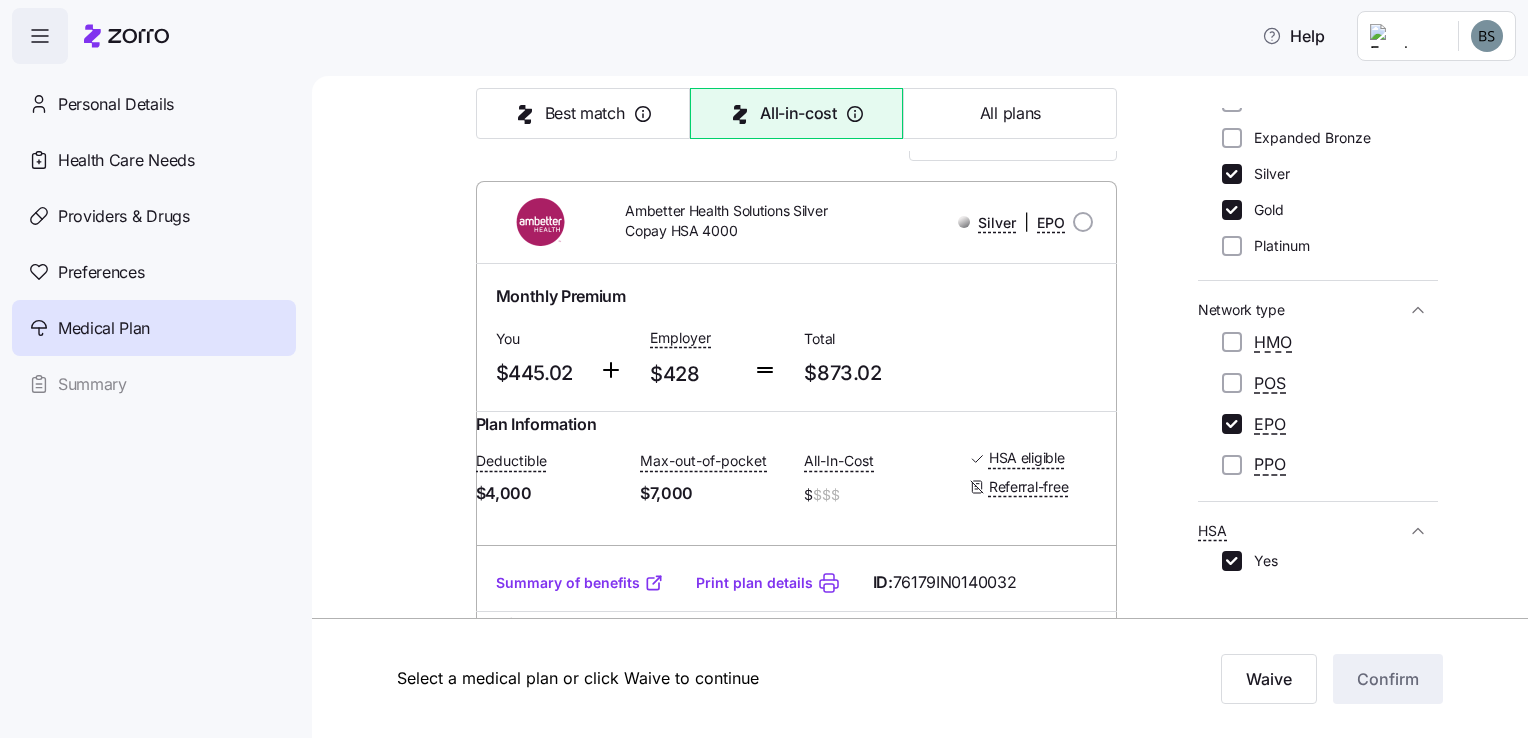 scroll, scrollTop: 300, scrollLeft: 0, axis: vertical 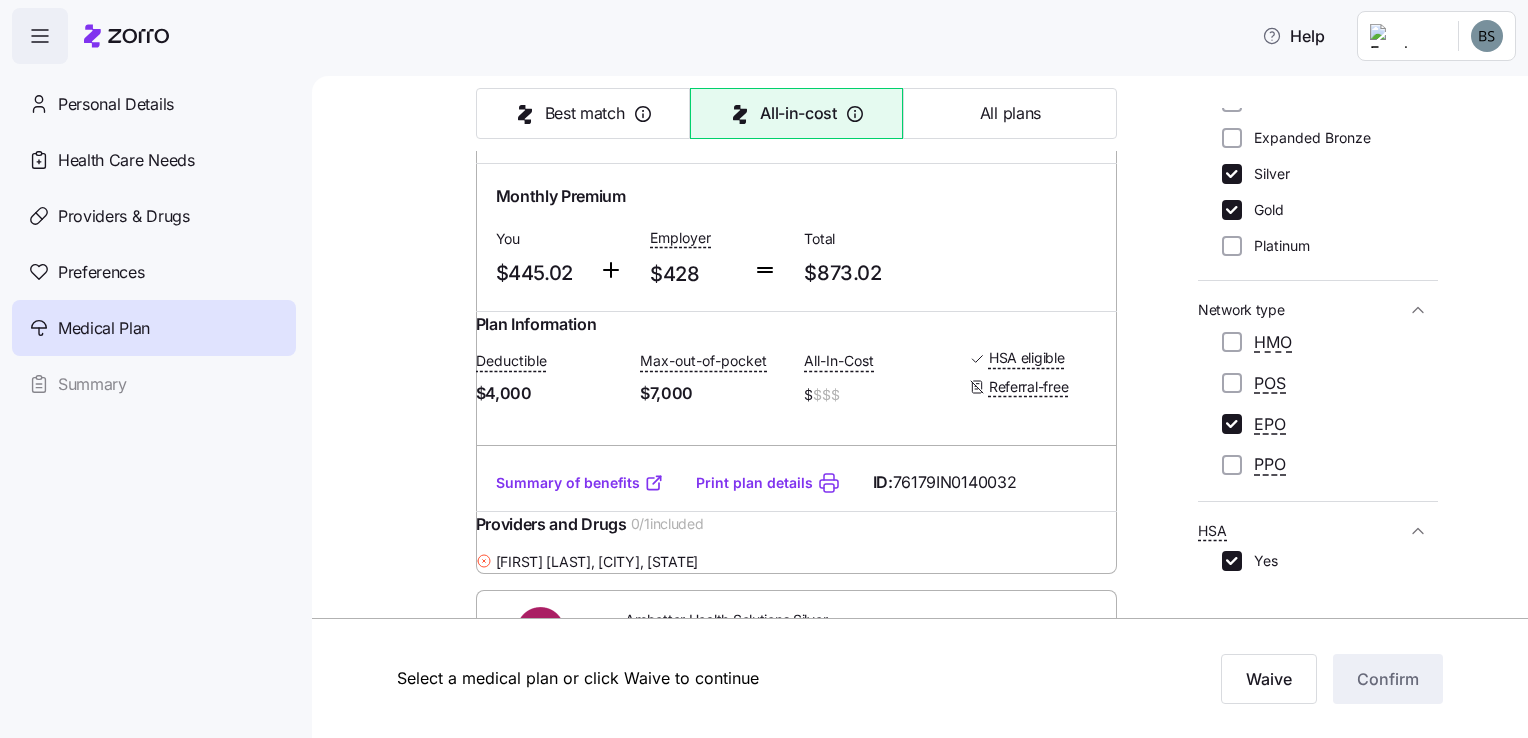 click on "Print plan details" at bounding box center [754, 483] 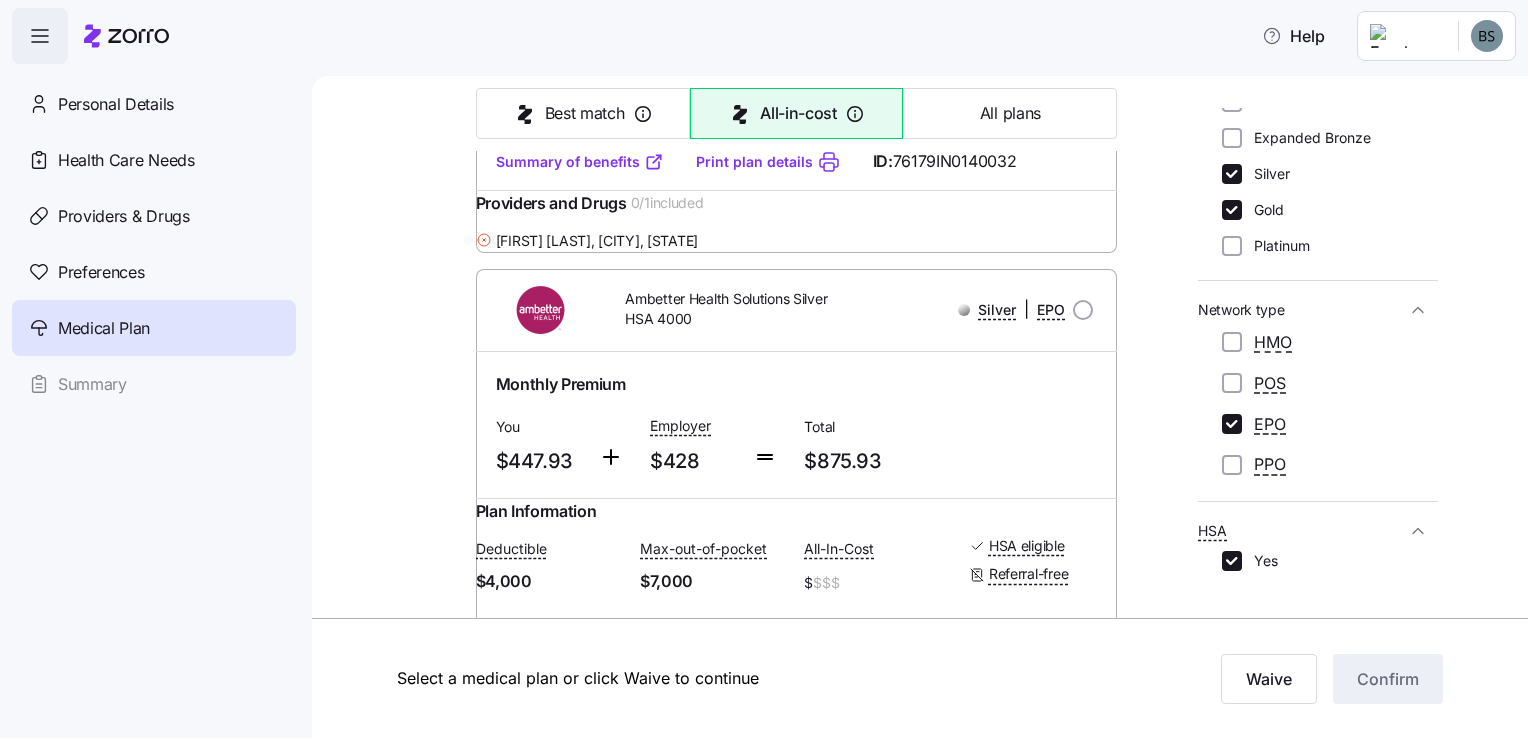 scroll, scrollTop: 600, scrollLeft: 0, axis: vertical 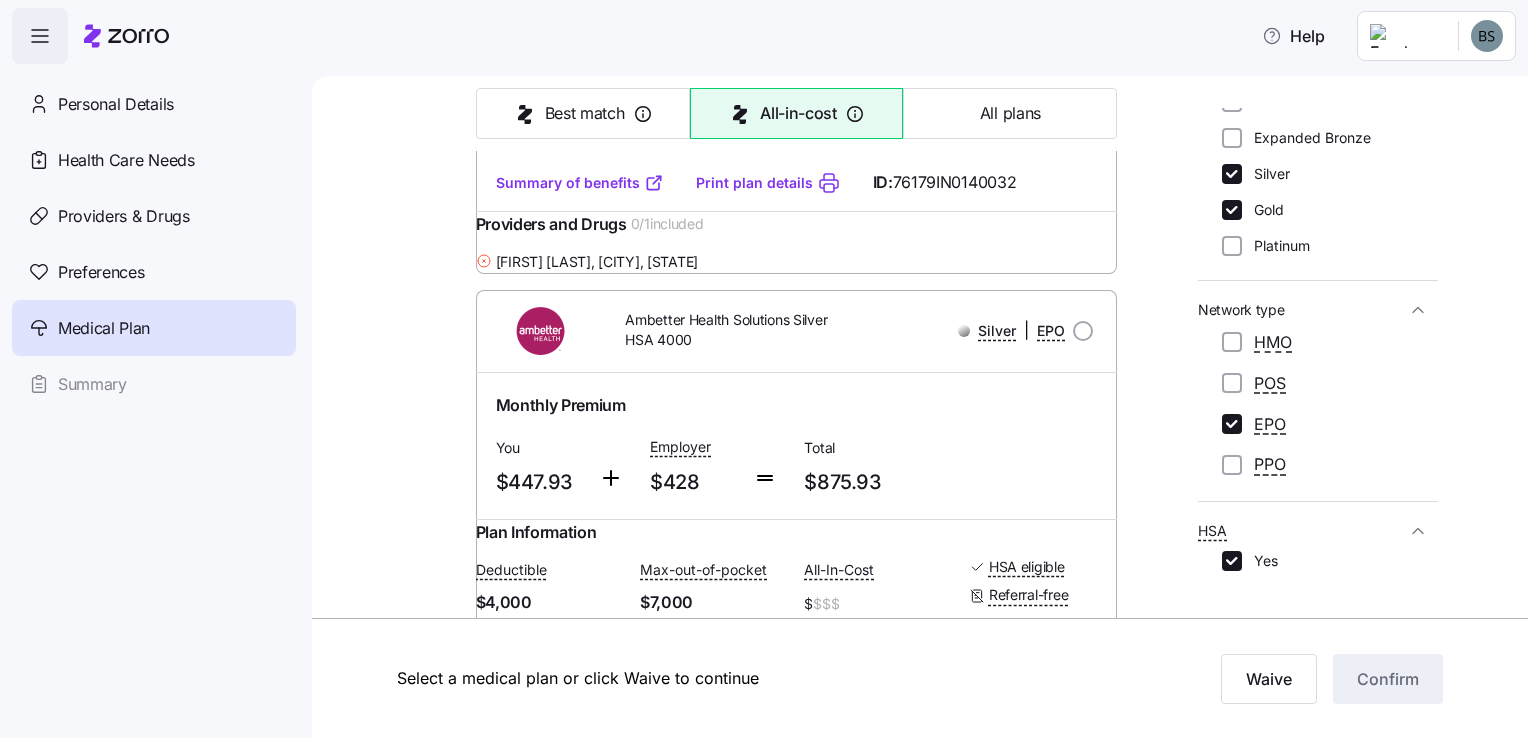 click at bounding box center (1083, 331) 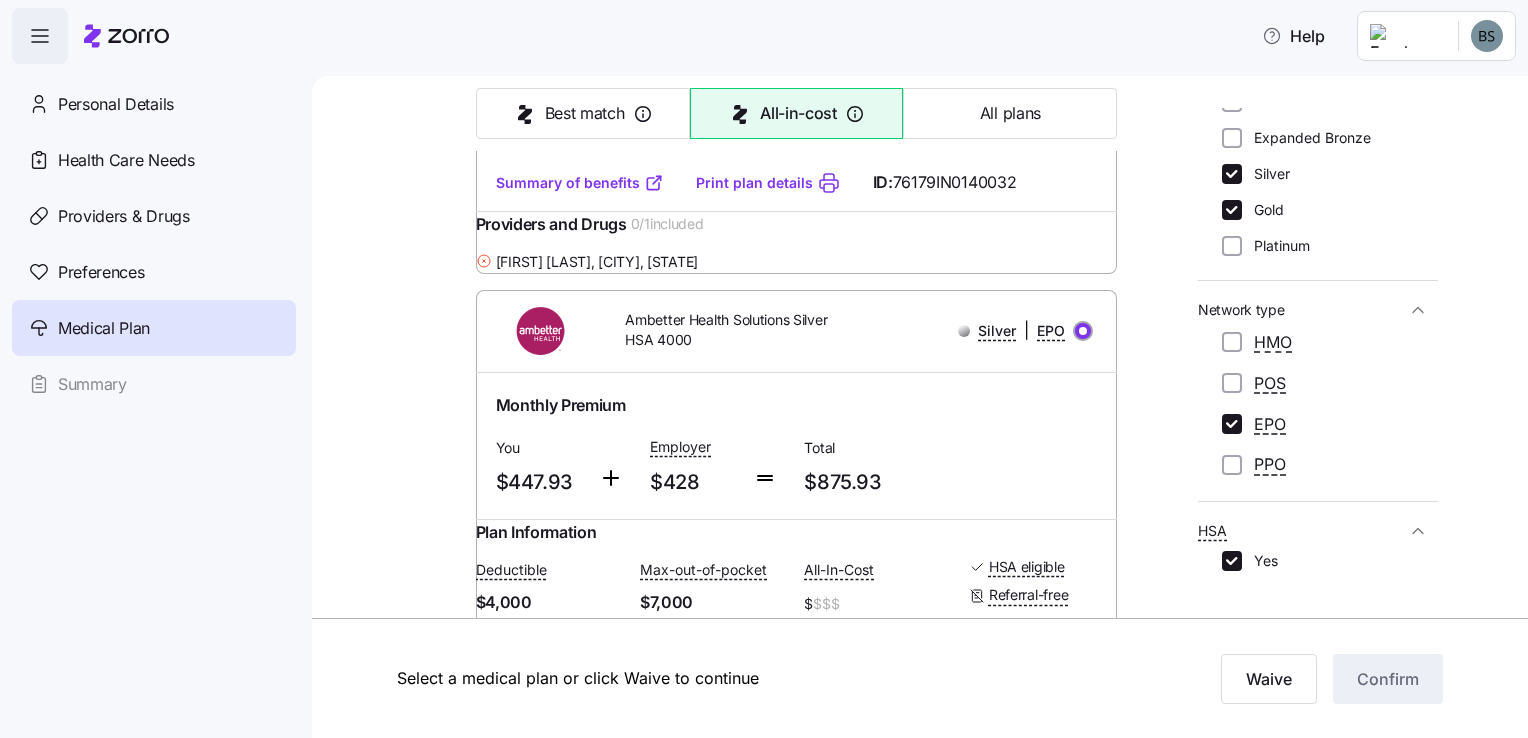 radio on "true" 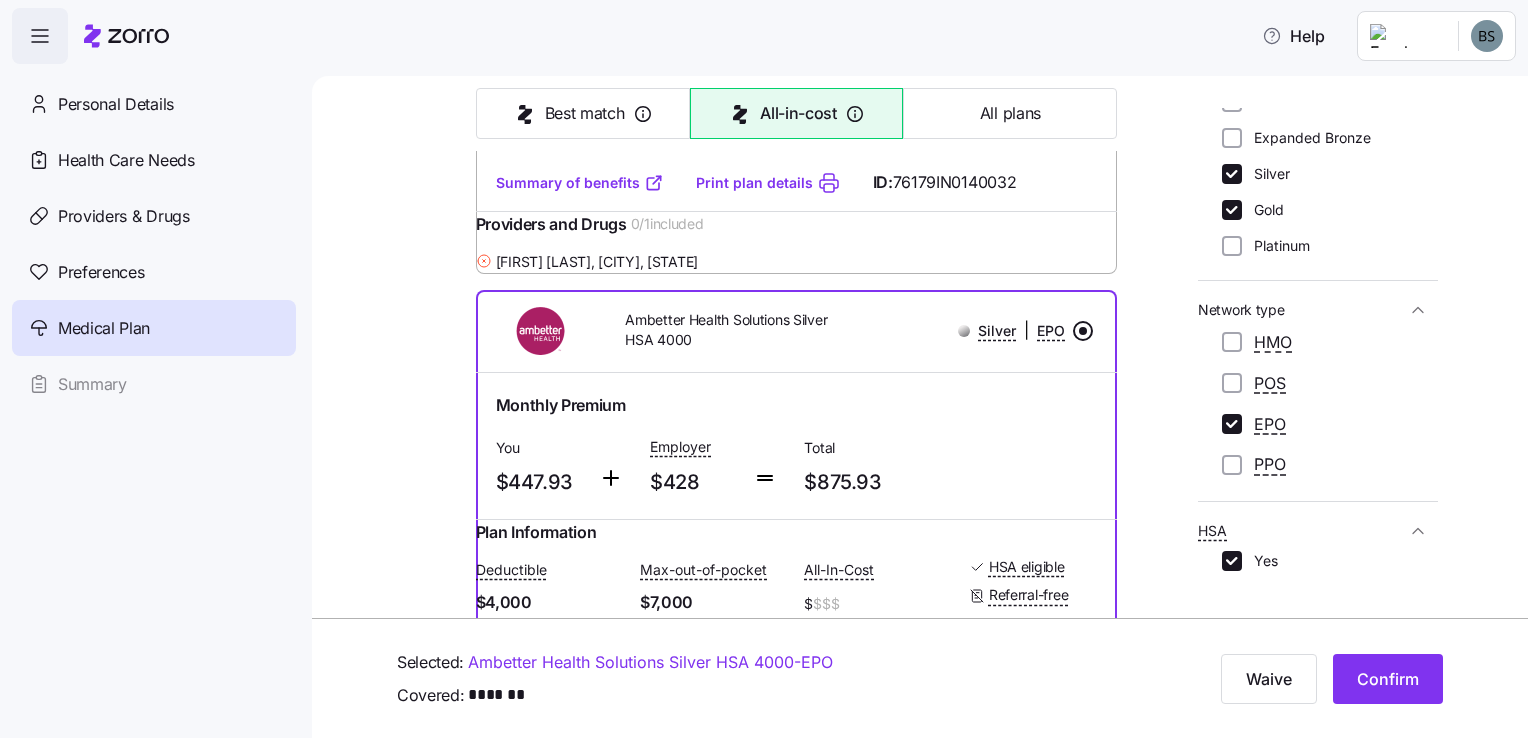 click on "Confirm" at bounding box center (1388, 679) 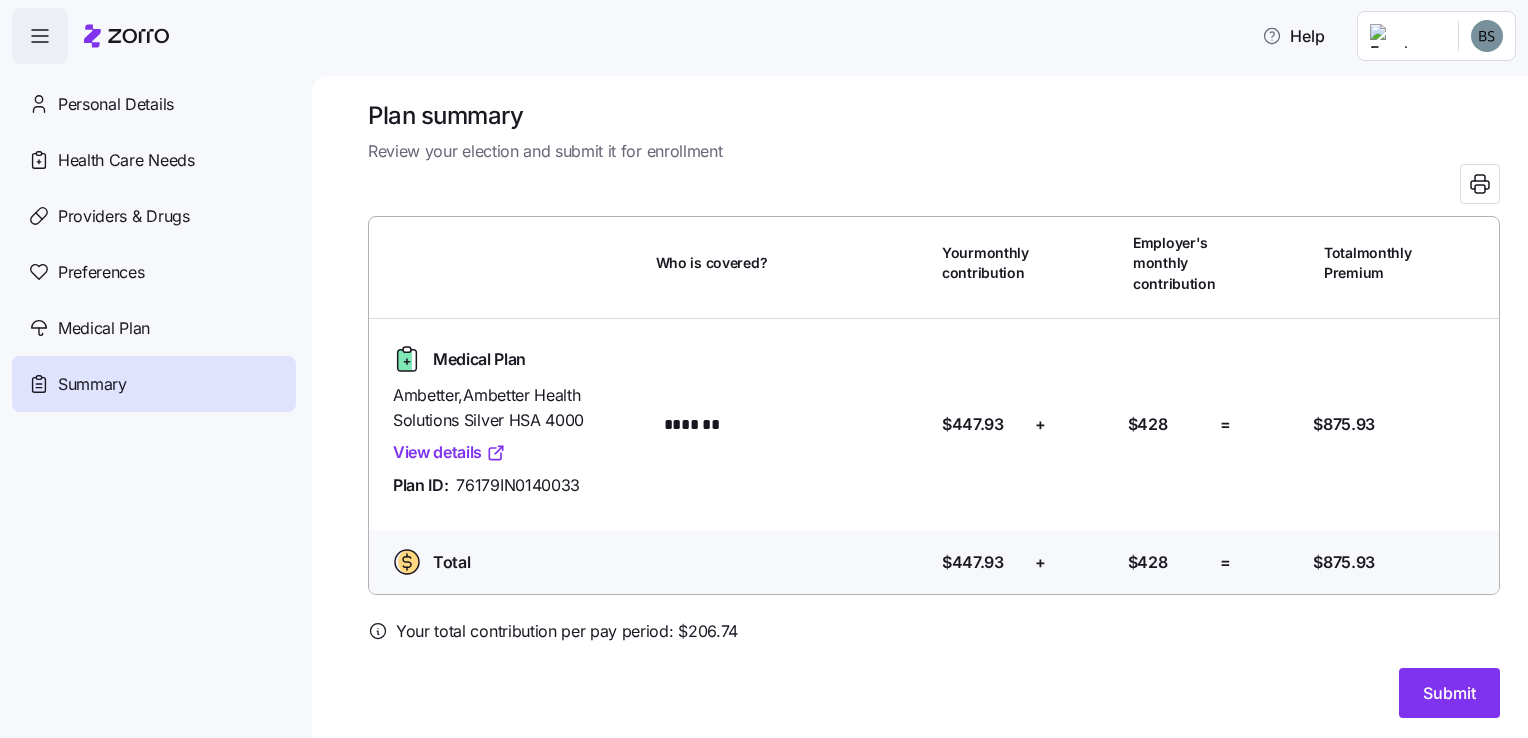 scroll, scrollTop: 11, scrollLeft: 0, axis: vertical 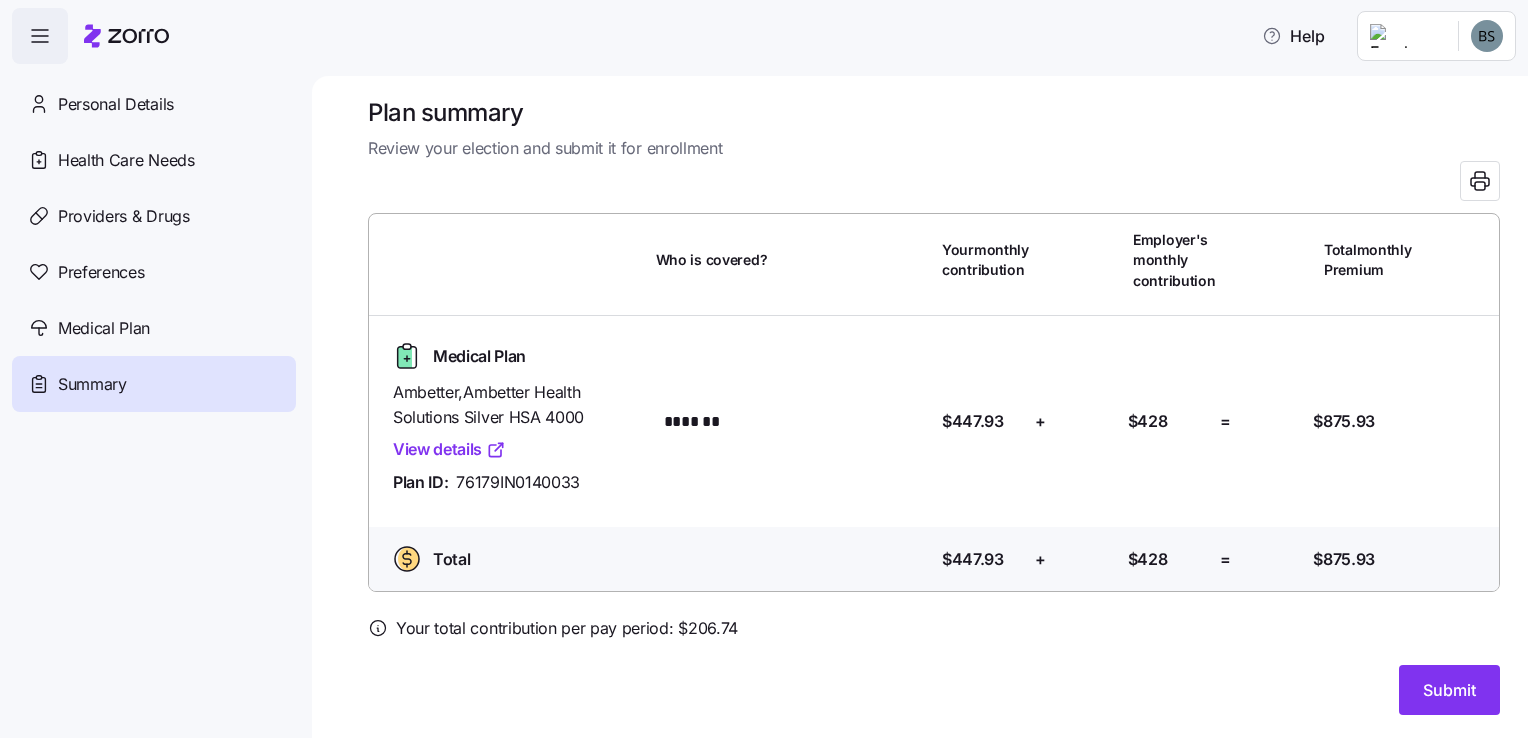 click on "Submit" at bounding box center [1449, 690] 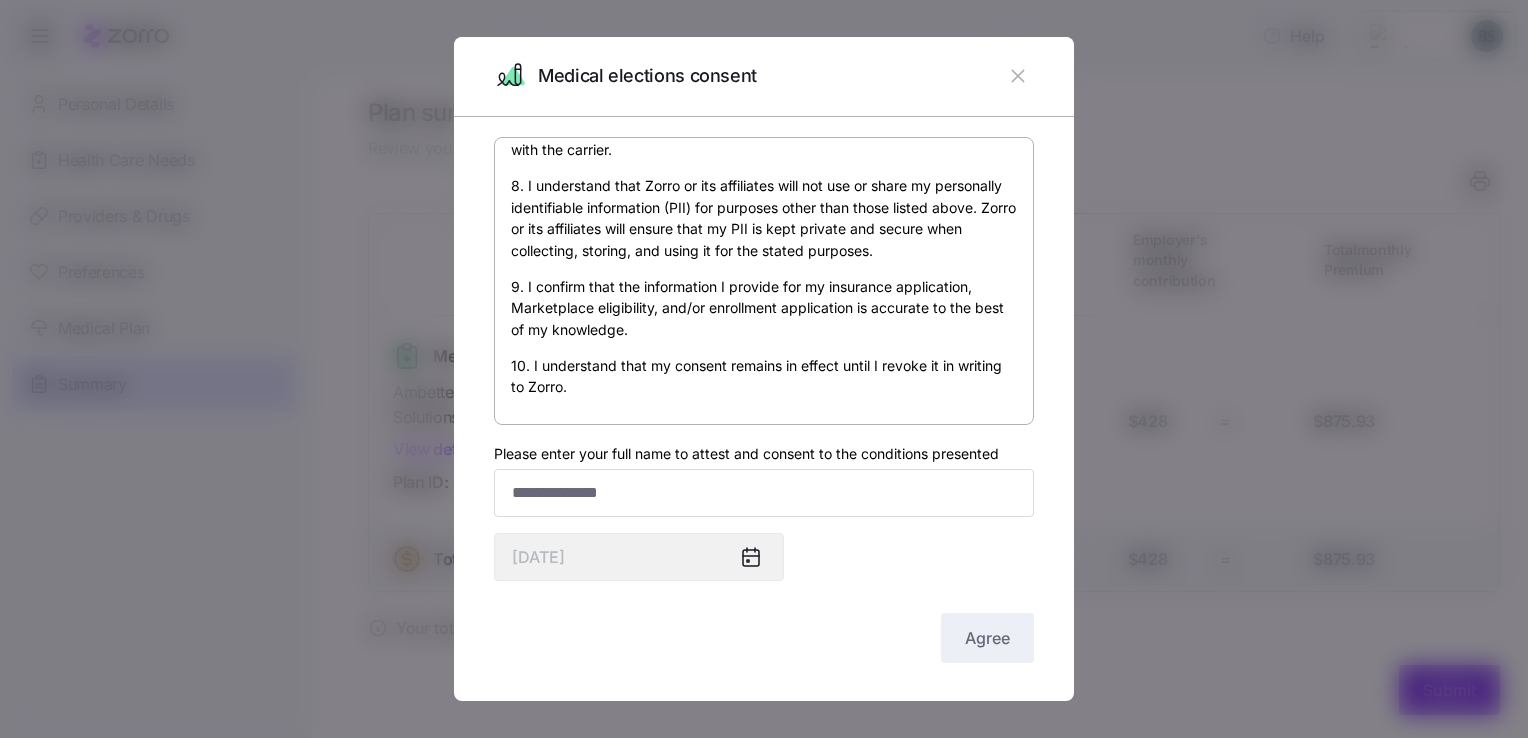 scroll, scrollTop: 1236, scrollLeft: 0, axis: vertical 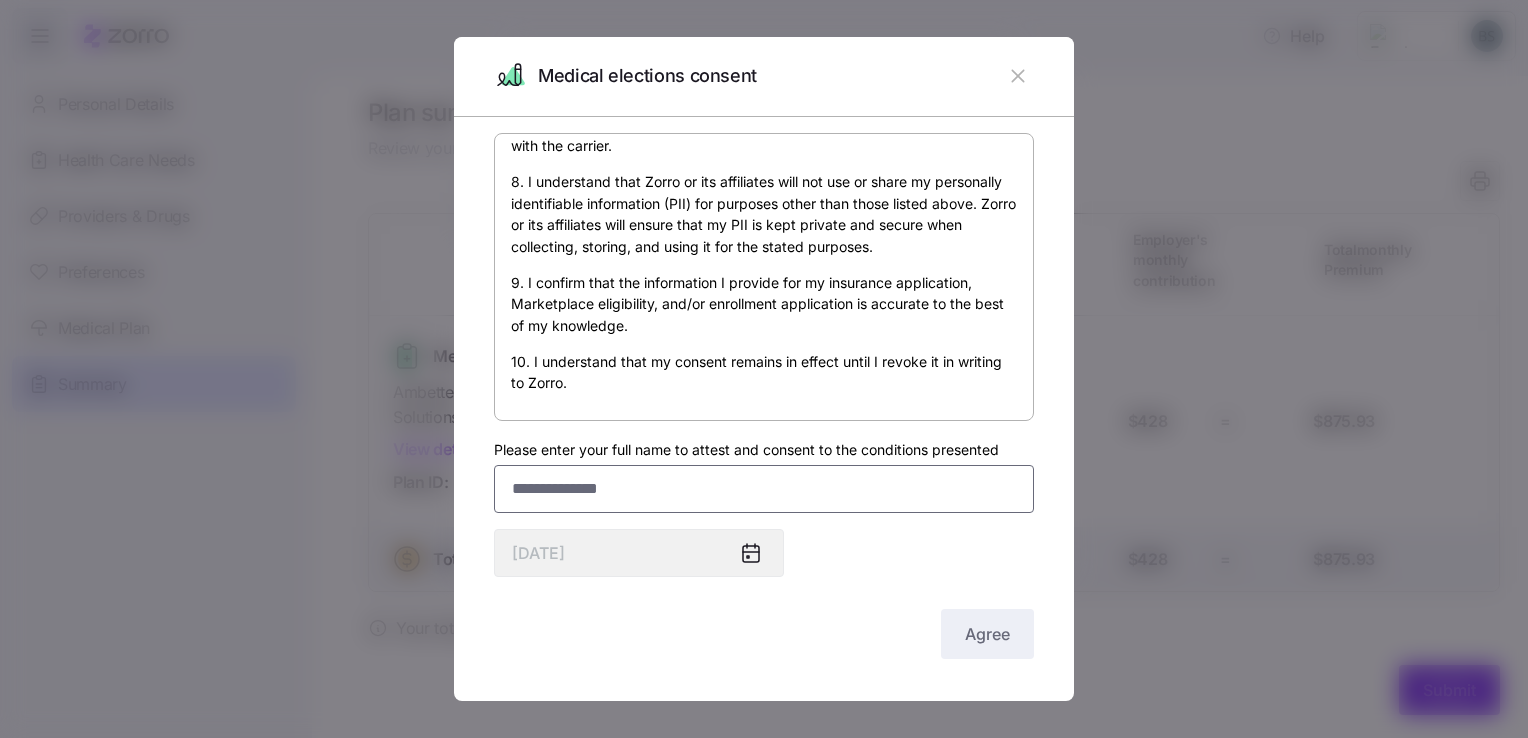 click on "Please enter your full name to attest and consent to the conditions presented" at bounding box center [764, 489] 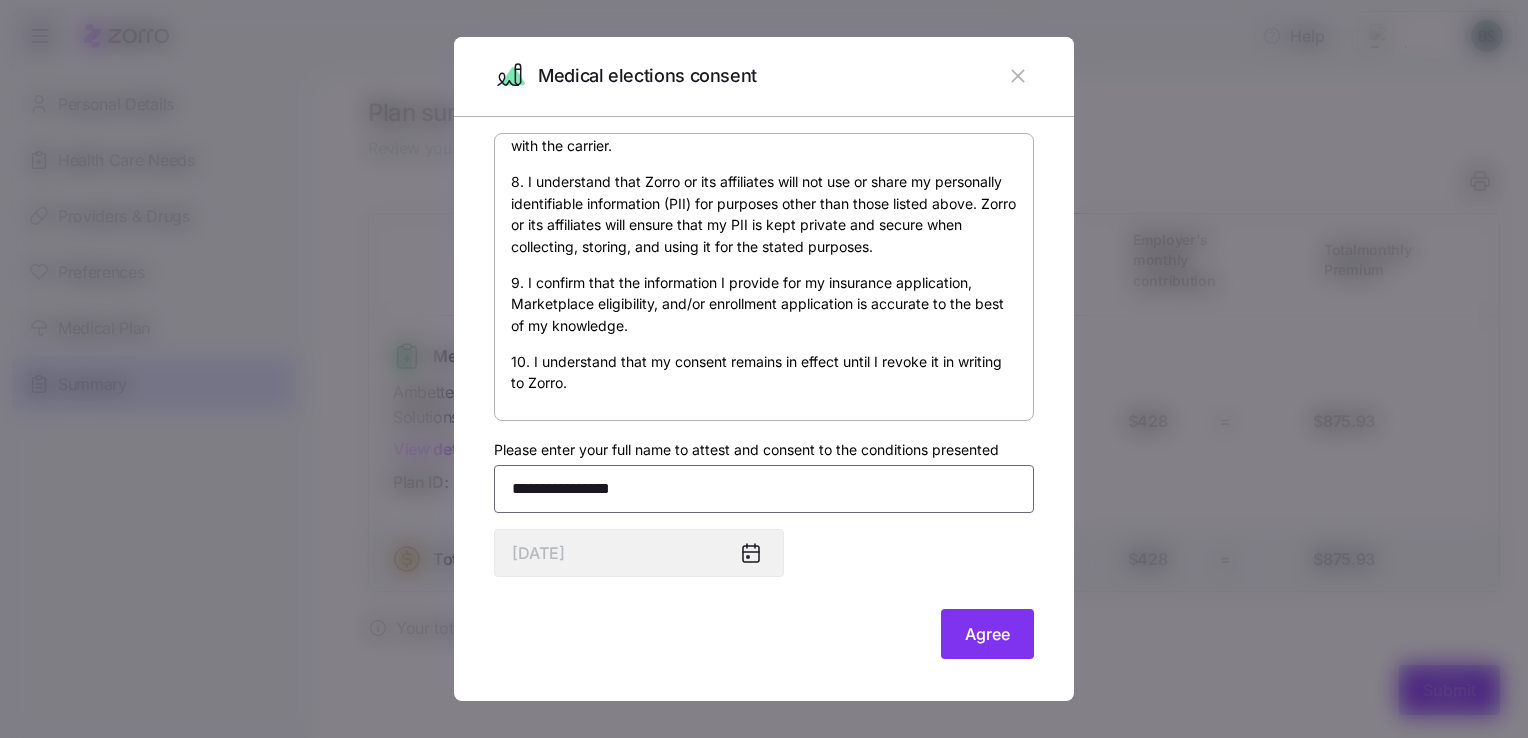 type on "**********" 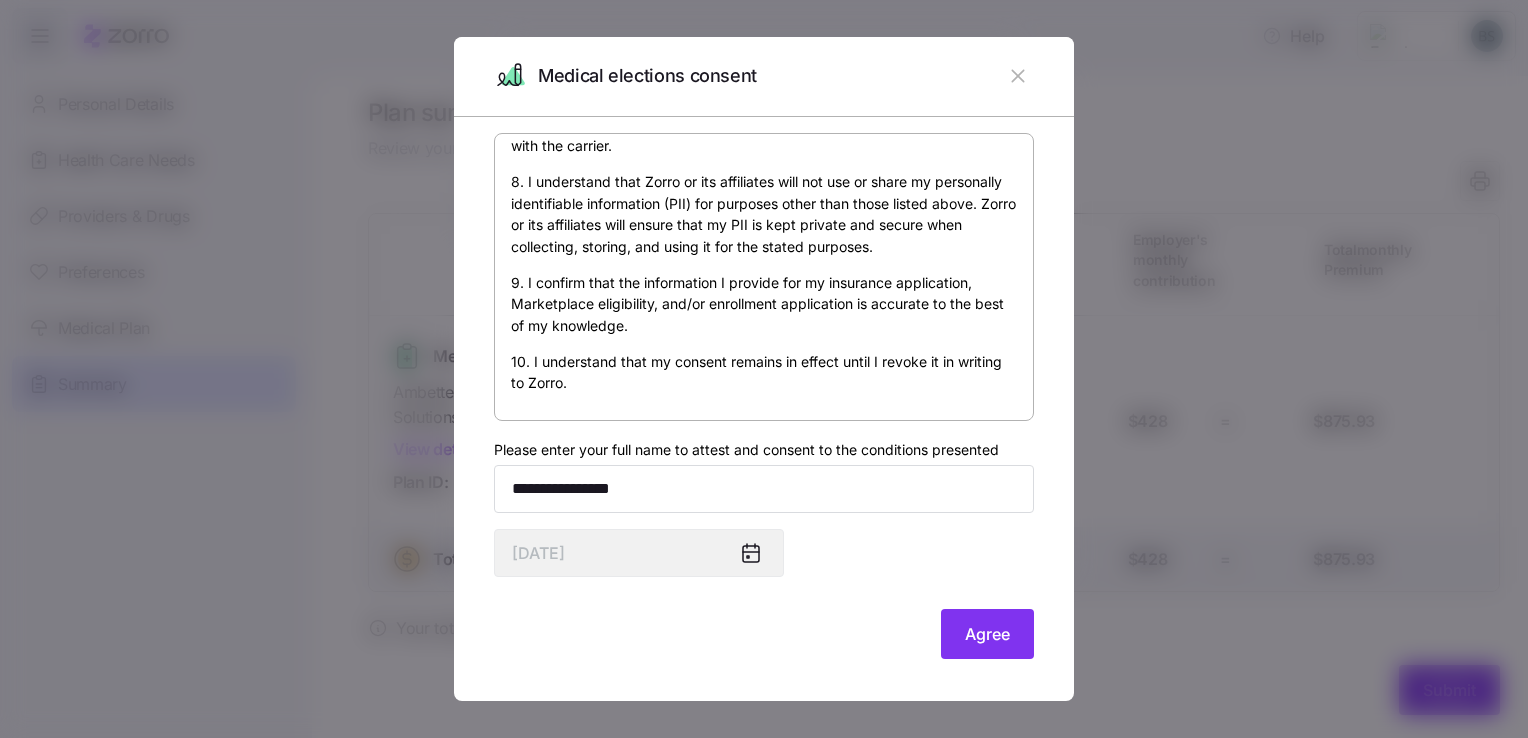 click 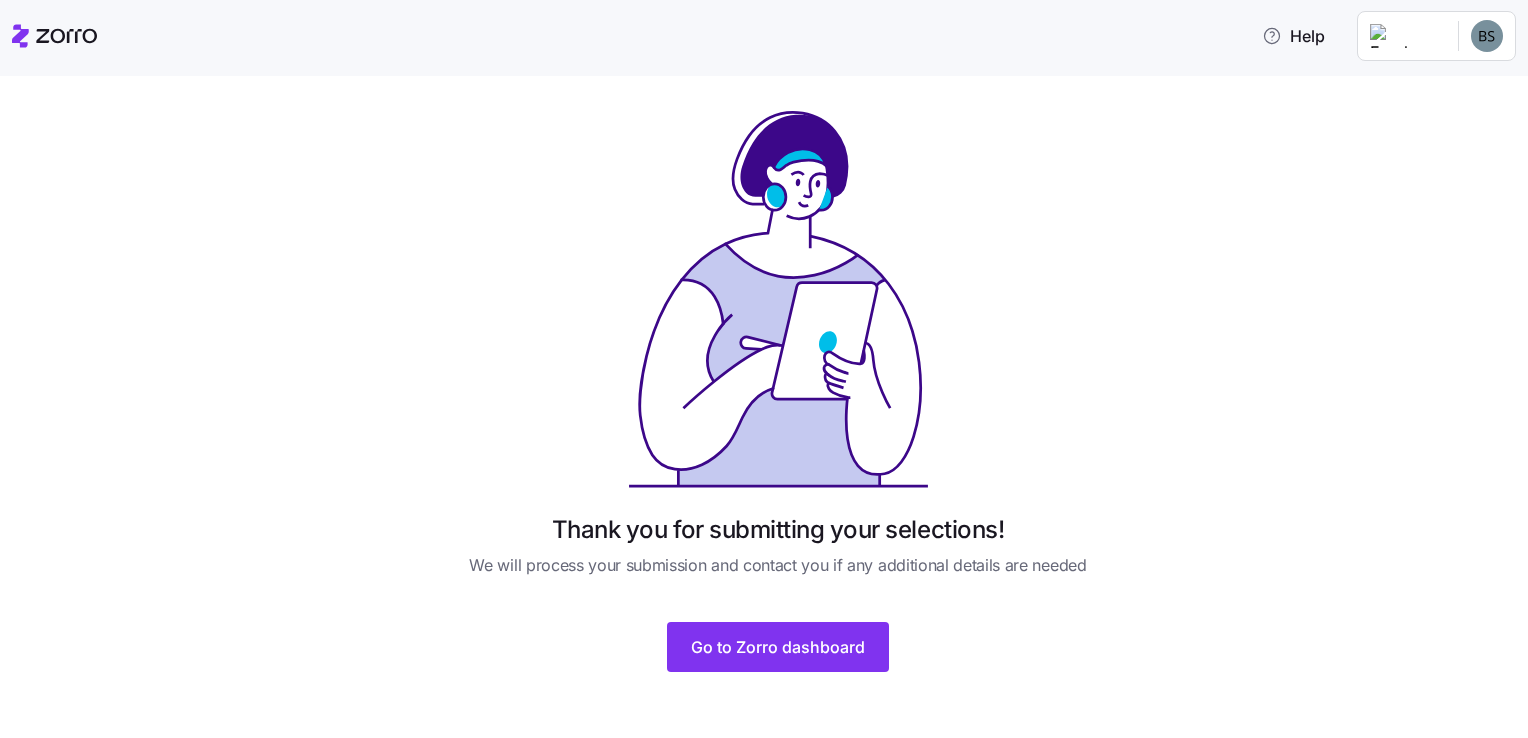 click on "Go to Zorro dashboard" at bounding box center [778, 647] 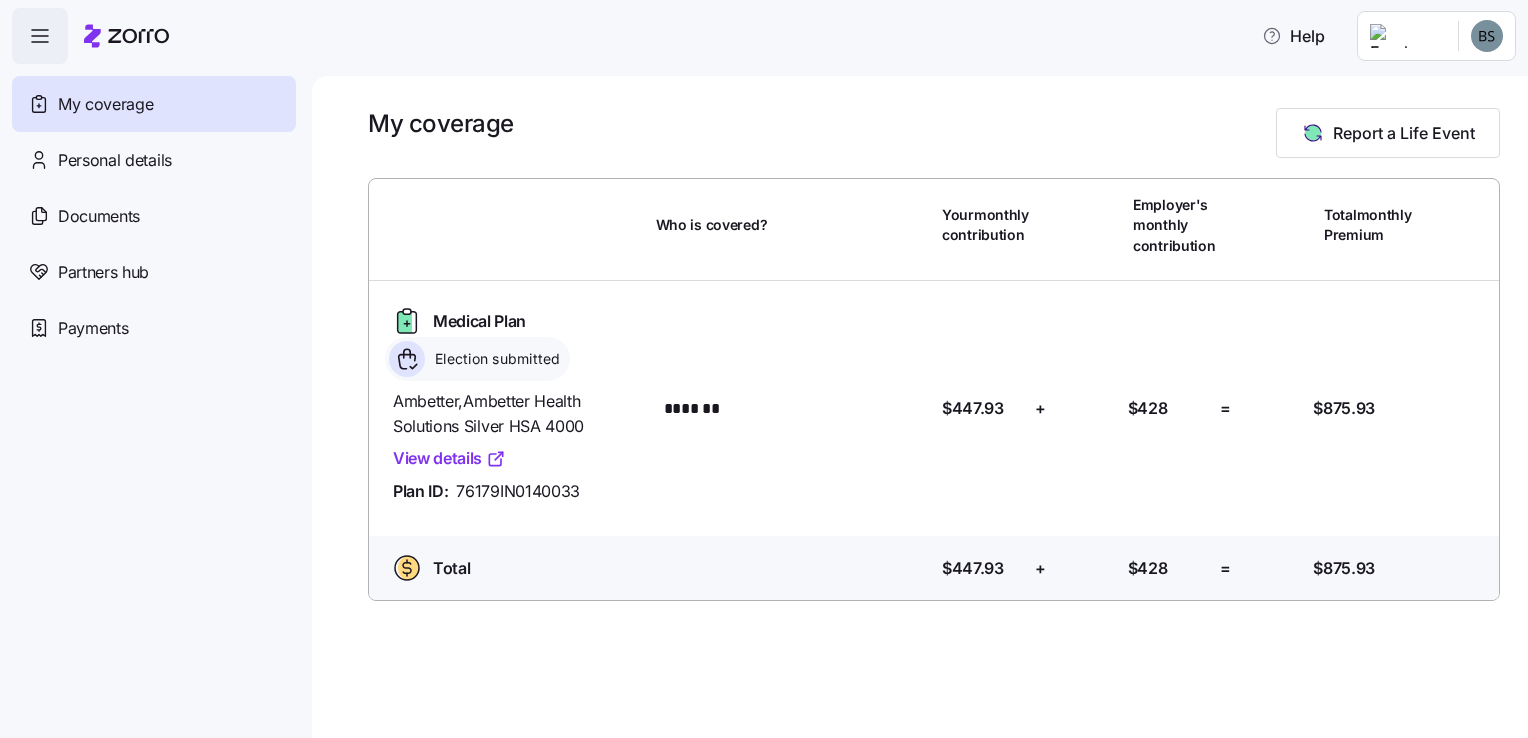 click on "Help My coverage Personal details Documents Partners hub Payments My coverage Report a Life Event Who is covered? Your  monthly contribution Employer's monthly contribution Total  monthly Premium Medical Plan Election submitted Ambetter ,  Ambetter Health Solutions Silver HSA 4000 View details Plan ID: 76179IN0140033 Who is covered? ******* Your contribution: $447.93 + Employer's contribution: $428 = Total Premium: $875.93 Total Who is covered? Your contribution: $447.93 + Employer's contribution: $428 = Total Premium: $875.93 My Coverage | Zorro" at bounding box center [764, 363] 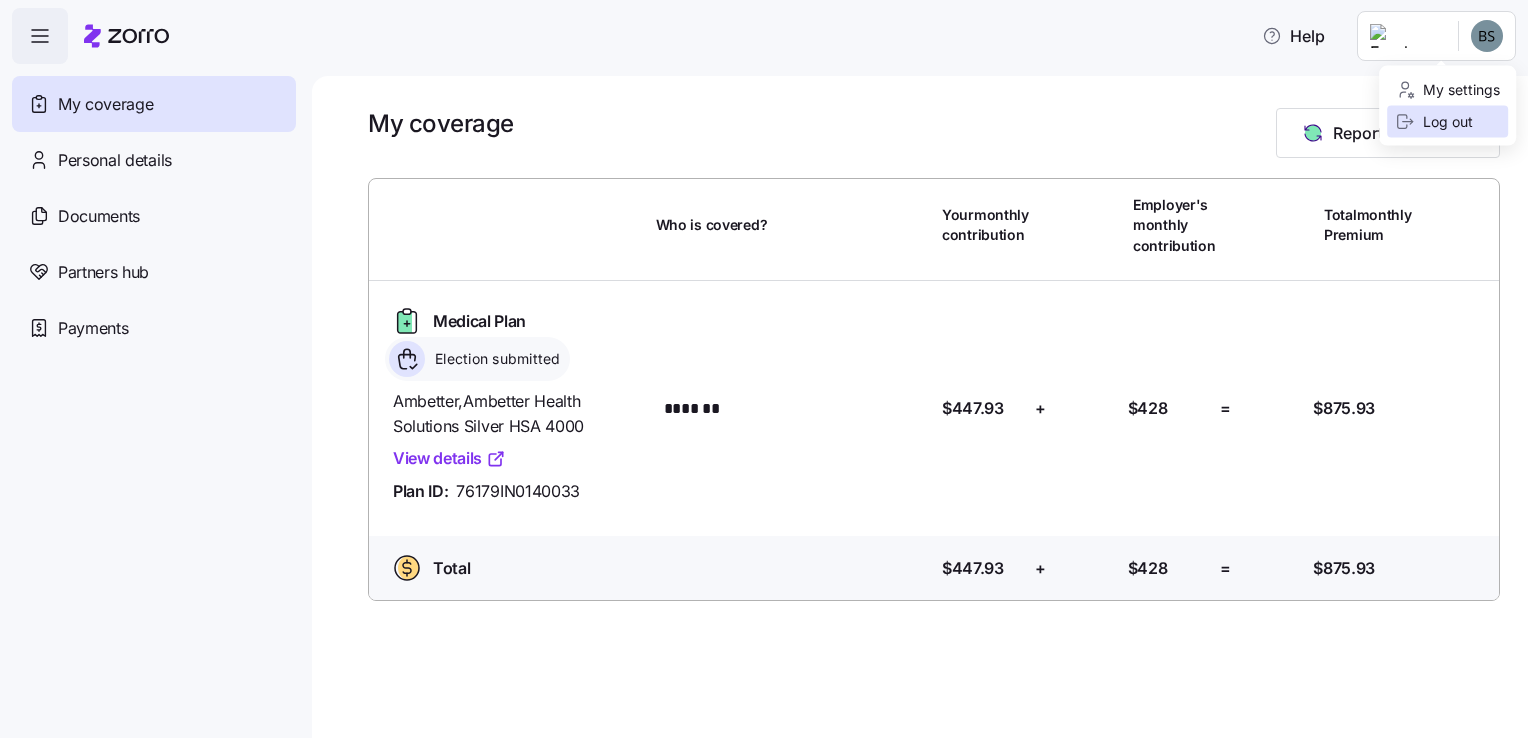 click on "Log out" at bounding box center (1434, 122) 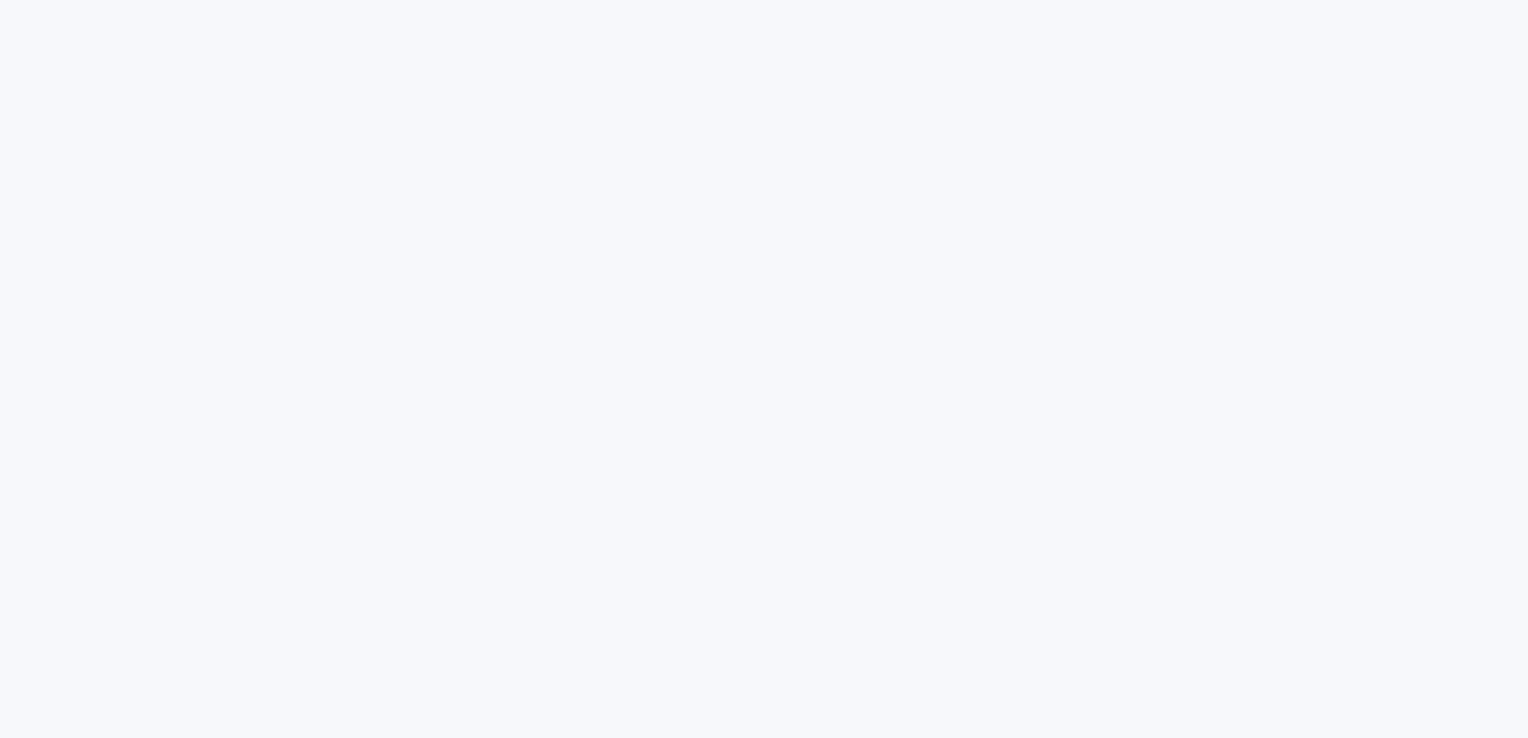 scroll, scrollTop: 0, scrollLeft: 0, axis: both 